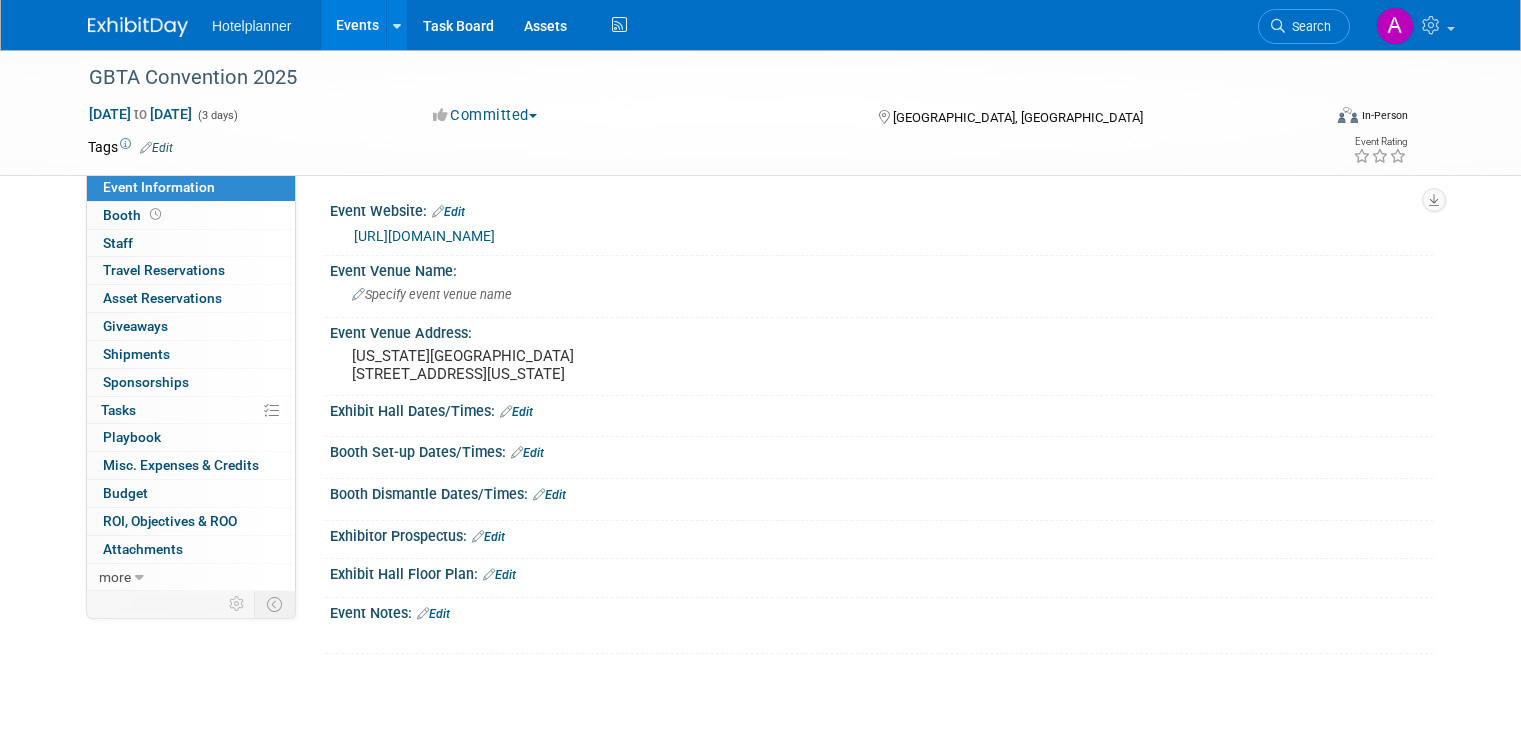 scroll, scrollTop: 0, scrollLeft: 0, axis: both 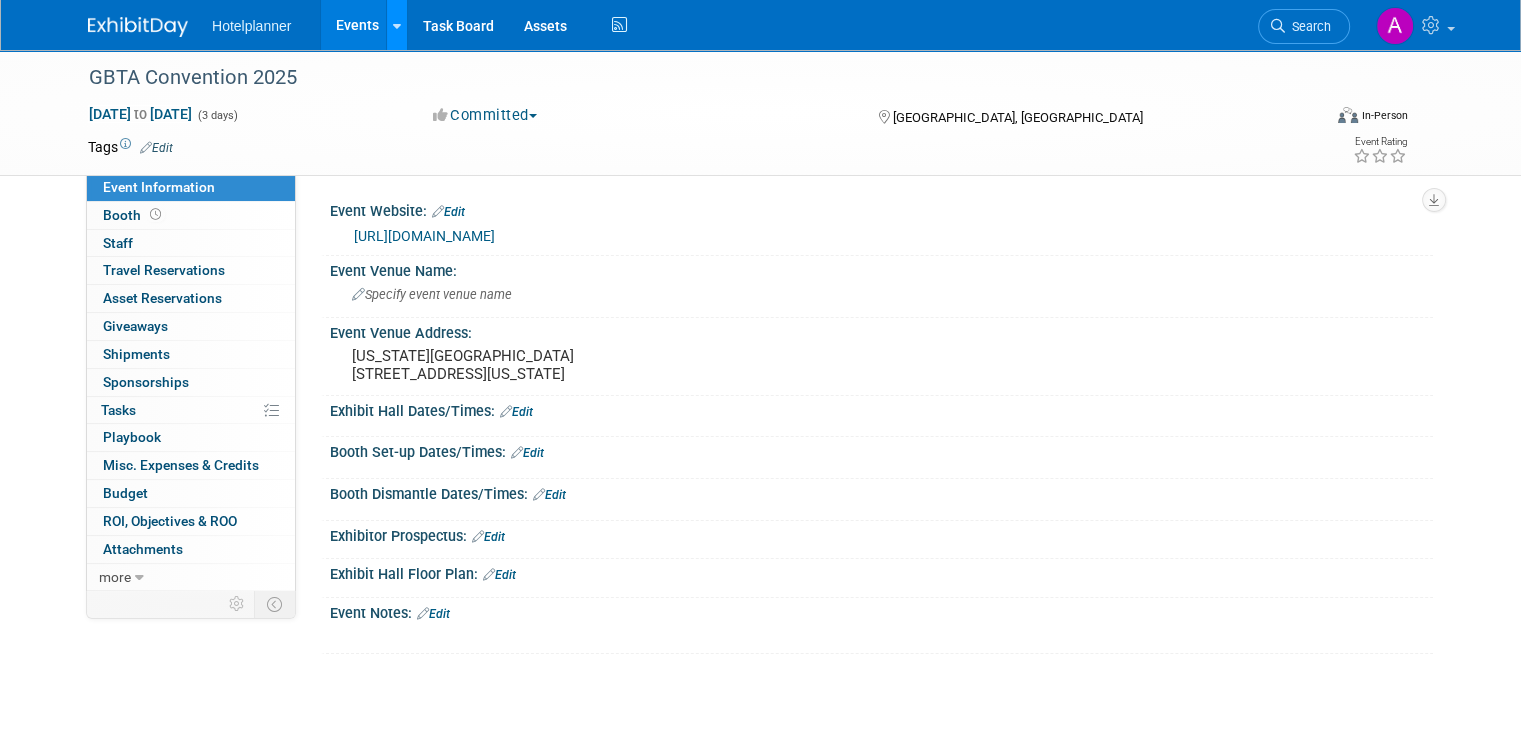 click at bounding box center (397, 26) 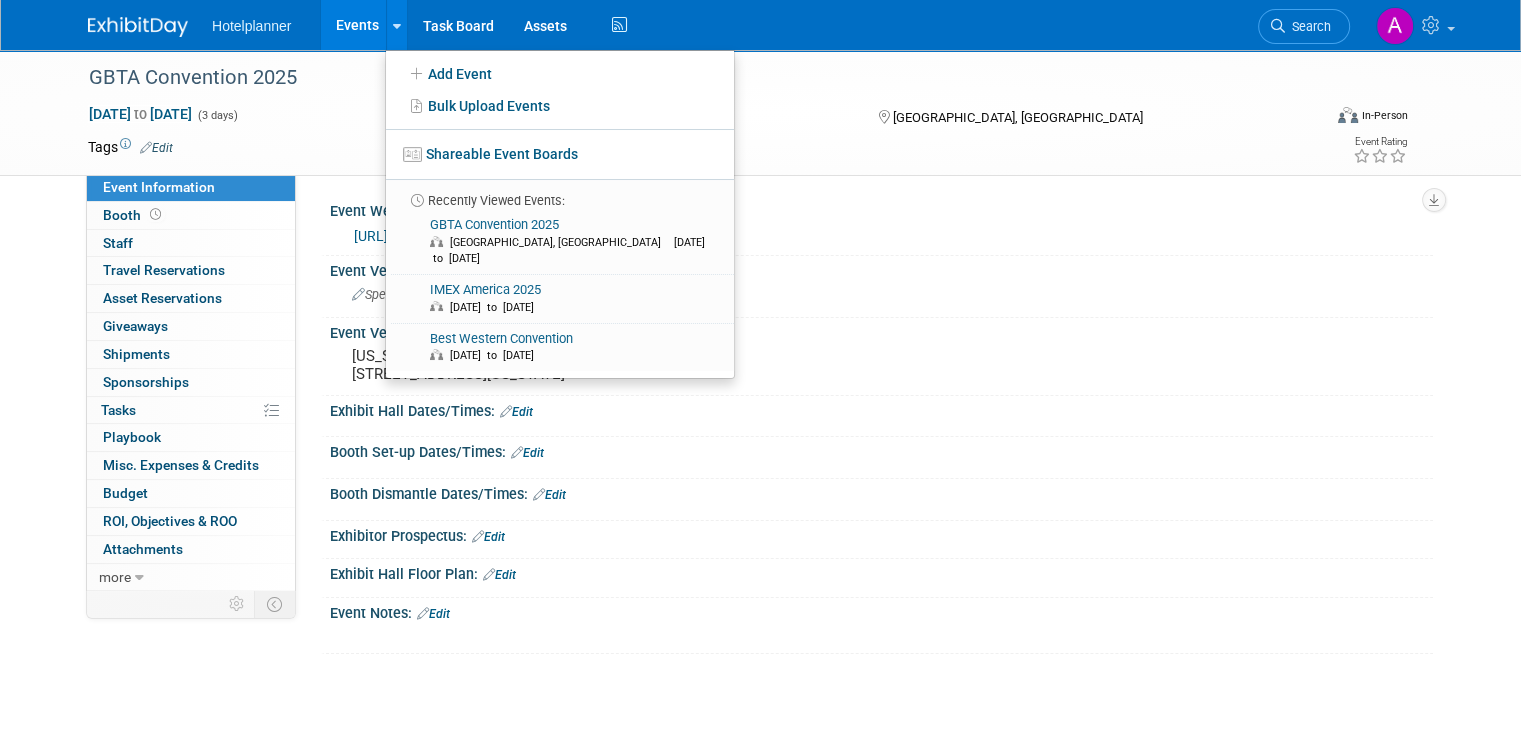 click on "Hotelplanner
Events
Add Event
Bulk Upload Events
Shareable Event Boards
Recently Viewed Events:
GBTA Convention 2025
Denver, CO
Jul 21, 2025  to  Jul 23, 2025
IMEX America 2025
Oct 7, 2025  to  Oct 9, 2025
Best Western Convention
Oct 6, 2025  to  Oct 8, 2025
Task Board
Assets
Activity Feed" at bounding box center (422, 25) 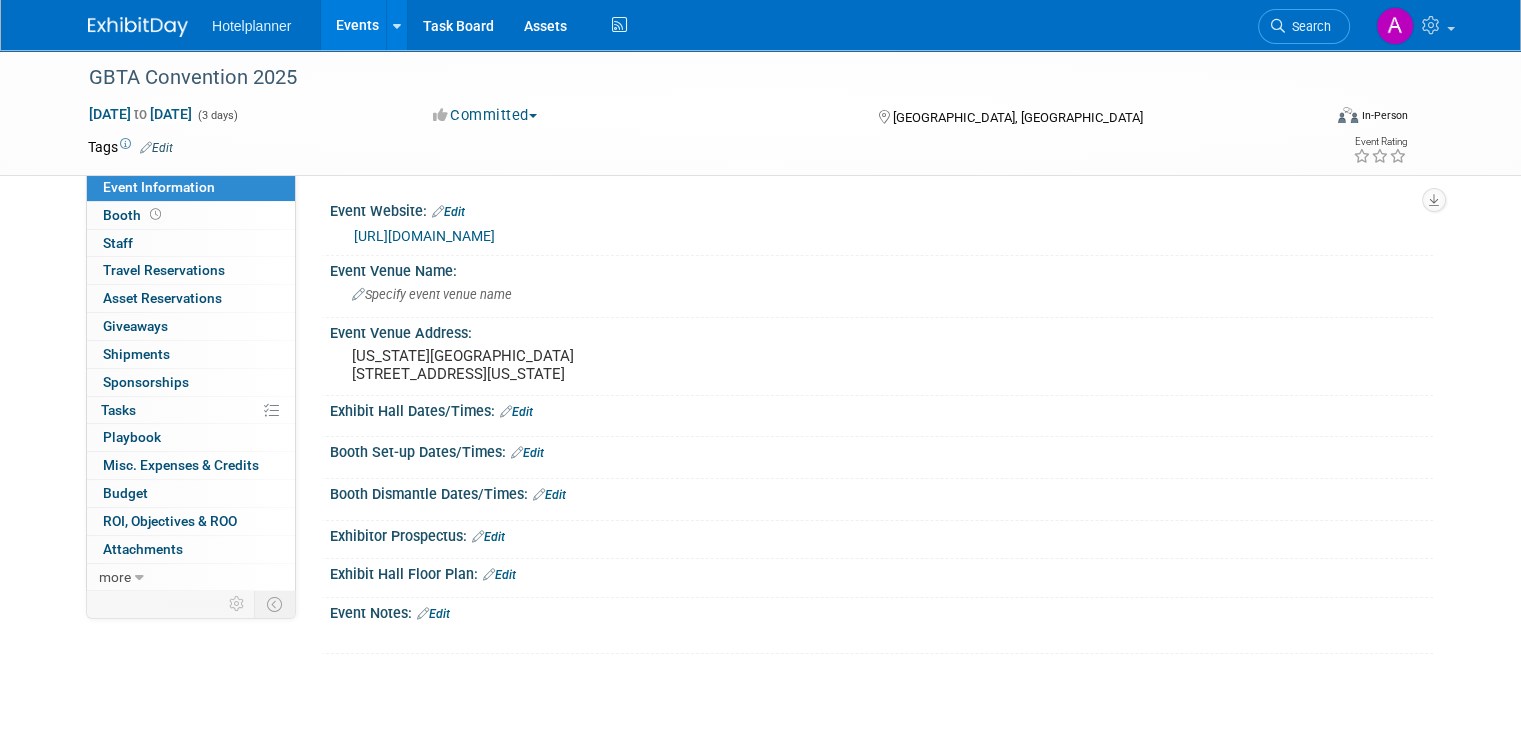 click on "Events" at bounding box center [357, 25] 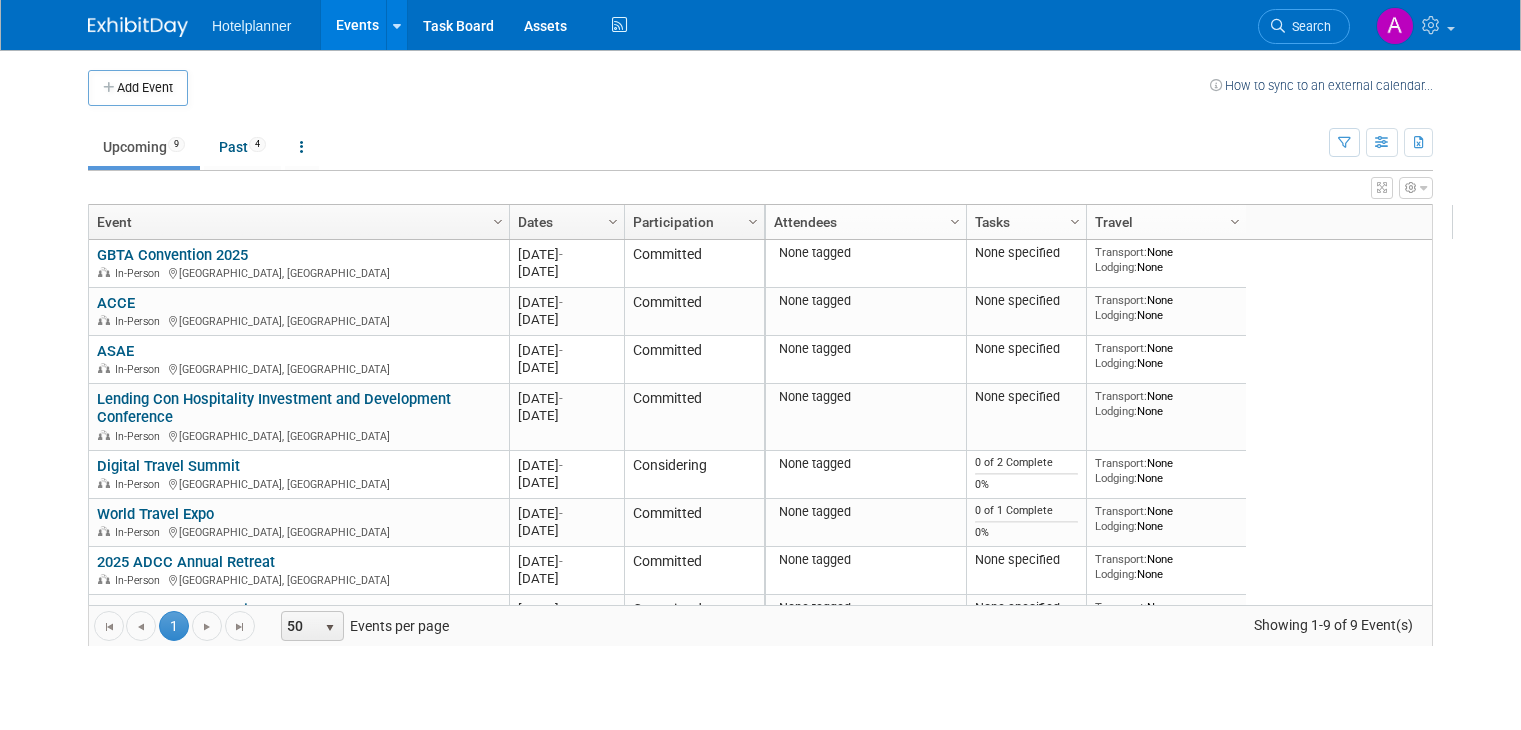 scroll, scrollTop: 0, scrollLeft: 0, axis: both 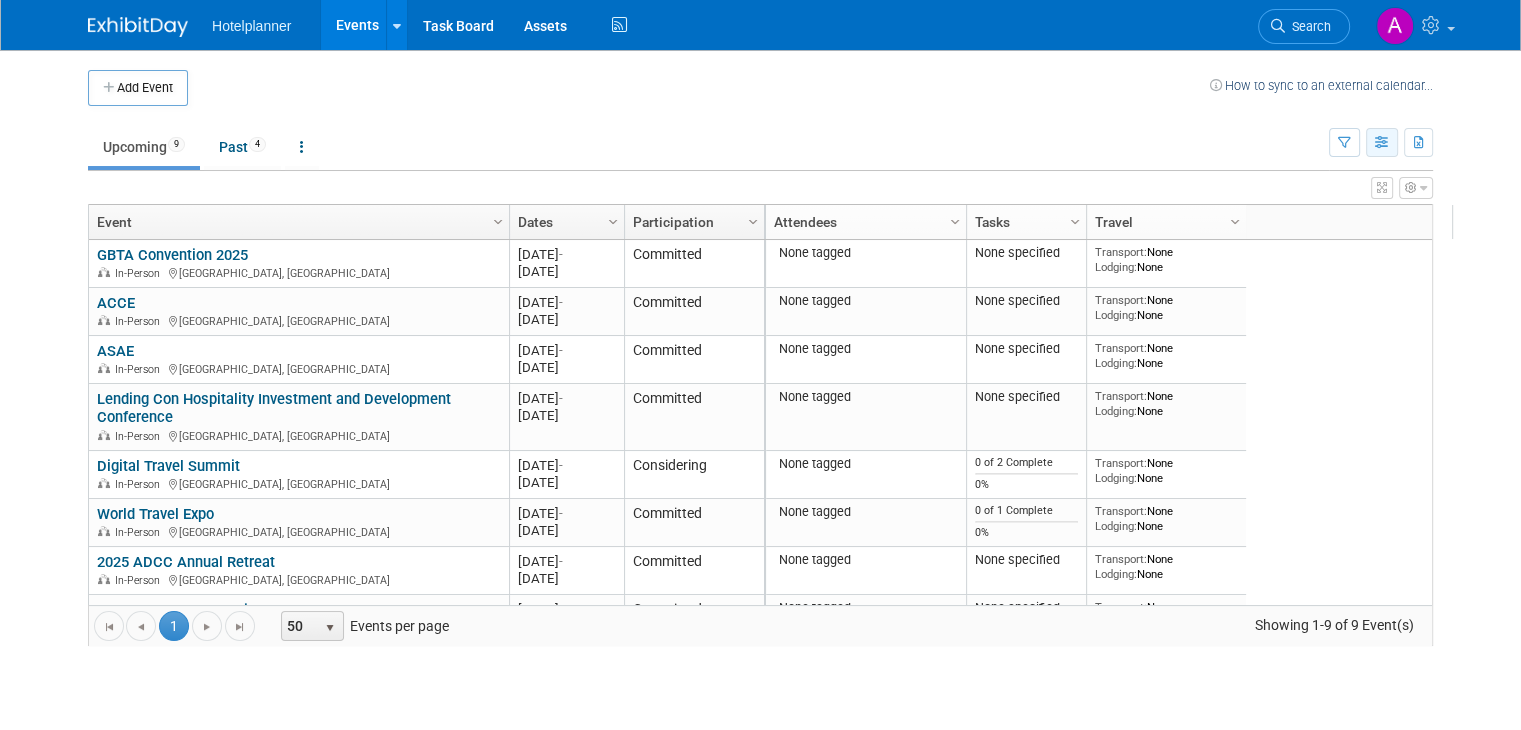 click at bounding box center (1382, 142) 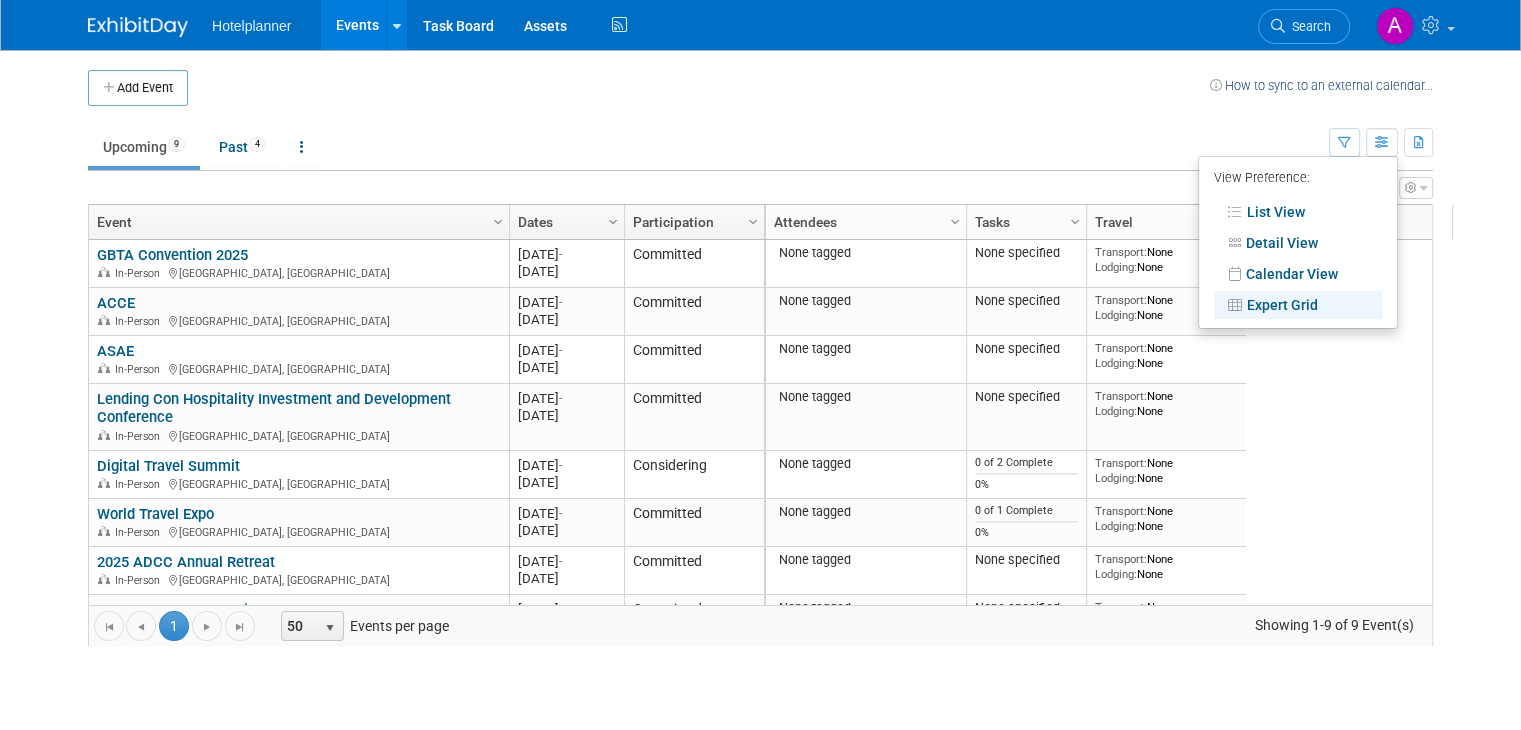 drag, startPoint x: 1173, startPoint y: 142, endPoint x: 1185, endPoint y: 146, distance: 12.649111 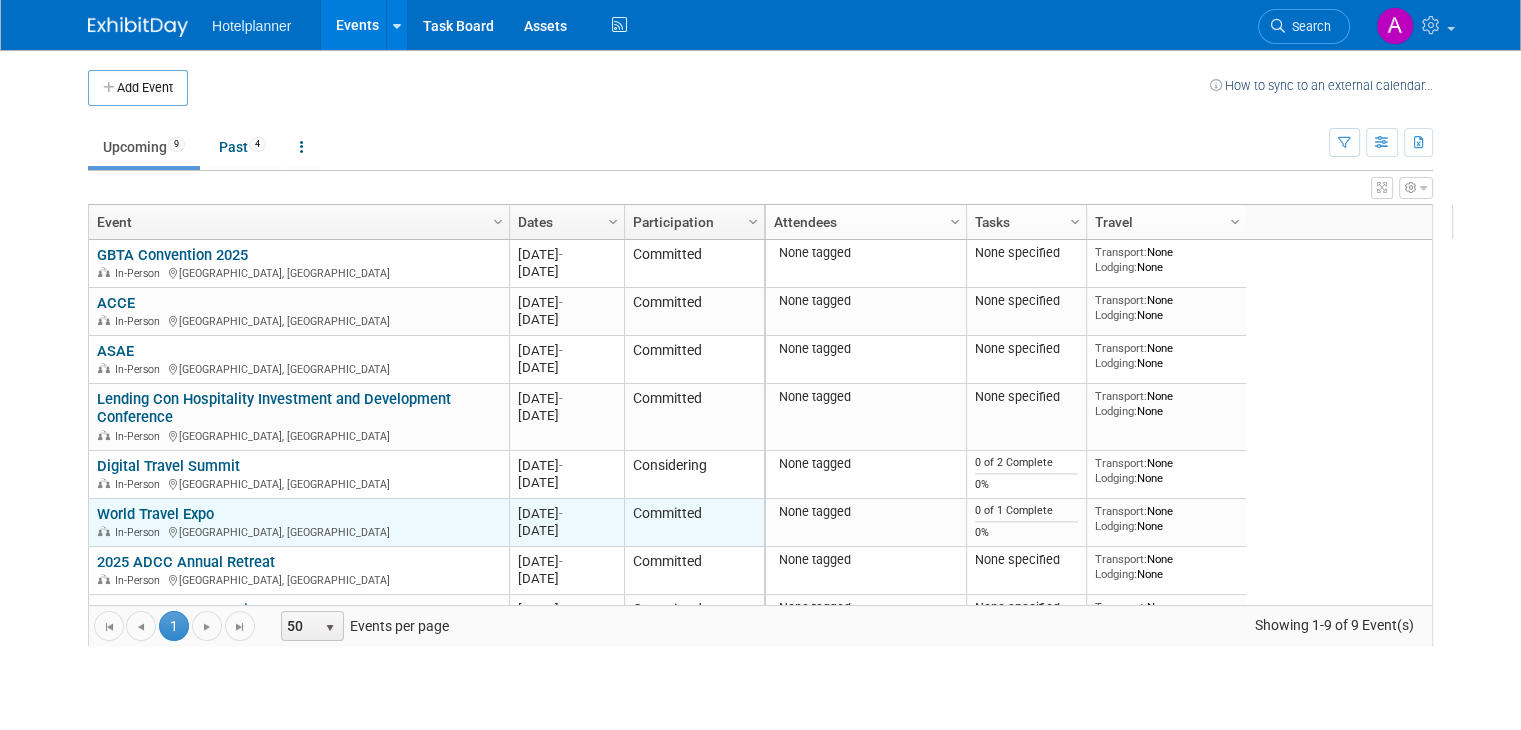 scroll, scrollTop: 85, scrollLeft: 0, axis: vertical 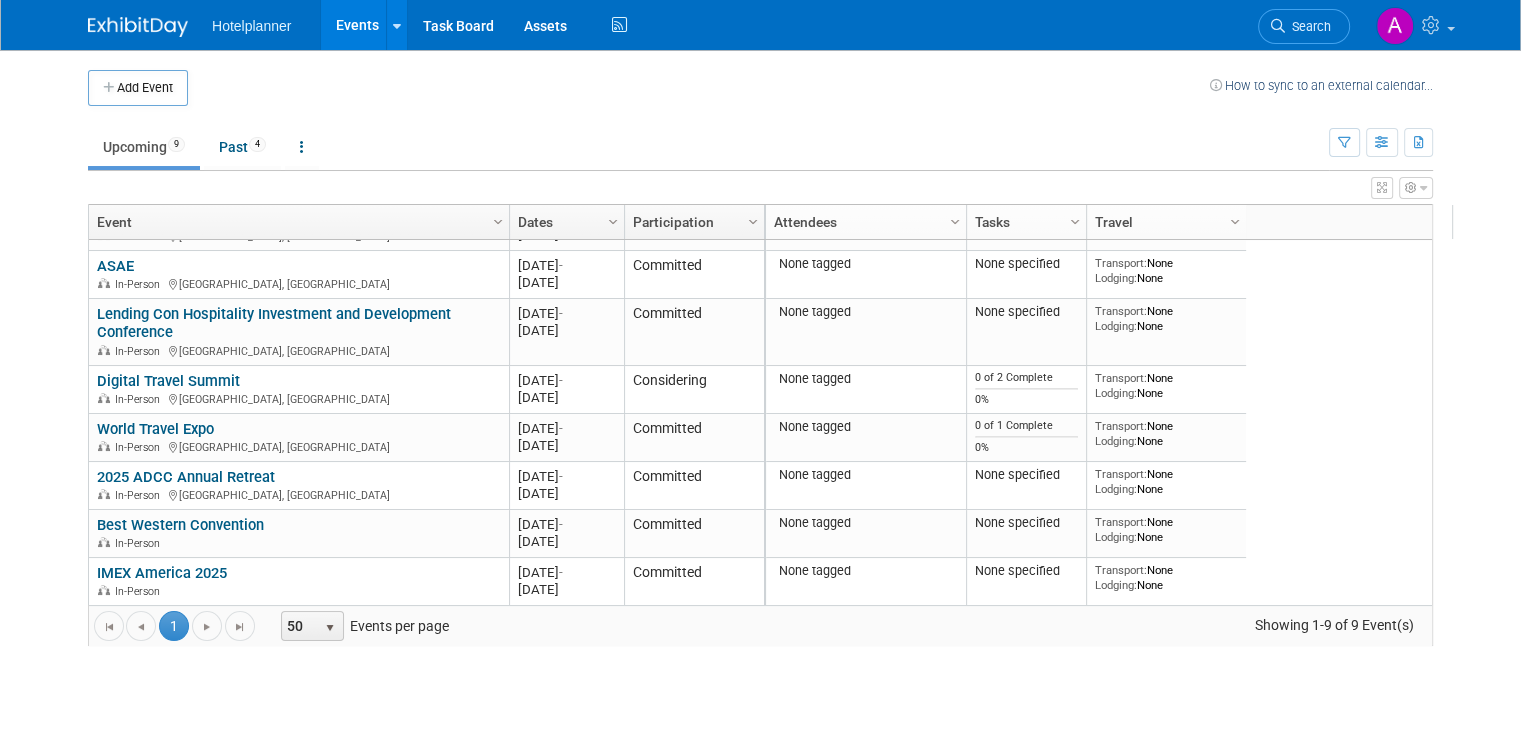 click on "Hotelplanner
Events
Add Event
Bulk Upload Events
Shareable Event Boards
Recently Viewed Events:
GBTA Convention 2025
Denver, CO
Jul 21, 2025  to  Jul 23, 2025
IMEX America 2025
Oct 7, 2025  to  Oct 9, 2025
Best Western Convention
Oct 6, 2025  to  Oct 8, 2025
Task Board
Assets
Activity Feed
My Account
My Profile & Preferences
Sync to External Calendar...
Team Workspace
Users and Permissions
Workspace Settings
Metrics & Analytics
Upgrade
Budgeting, ROI & ROO
Annual Budgets (all events)
Refer & Earn
Contact us
Sign out
Search
Recently Viewed Events:
GBTA Convention 2025
In-Person
Denver, CO" at bounding box center [760, 365] 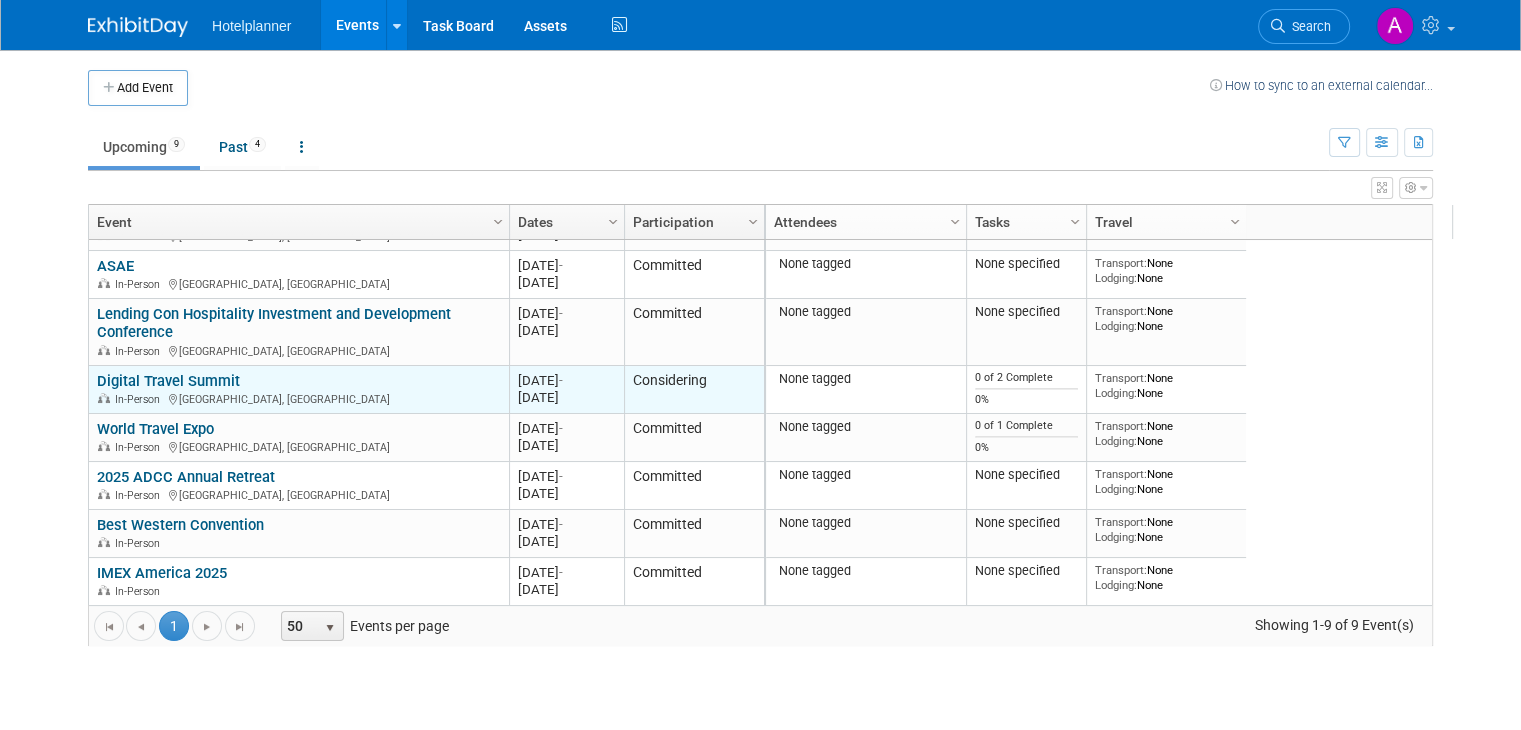 scroll, scrollTop: 0, scrollLeft: 0, axis: both 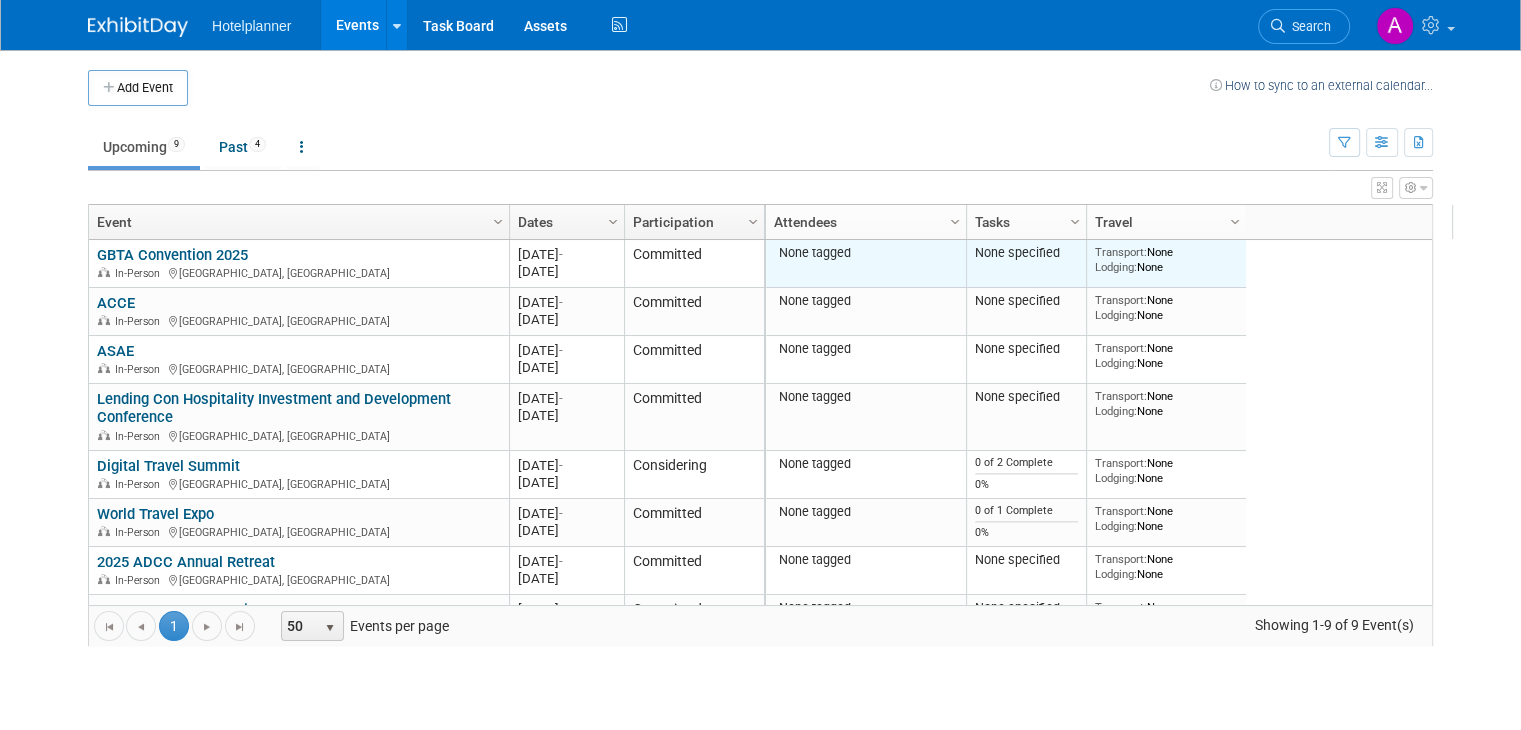 click on "None tagged" at bounding box center (866, 264) 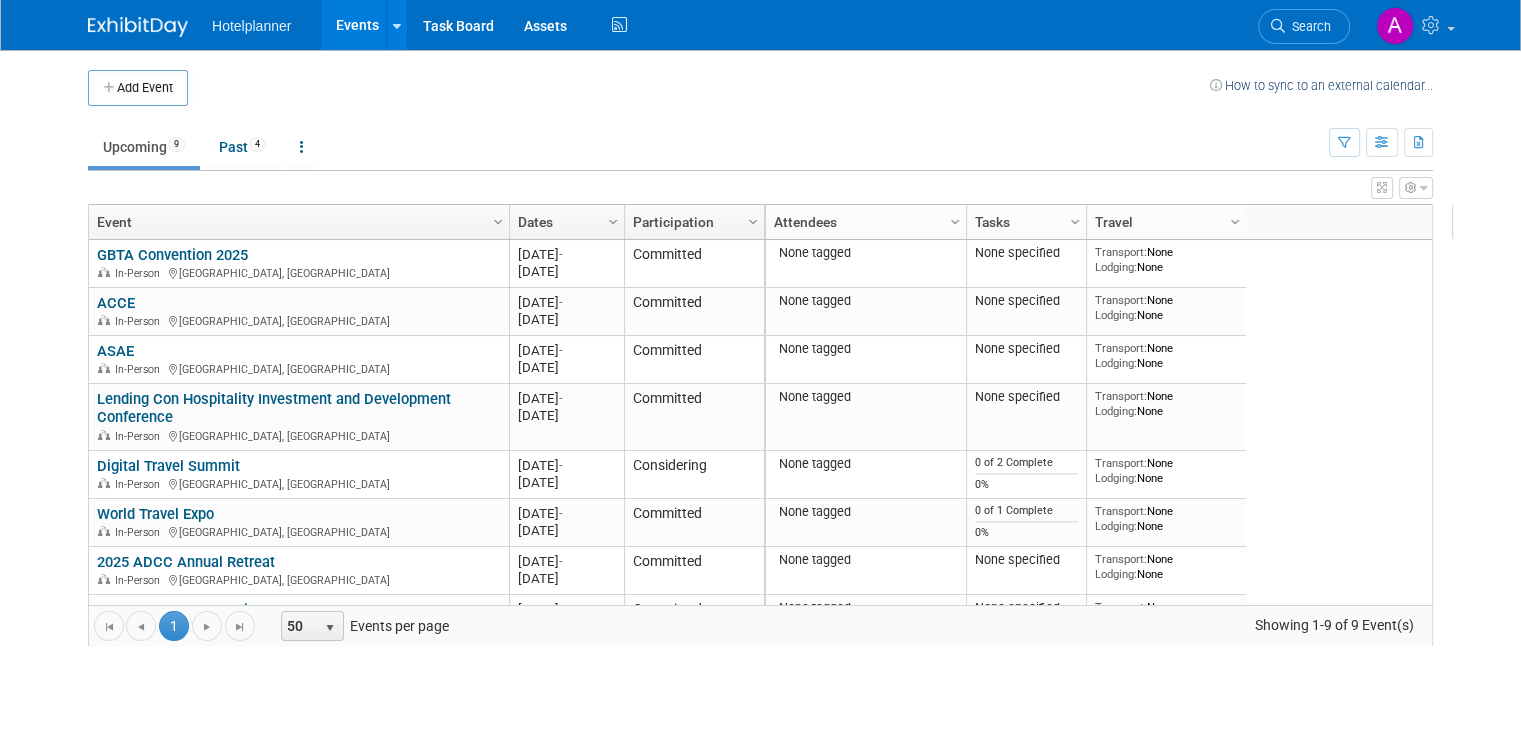 click on "Attendees" at bounding box center (863, 222) 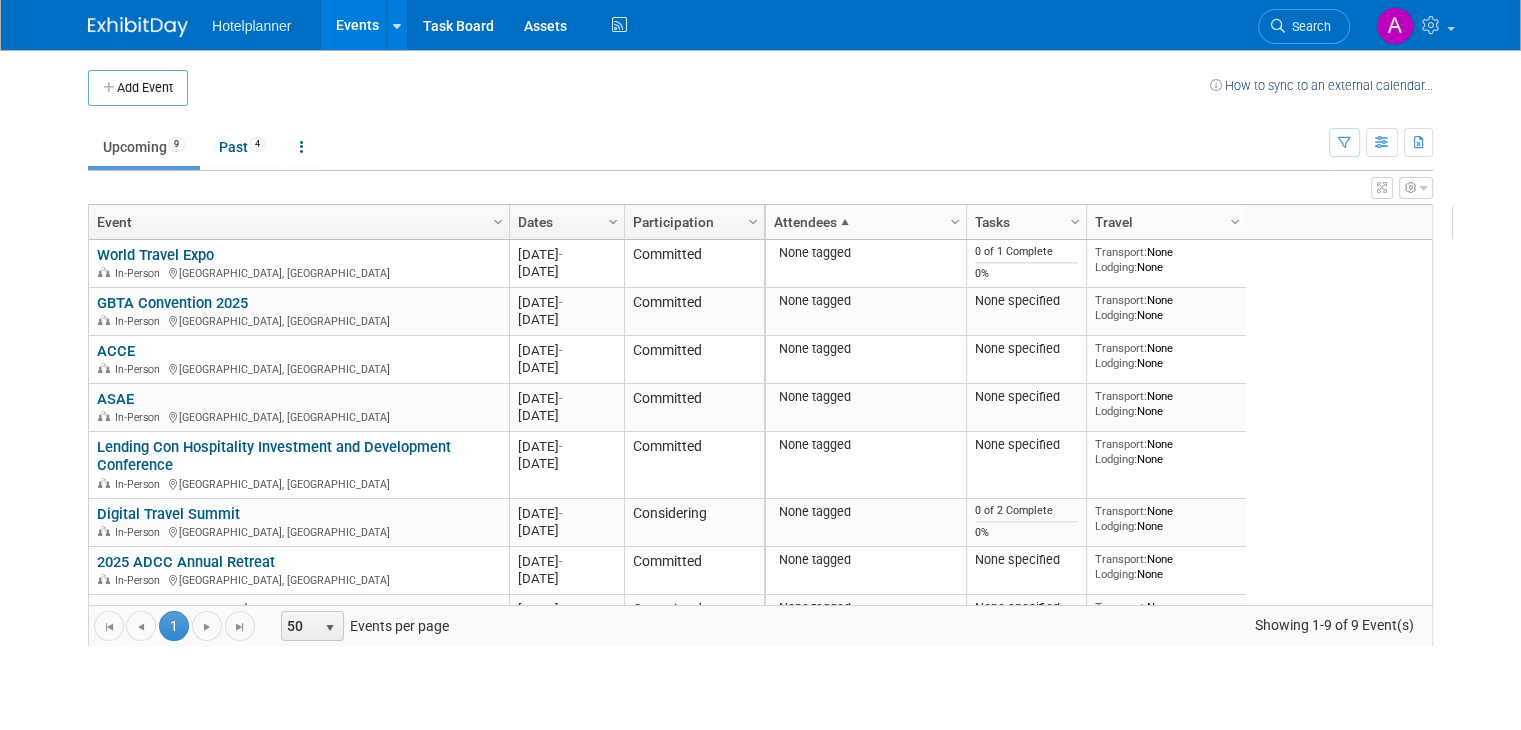 click on "Attendees" at bounding box center [863, 222] 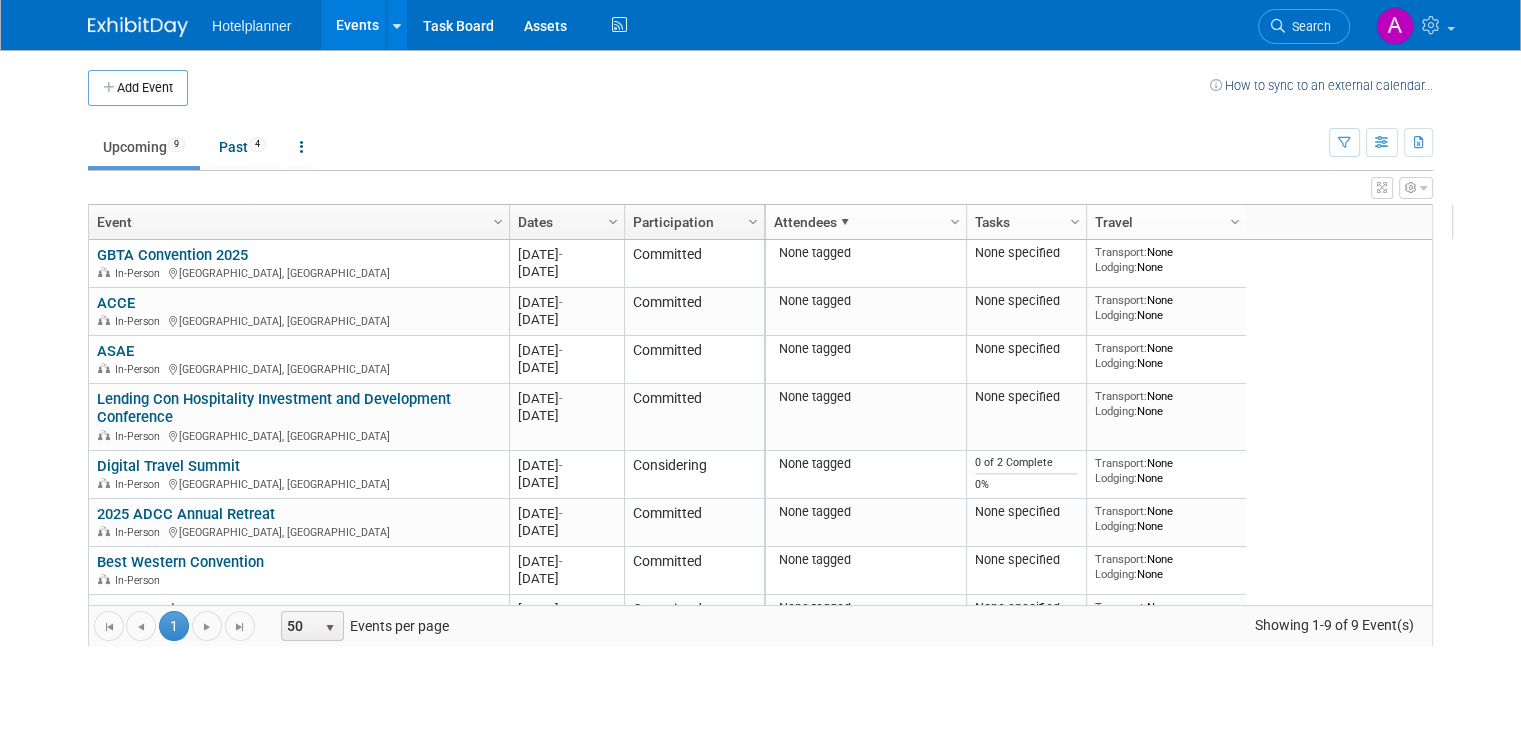 click on "Hotelplanner
Events
Add Event
Bulk Upload Events
Shareable Event Boards
Recently Viewed Events:
GBTA Convention 2025
Denver, CO
Jul 21, 2025  to  Jul 23, 2025
IMEX America 2025
Oct 7, 2025  to  Oct 9, 2025
Best Western Convention
Oct 6, 2025  to  Oct 8, 2025
Task Board
Assets
Activity Feed
My Account
My Profile & Preferences
Sync to External Calendar...
Team Workspace
Users and Permissions
Workspace Settings
Metrics & Analytics
Upgrade
Budgeting, ROI & ROO
Annual Budgets (all events)
Refer & Earn
Contact us
Sign out
Search
Recently Viewed Events:
GBTA Convention 2025
In-Person
Denver, CO" at bounding box center [760, 365] 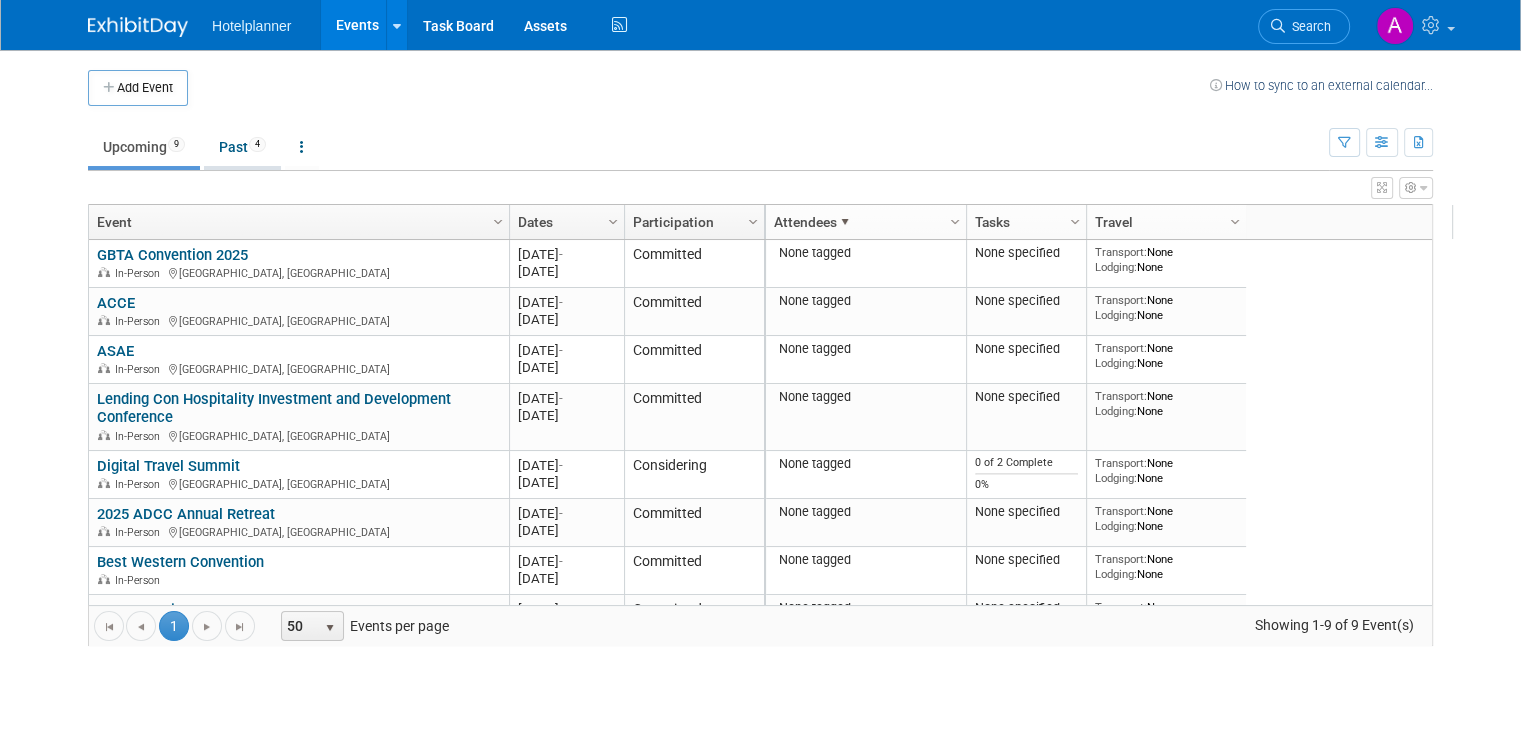 click on "Past
4" at bounding box center (242, 147) 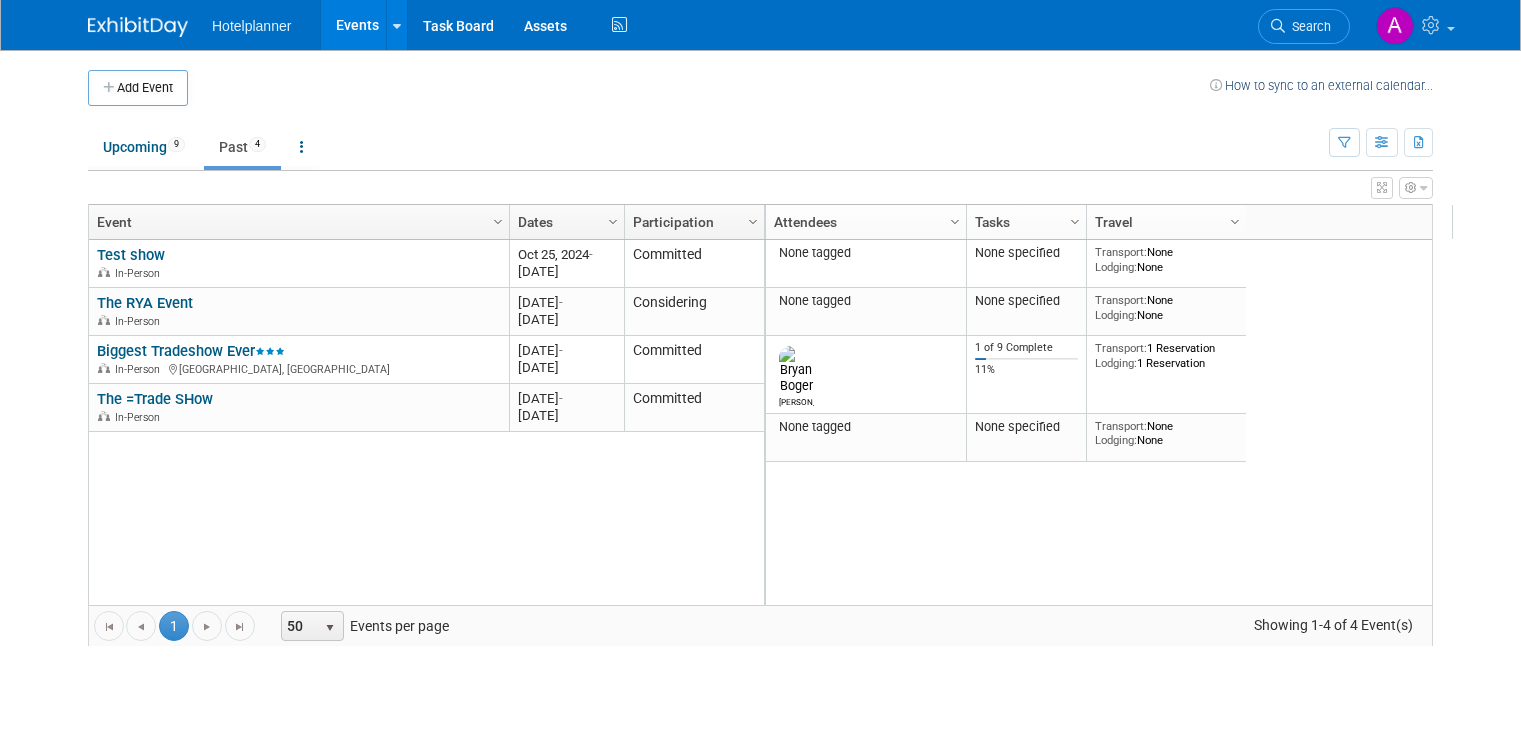 scroll, scrollTop: 0, scrollLeft: 0, axis: both 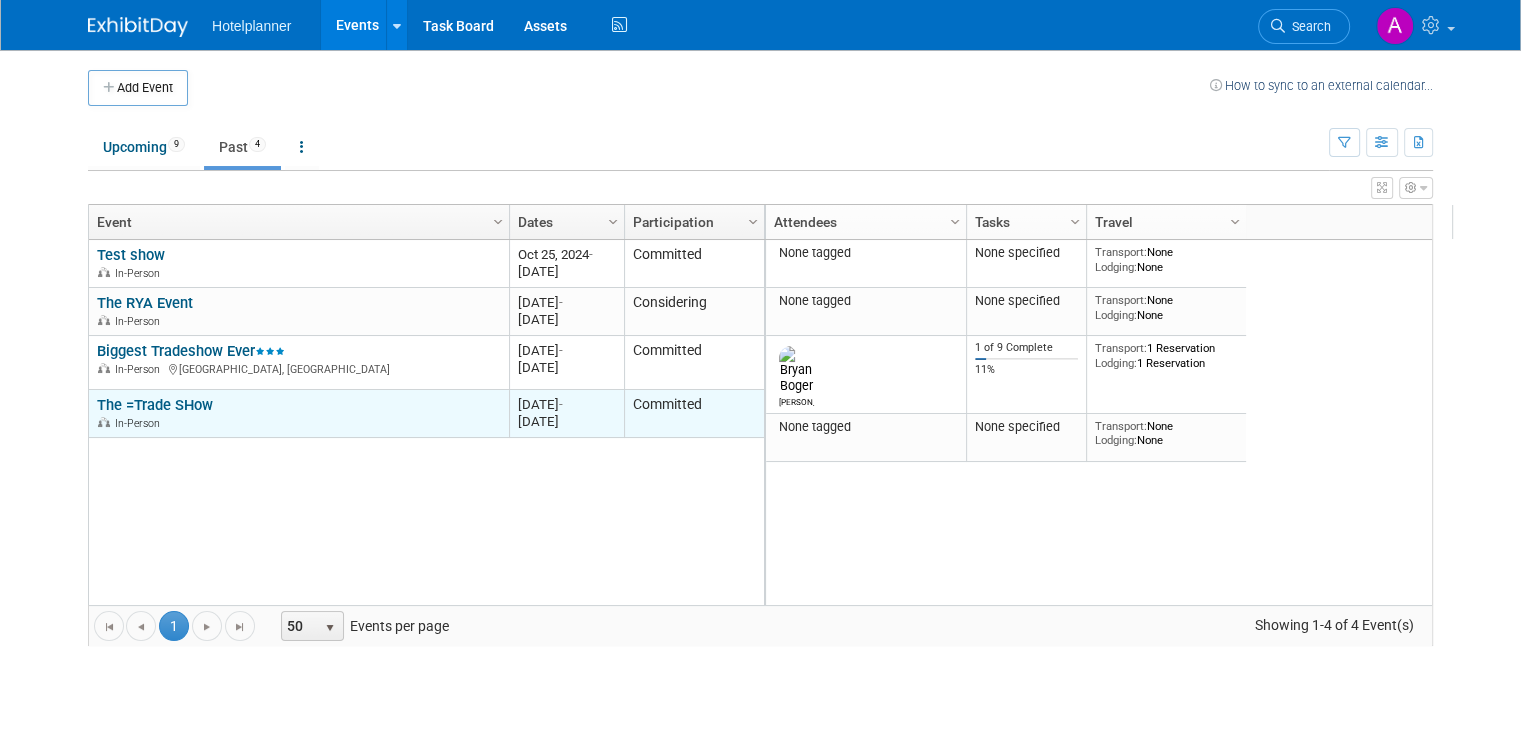 click on "The =Trade SHow
In-Person" at bounding box center [298, 413] 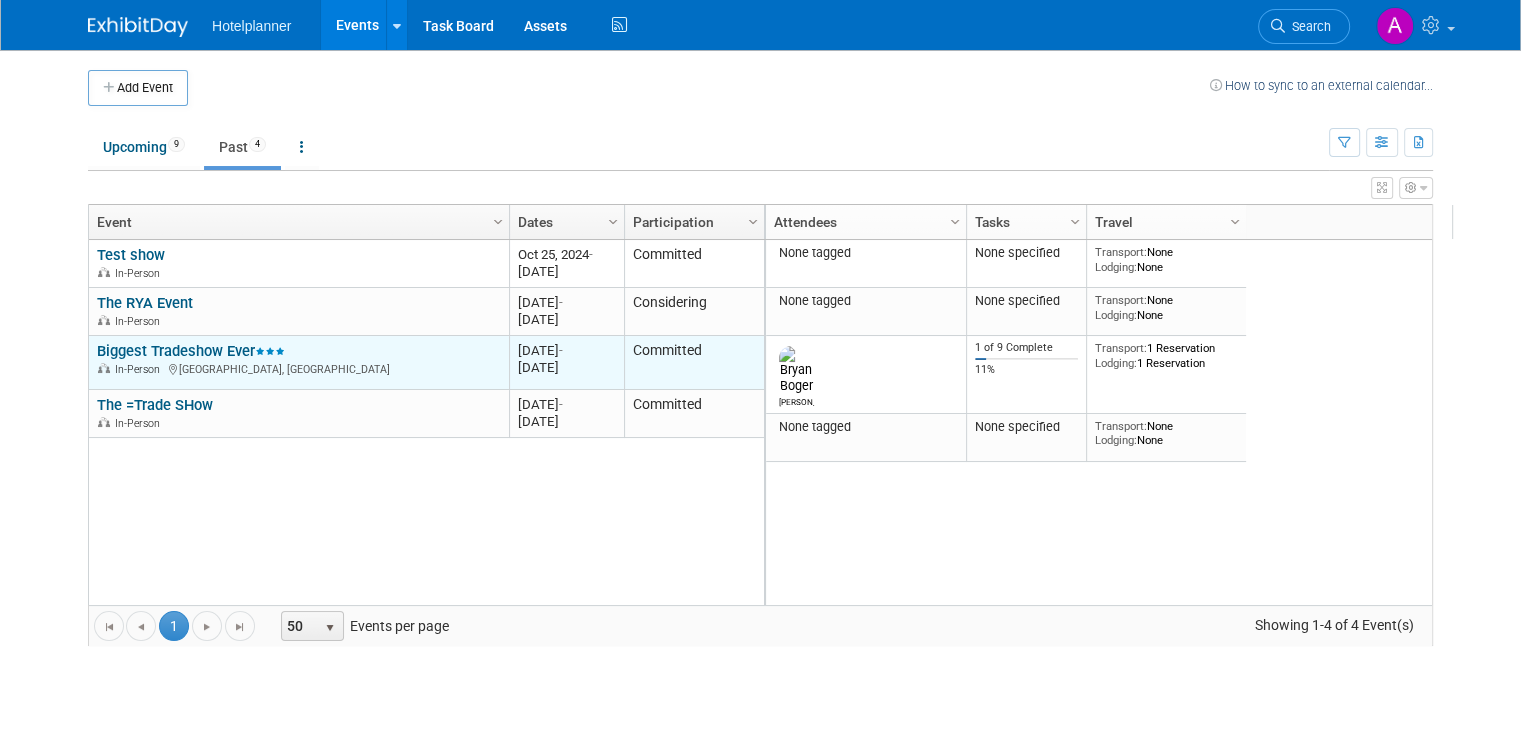 click on "In-Person
West Palm Beach, FL" at bounding box center (298, 368) 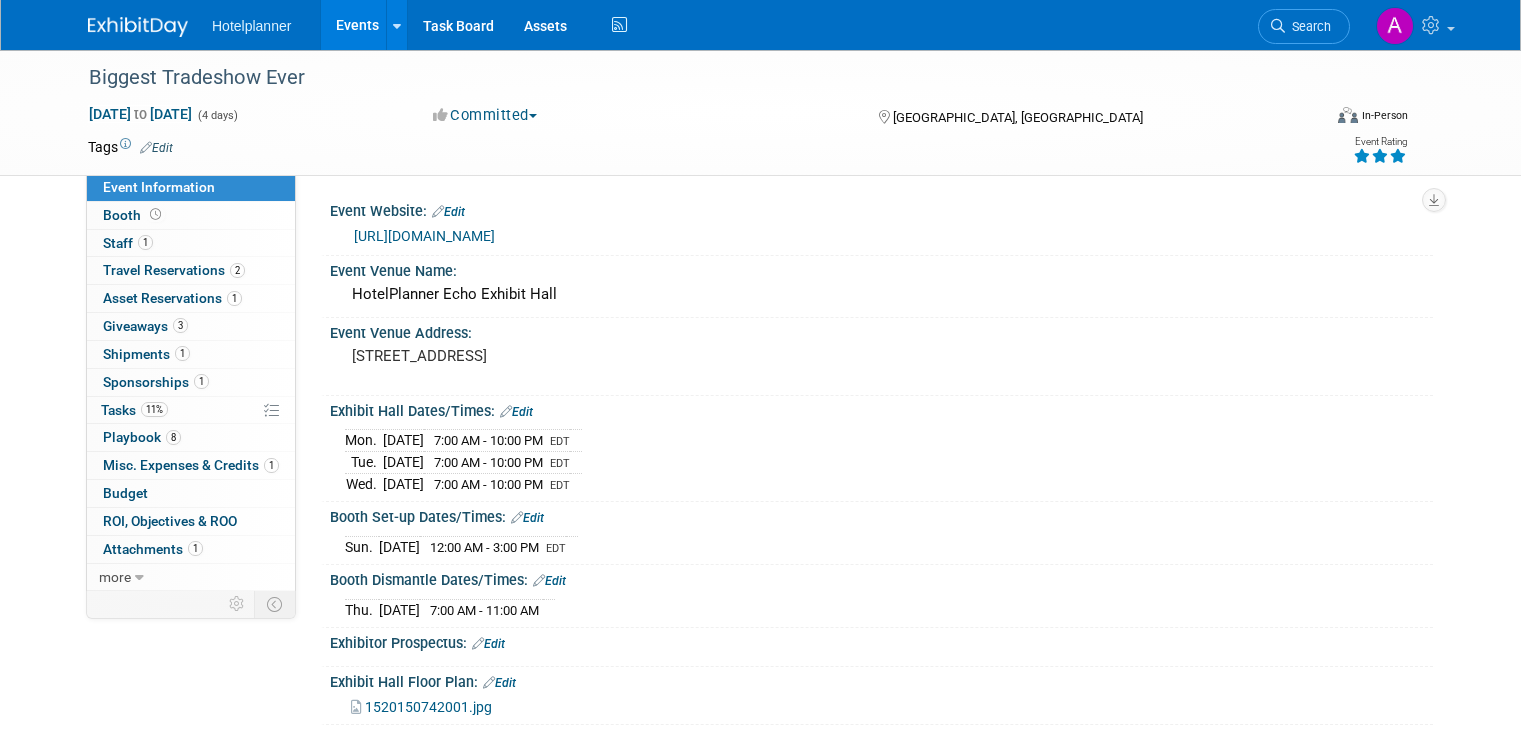 scroll, scrollTop: 0, scrollLeft: 0, axis: both 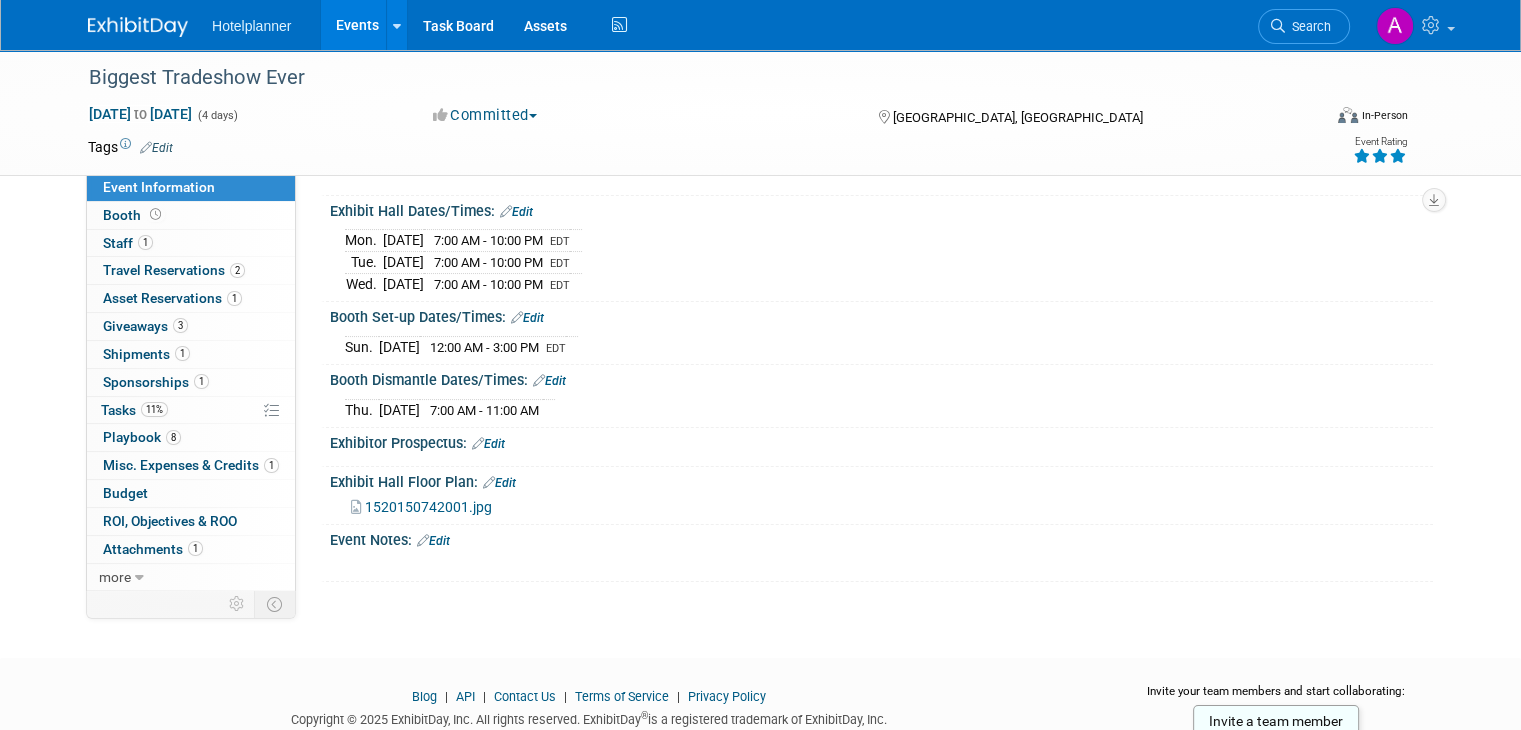 click on "1520150742001.jpg" at bounding box center (428, 507) 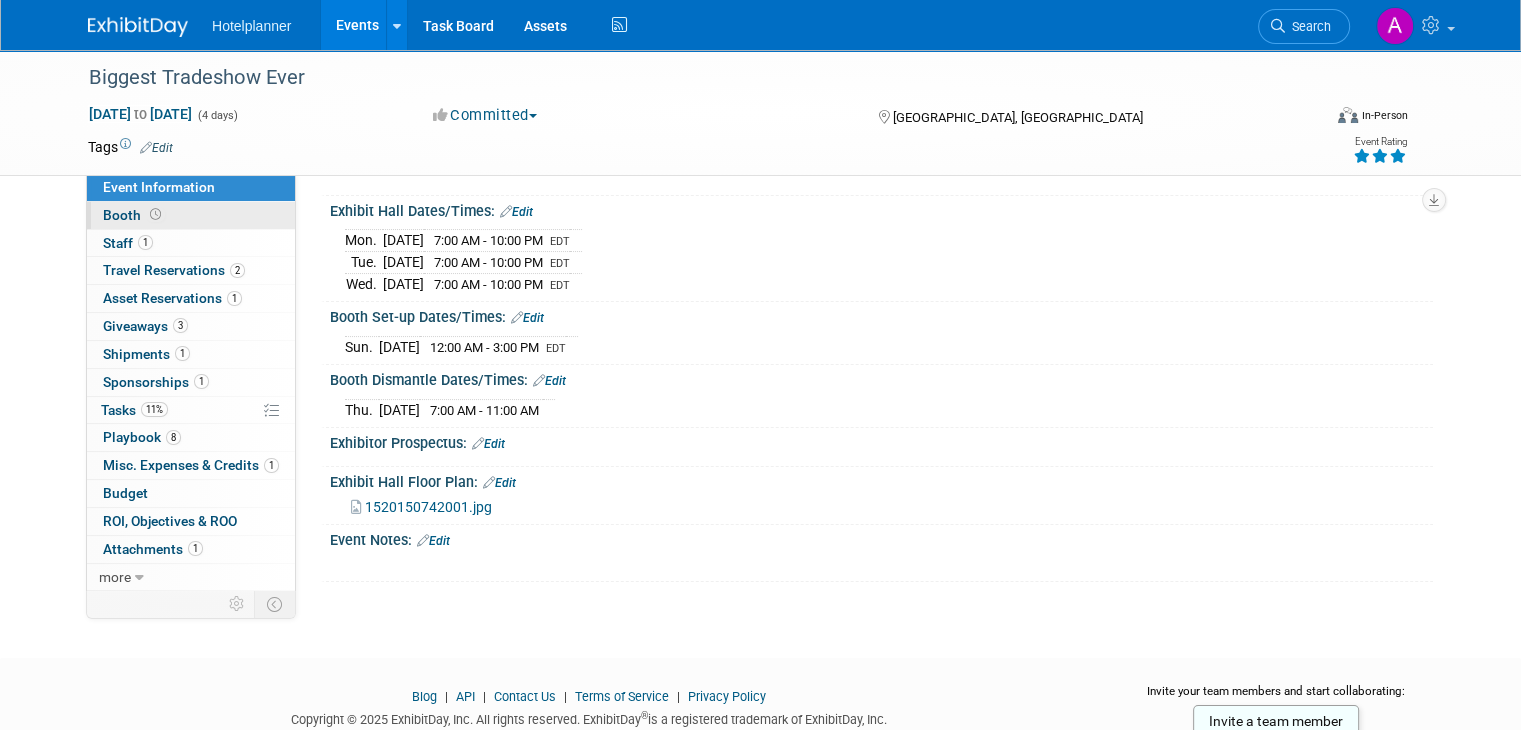 click on "Booth" at bounding box center [134, 215] 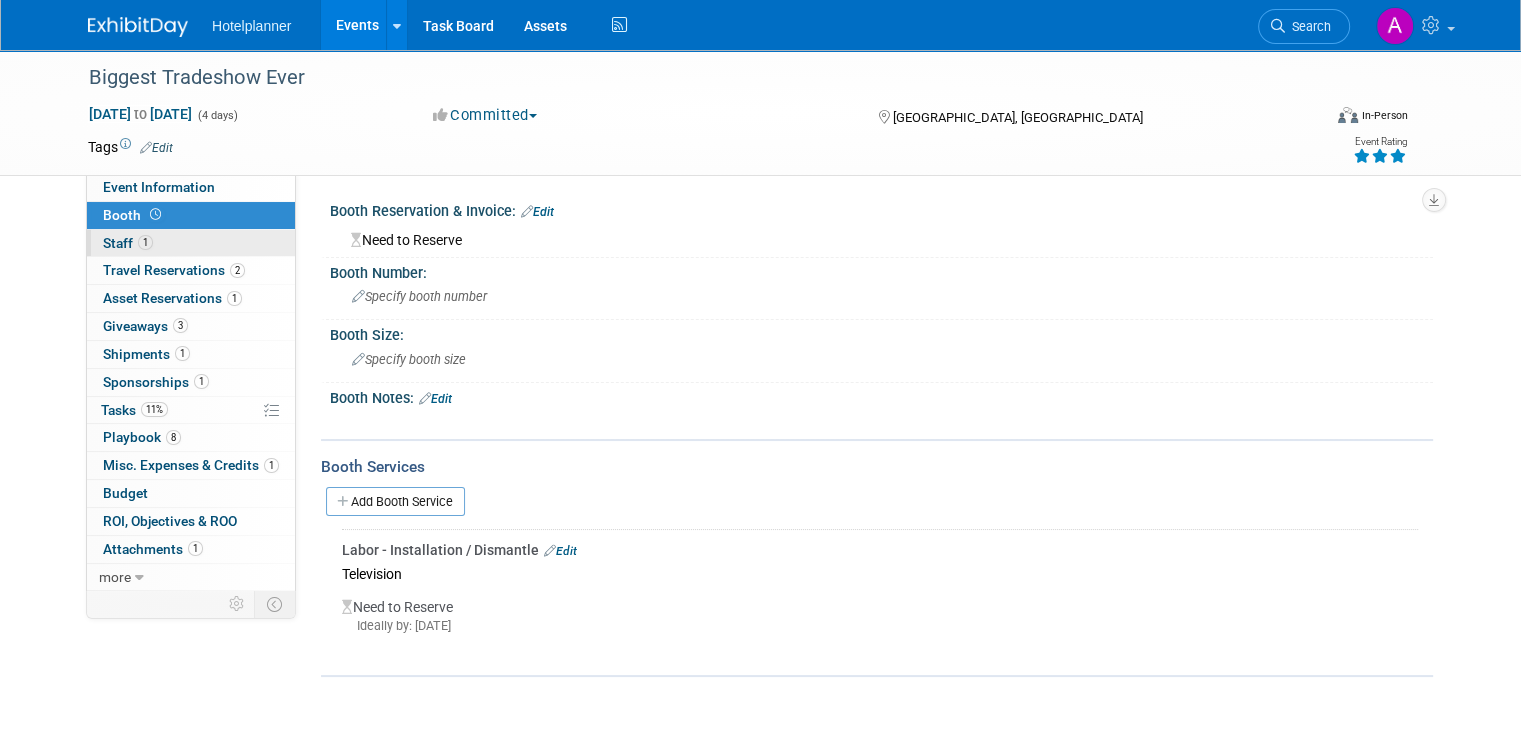 click on "Staff 1" at bounding box center [128, 243] 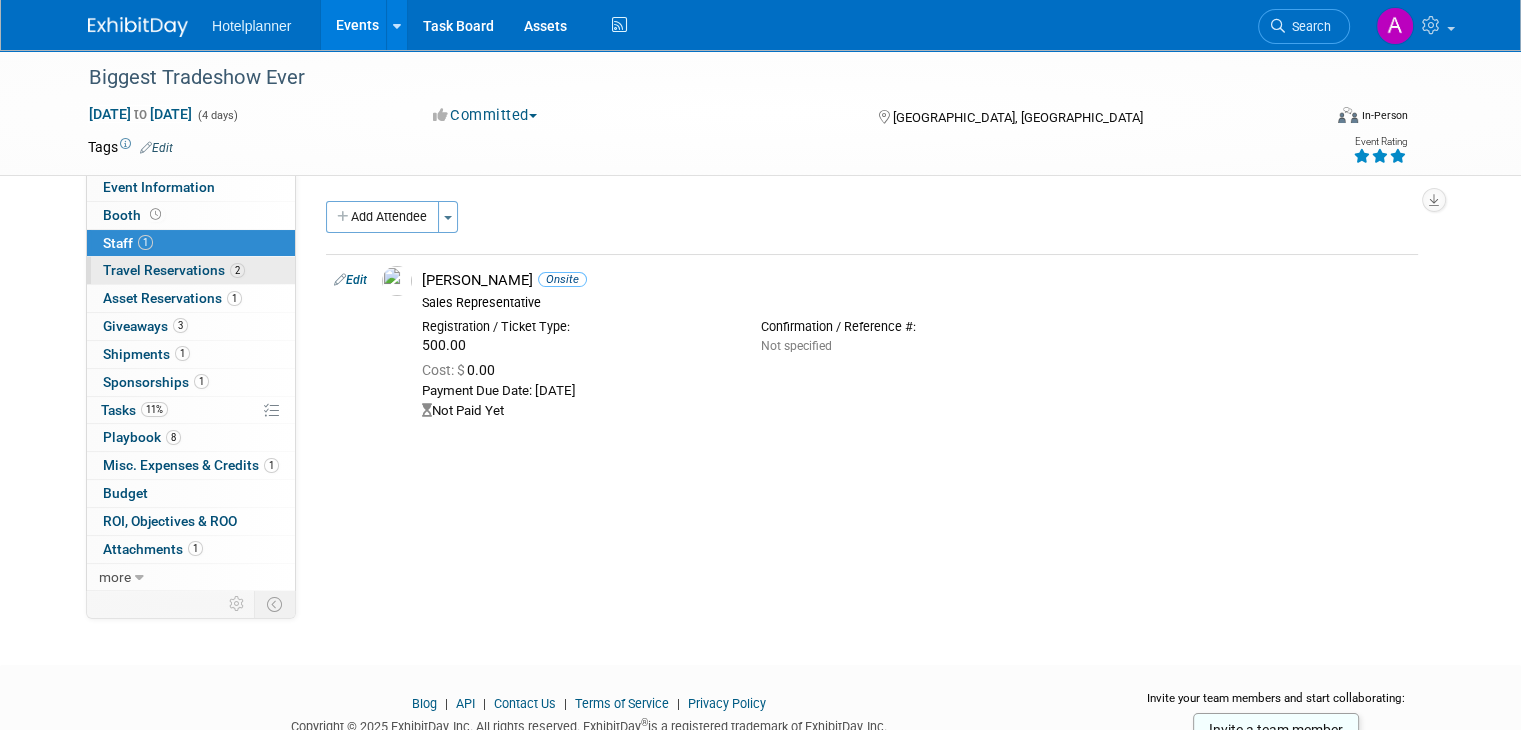 click on "Travel Reservations 2" at bounding box center [174, 270] 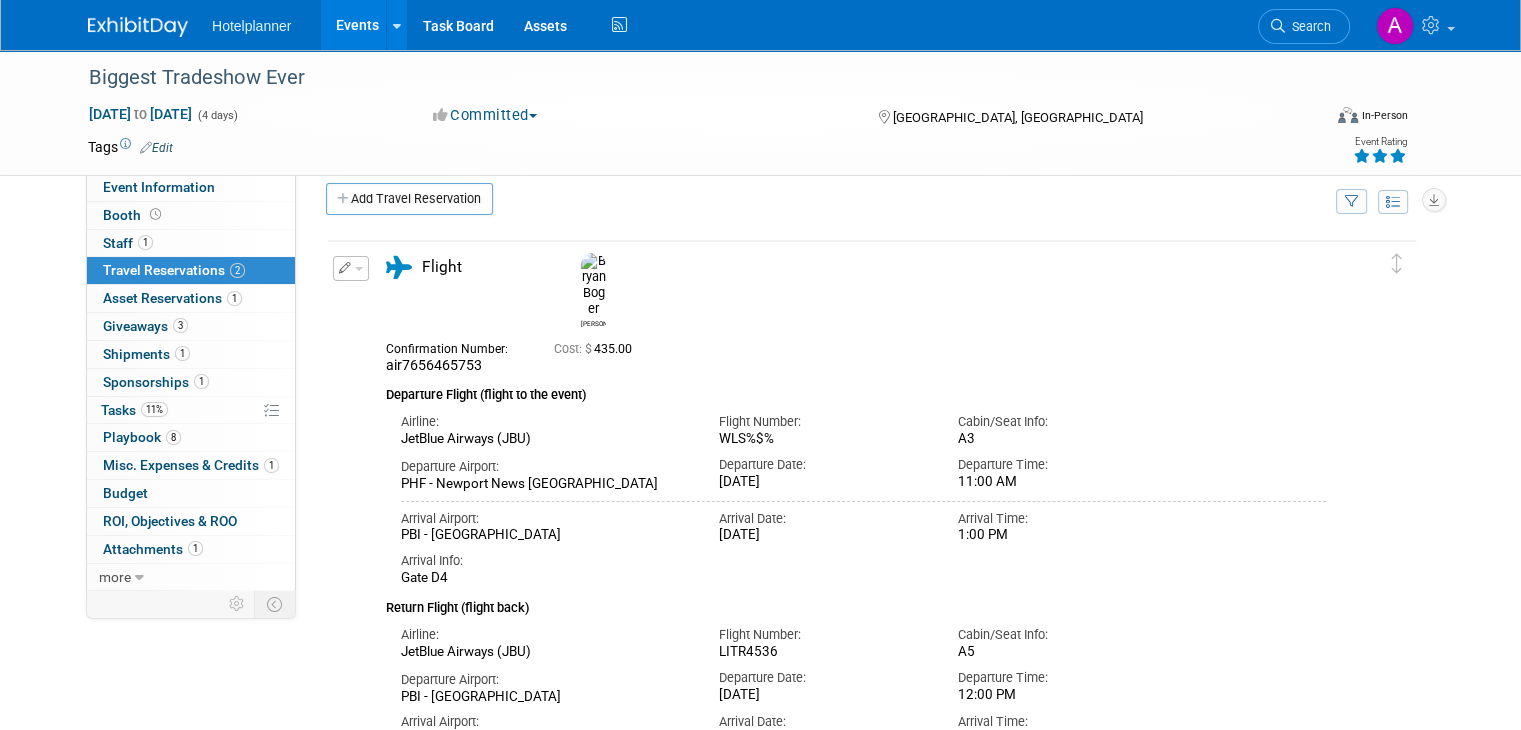 scroll, scrollTop: 0, scrollLeft: 0, axis: both 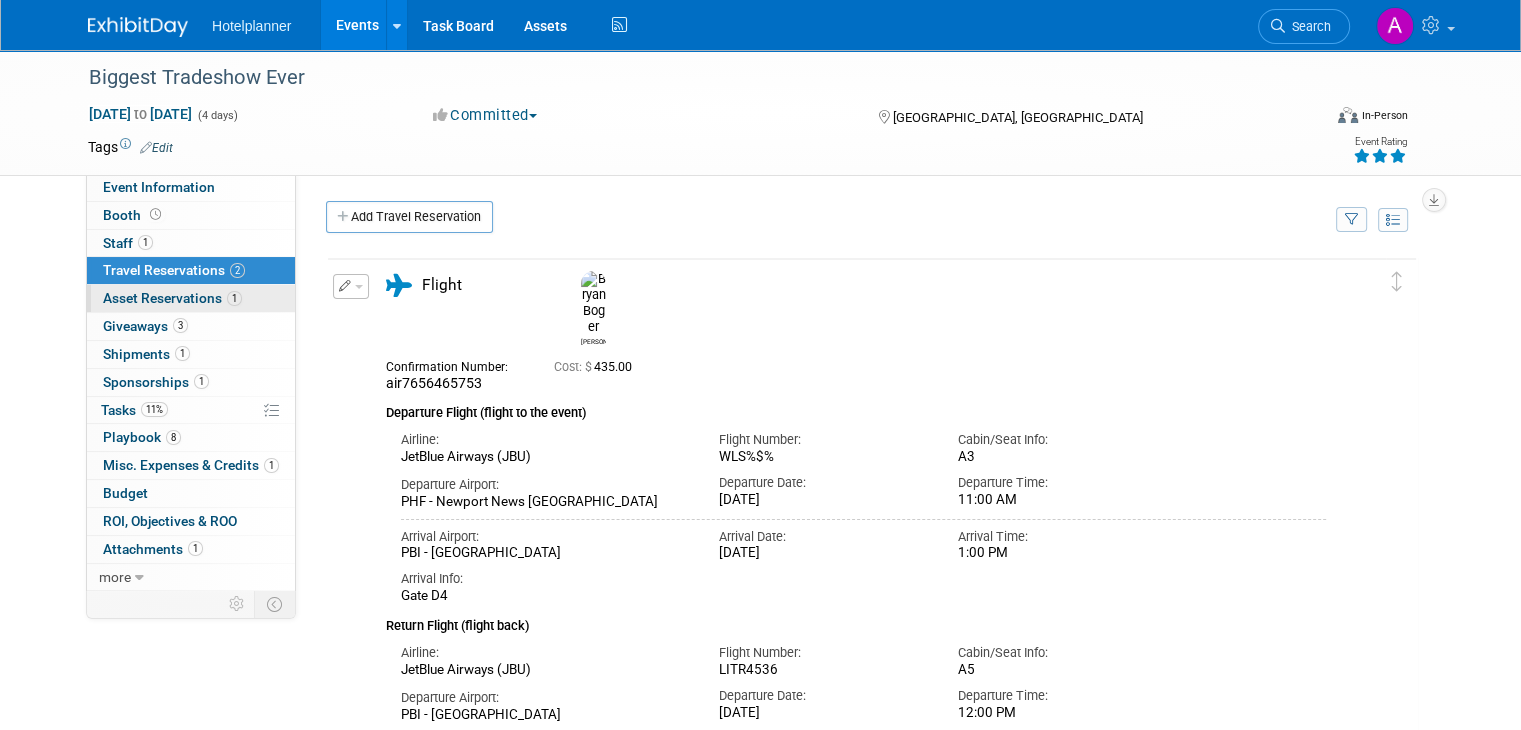 click on "Asset Reservations 1" at bounding box center [172, 298] 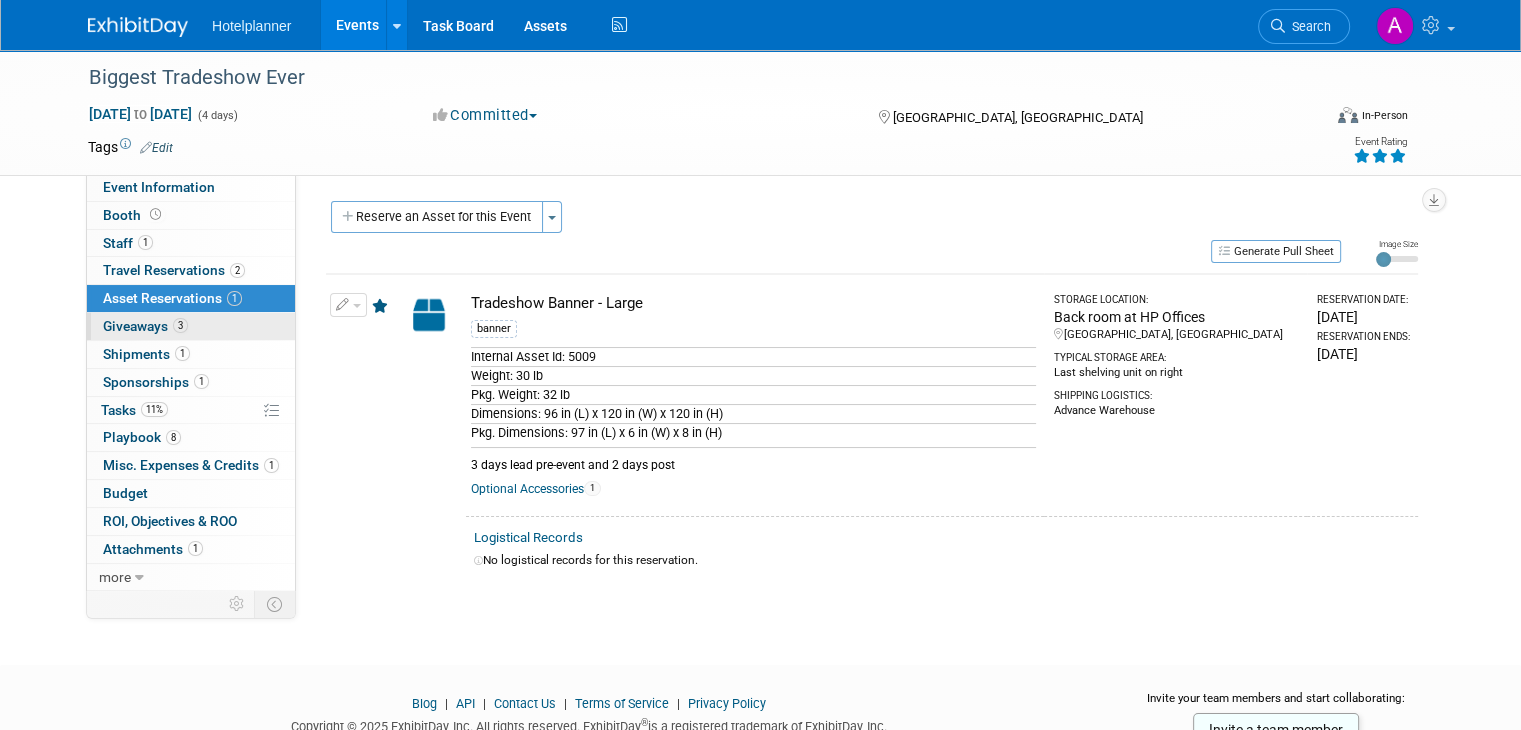 click on "Giveaways 3" at bounding box center (145, 326) 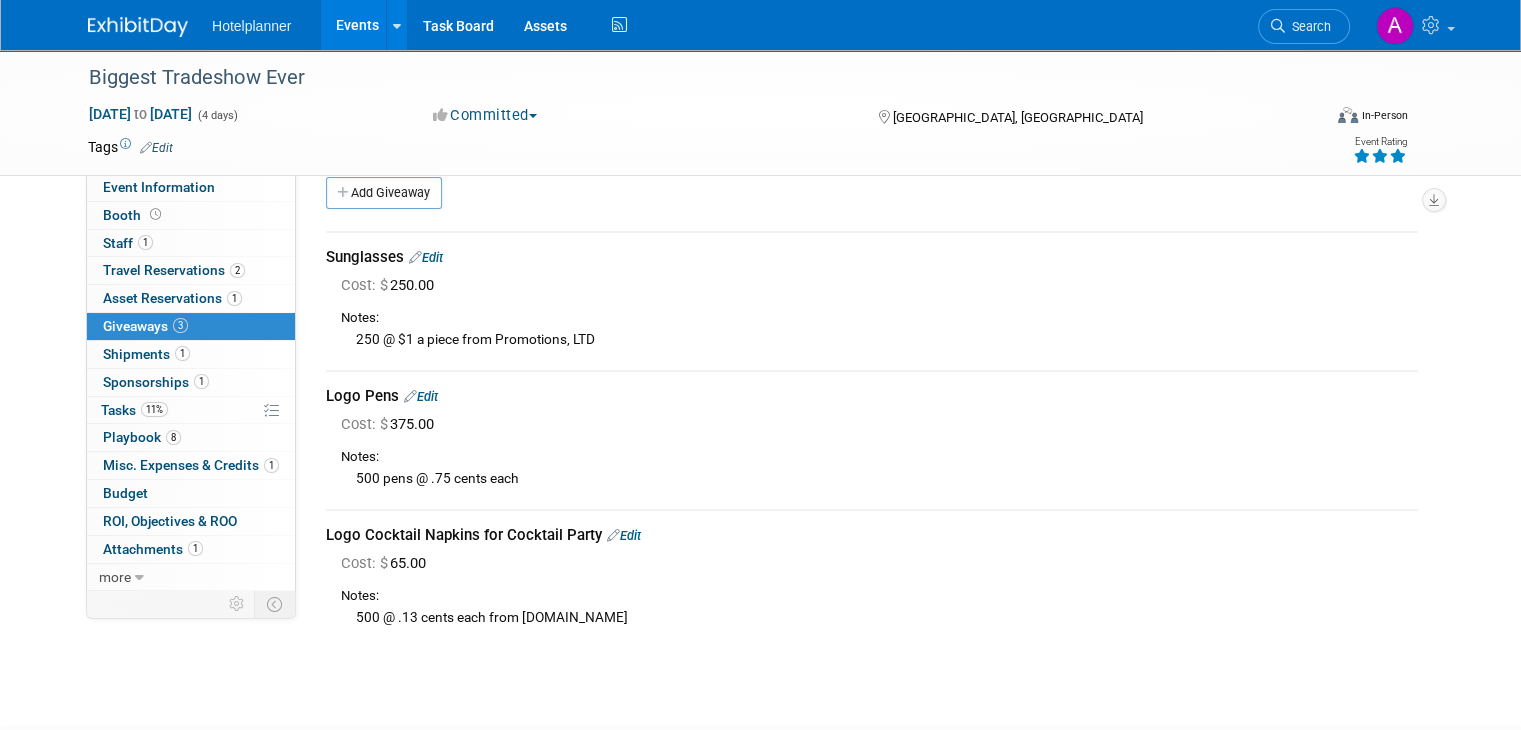 scroll, scrollTop: 0, scrollLeft: 0, axis: both 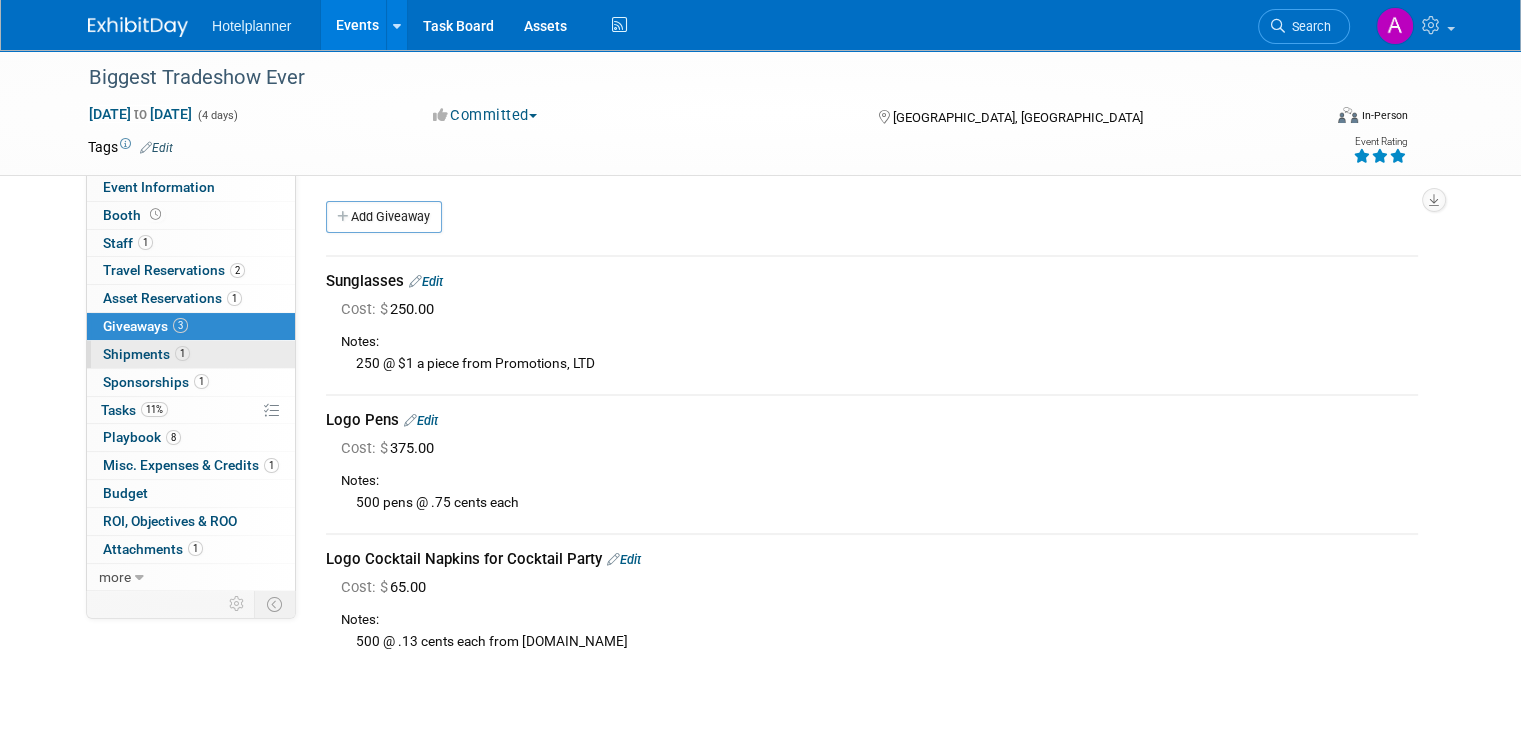 click on "Shipments 1" at bounding box center [146, 354] 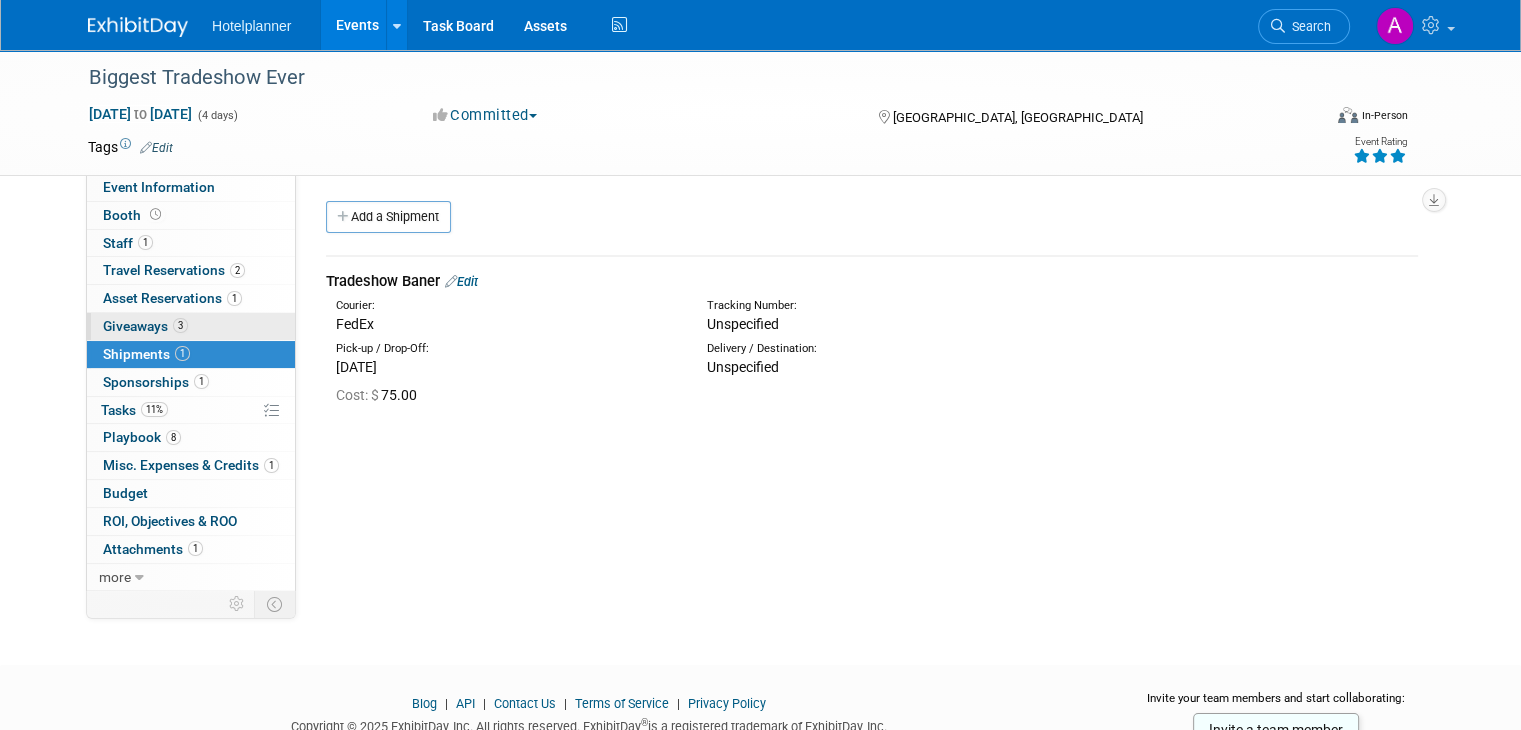 click on "Giveaways 3" at bounding box center (145, 326) 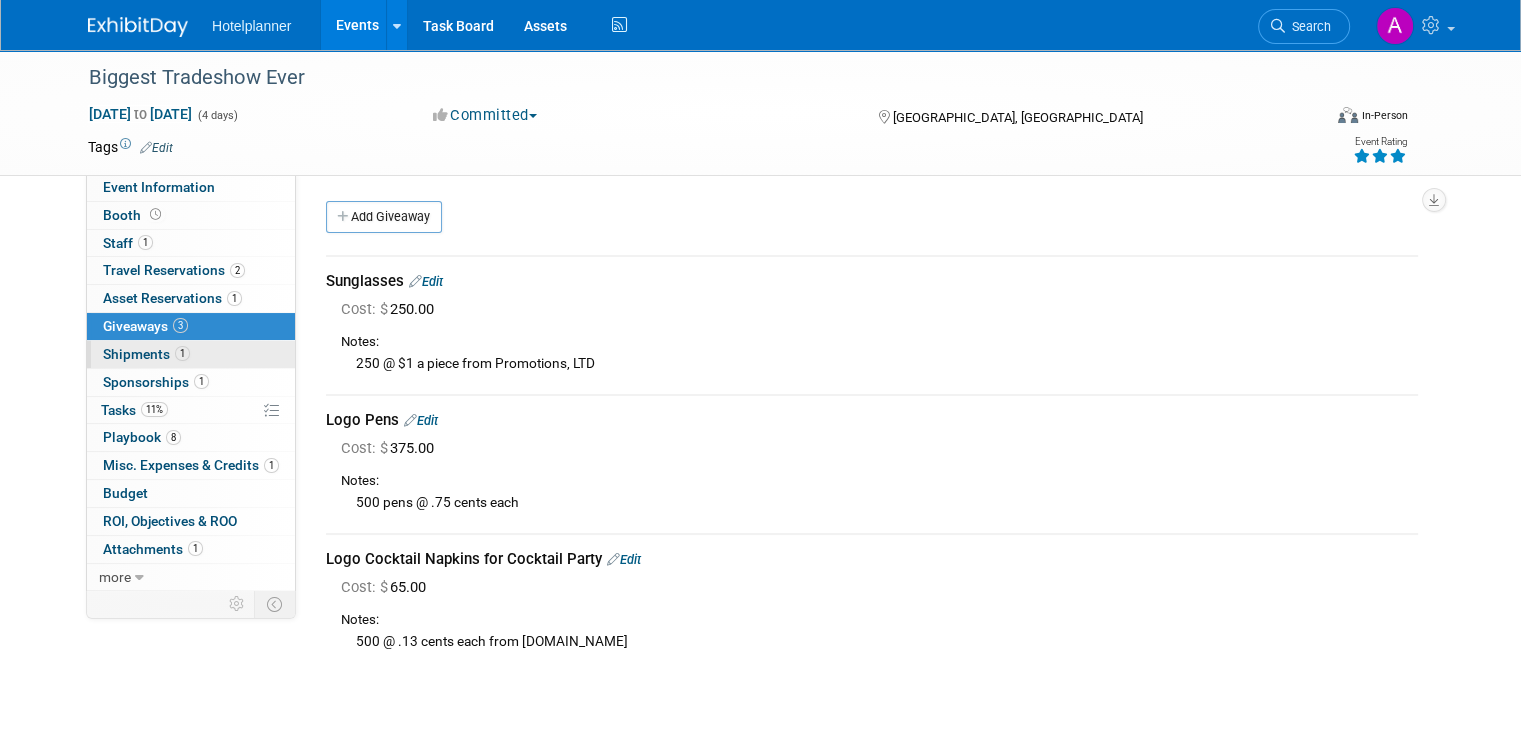 click on "Shipments 1" at bounding box center [146, 354] 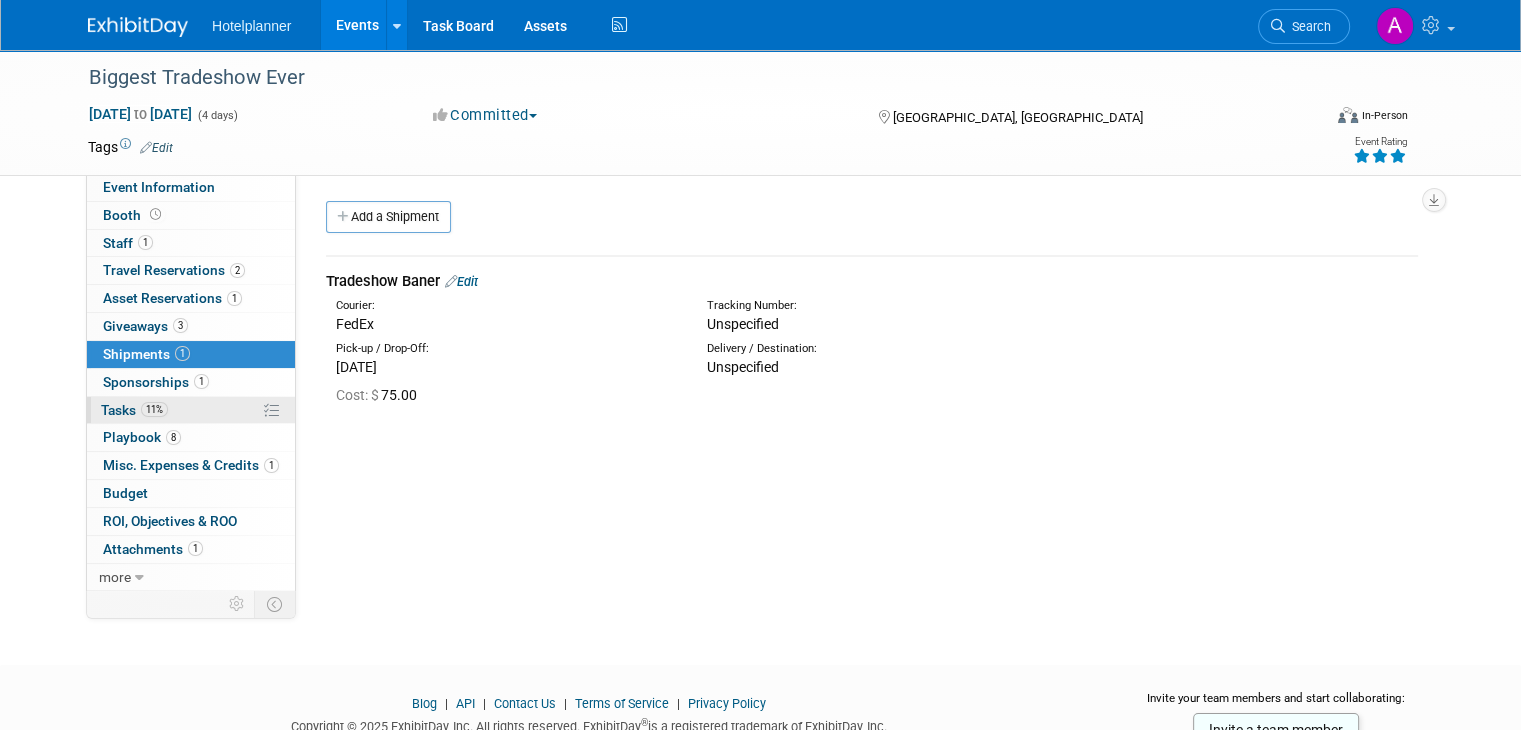 click on "11%
Tasks 11%" at bounding box center [191, 410] 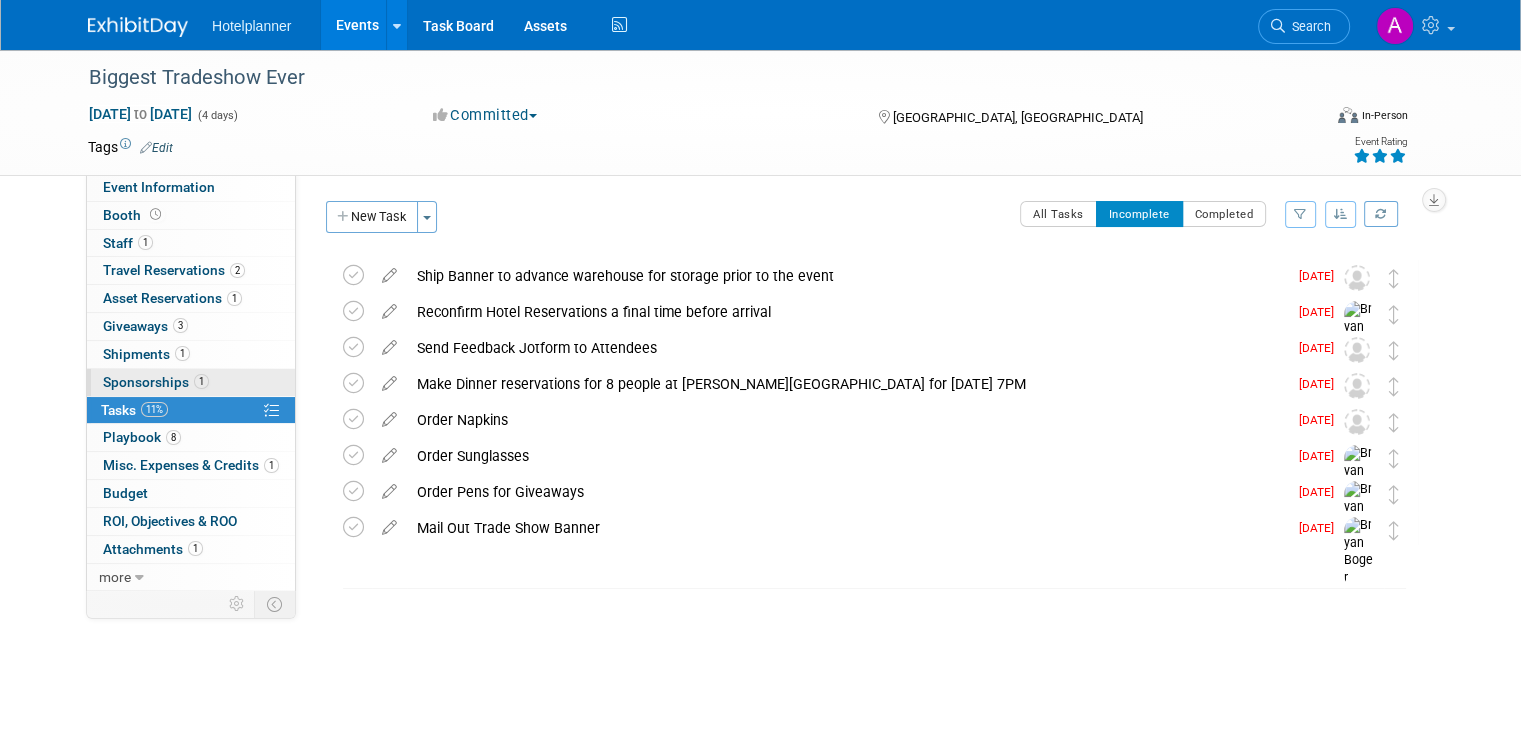 click on "Sponsorships 1" at bounding box center [156, 382] 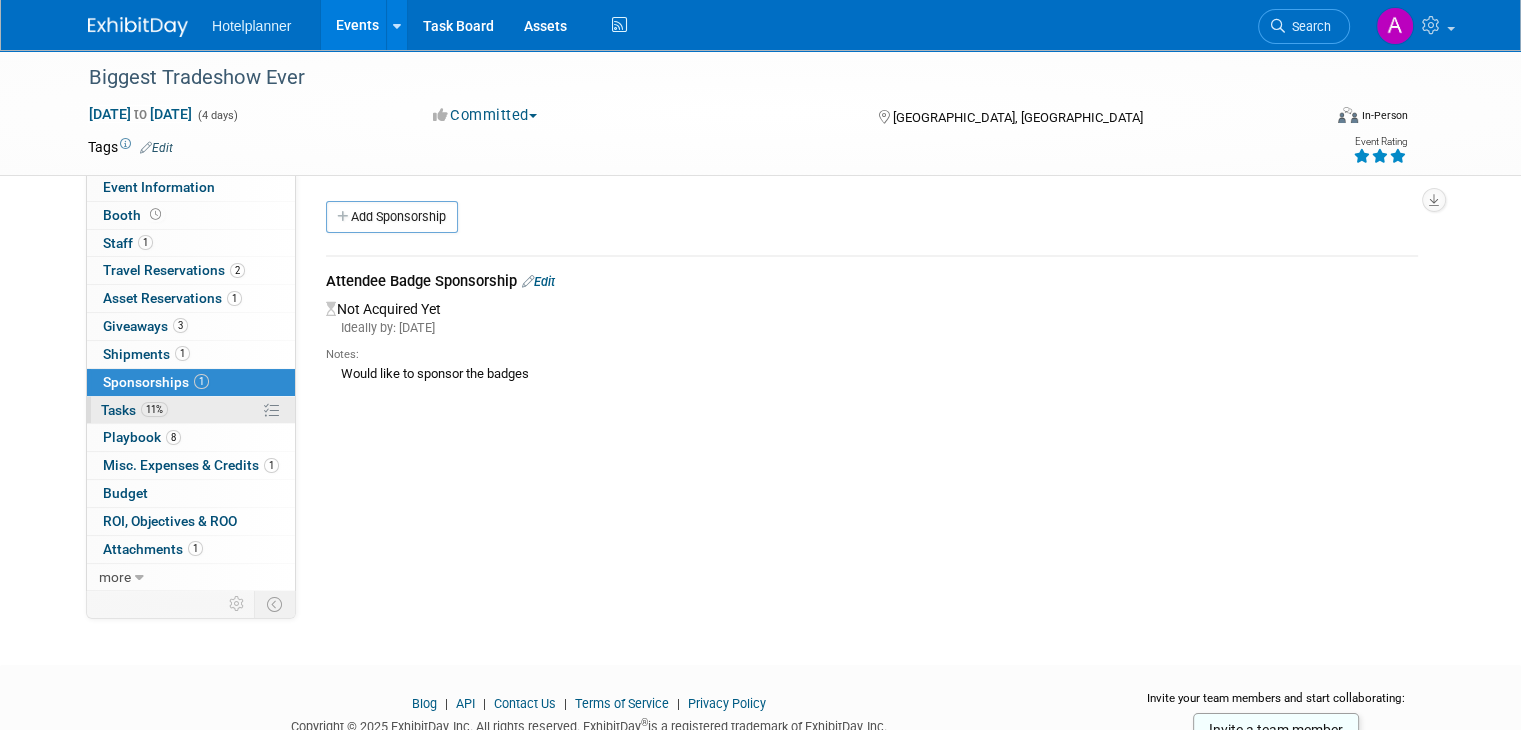 click on "Tasks 11%" at bounding box center (134, 410) 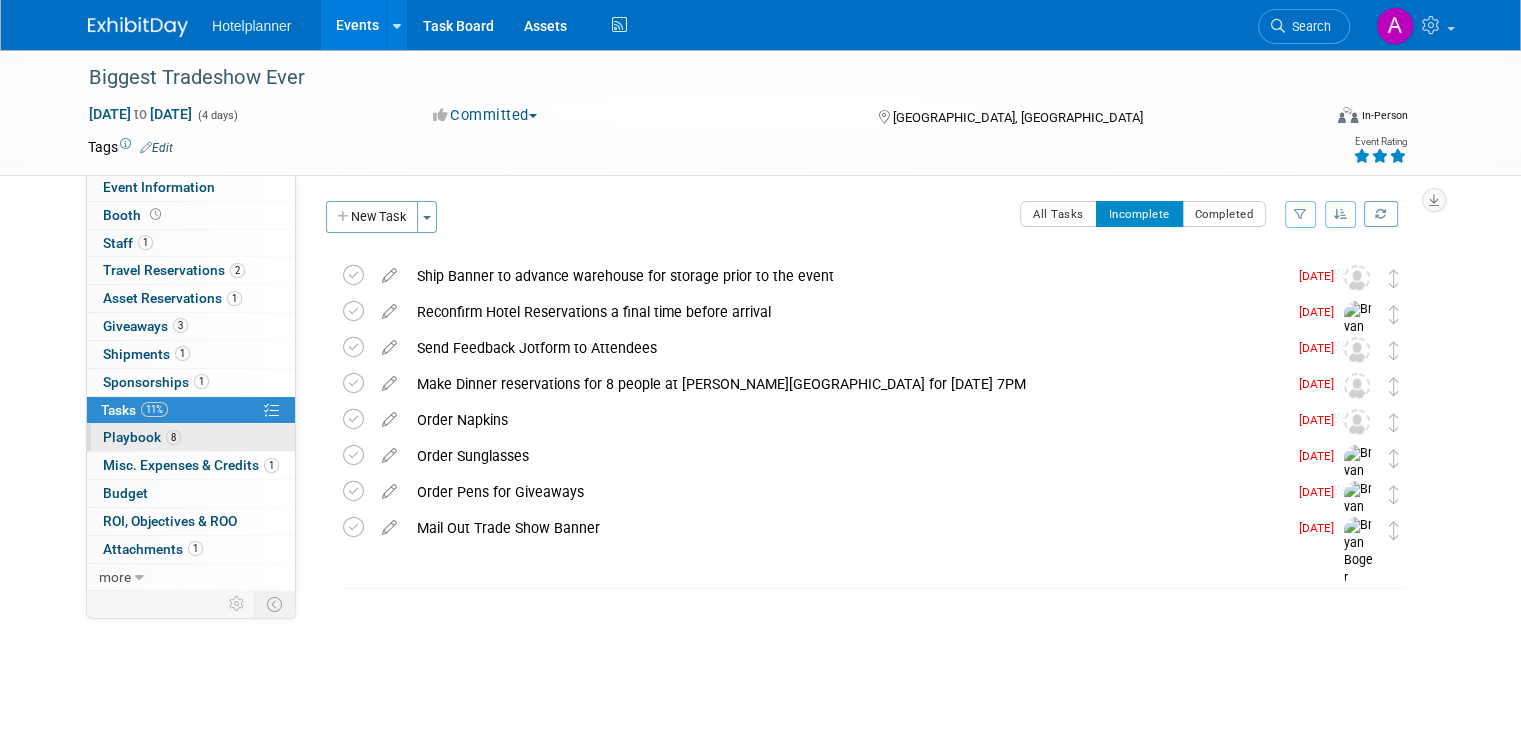 click on "Playbook 8" at bounding box center (142, 437) 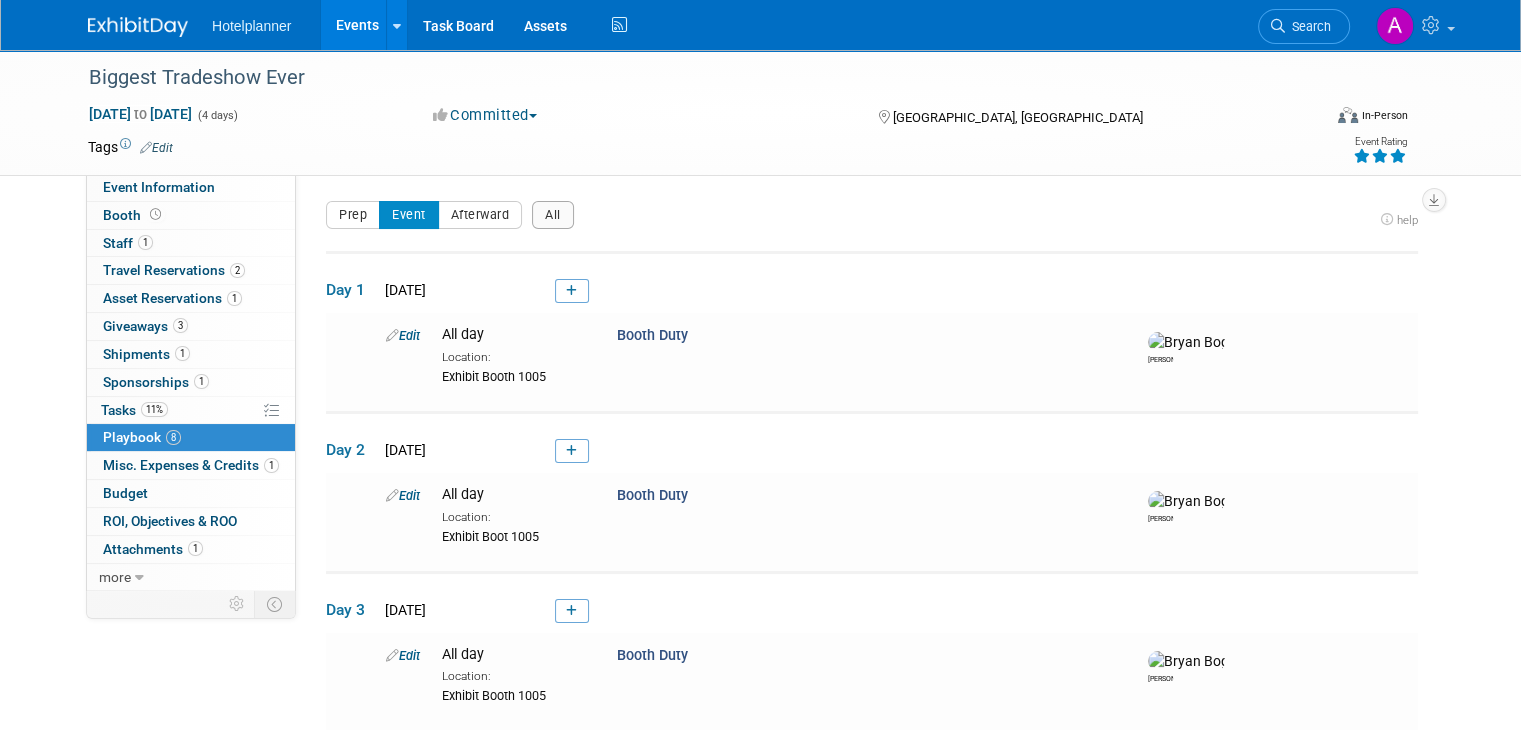 click on "Hotelplanner" at bounding box center (251, 26) 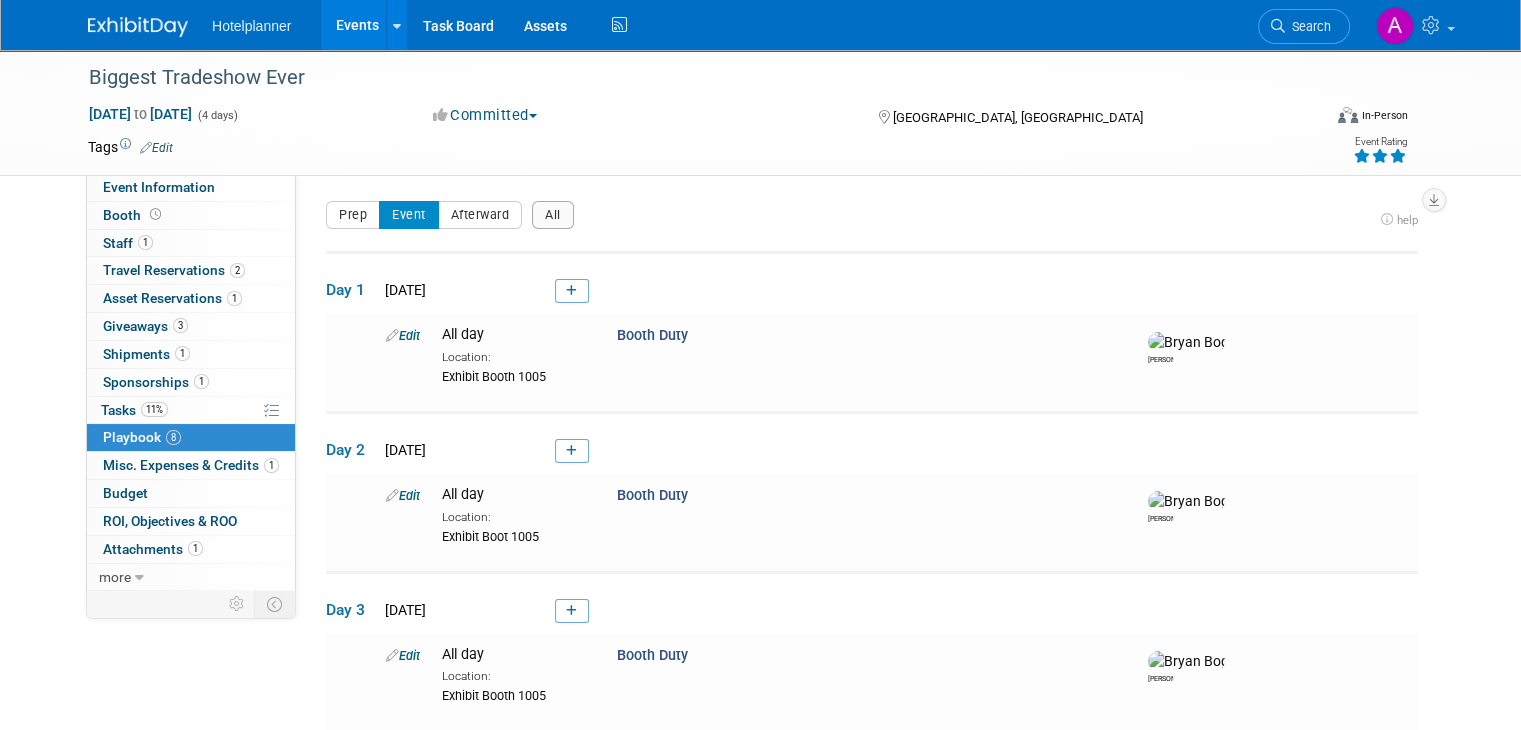click on "Events" at bounding box center [357, 25] 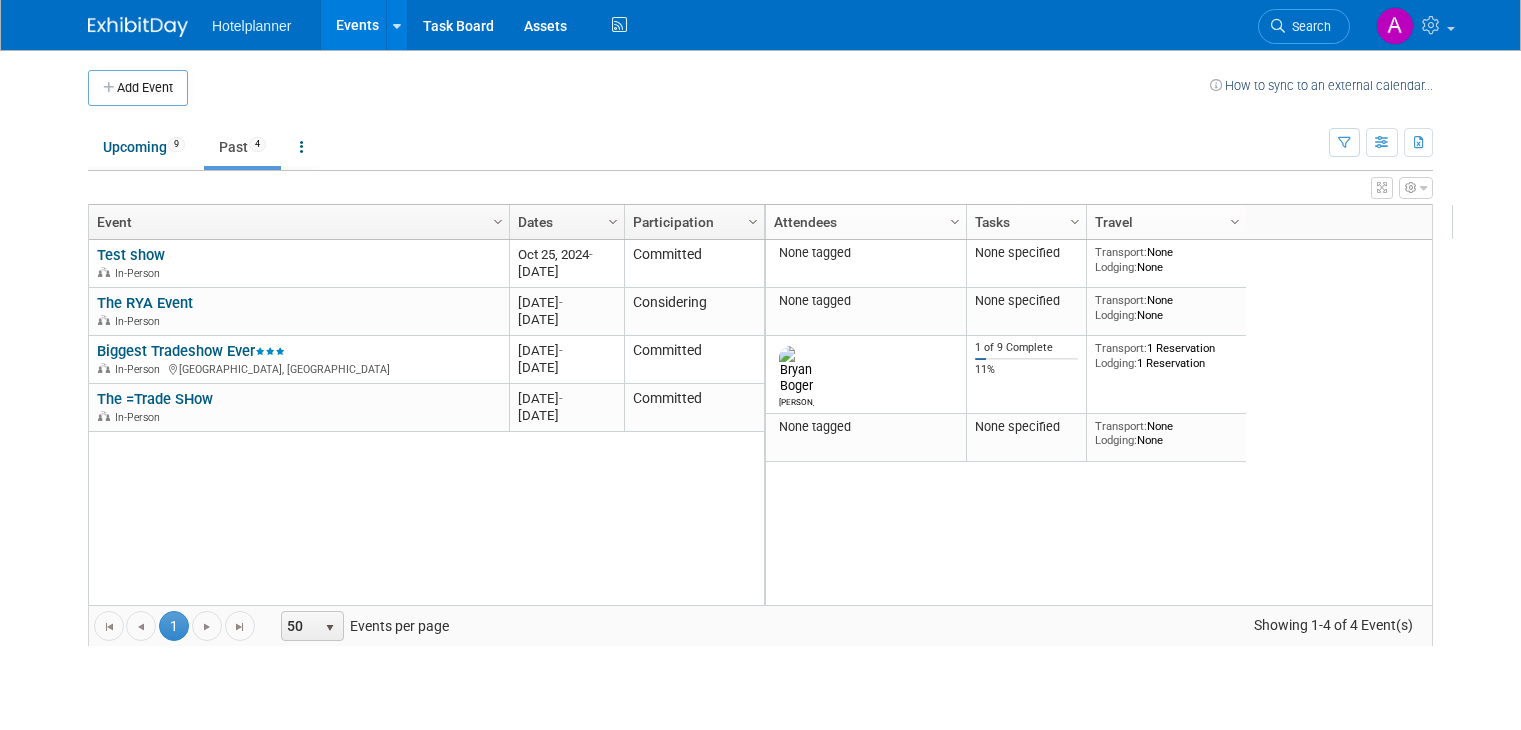 scroll, scrollTop: 0, scrollLeft: 0, axis: both 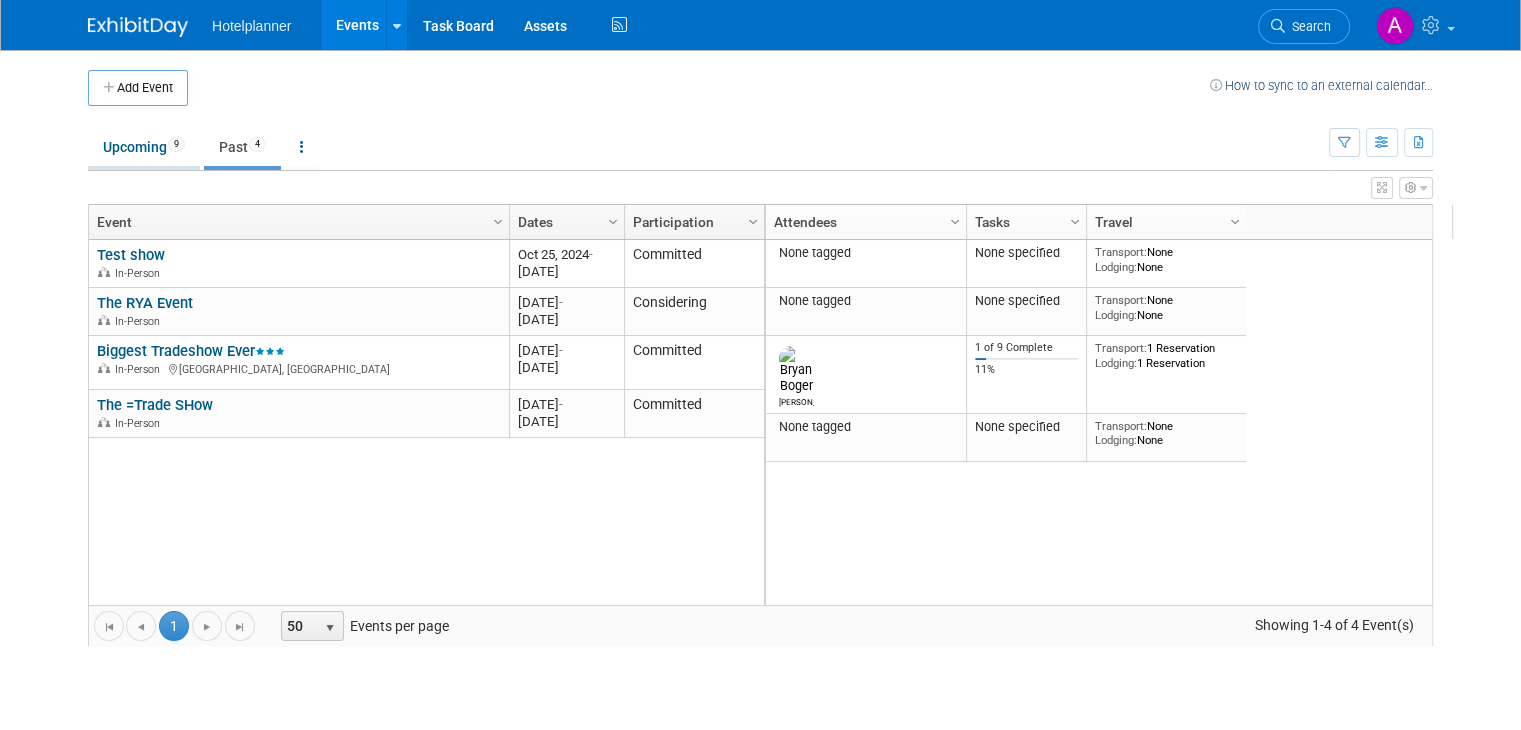 click on "Upcoming
9" at bounding box center (144, 147) 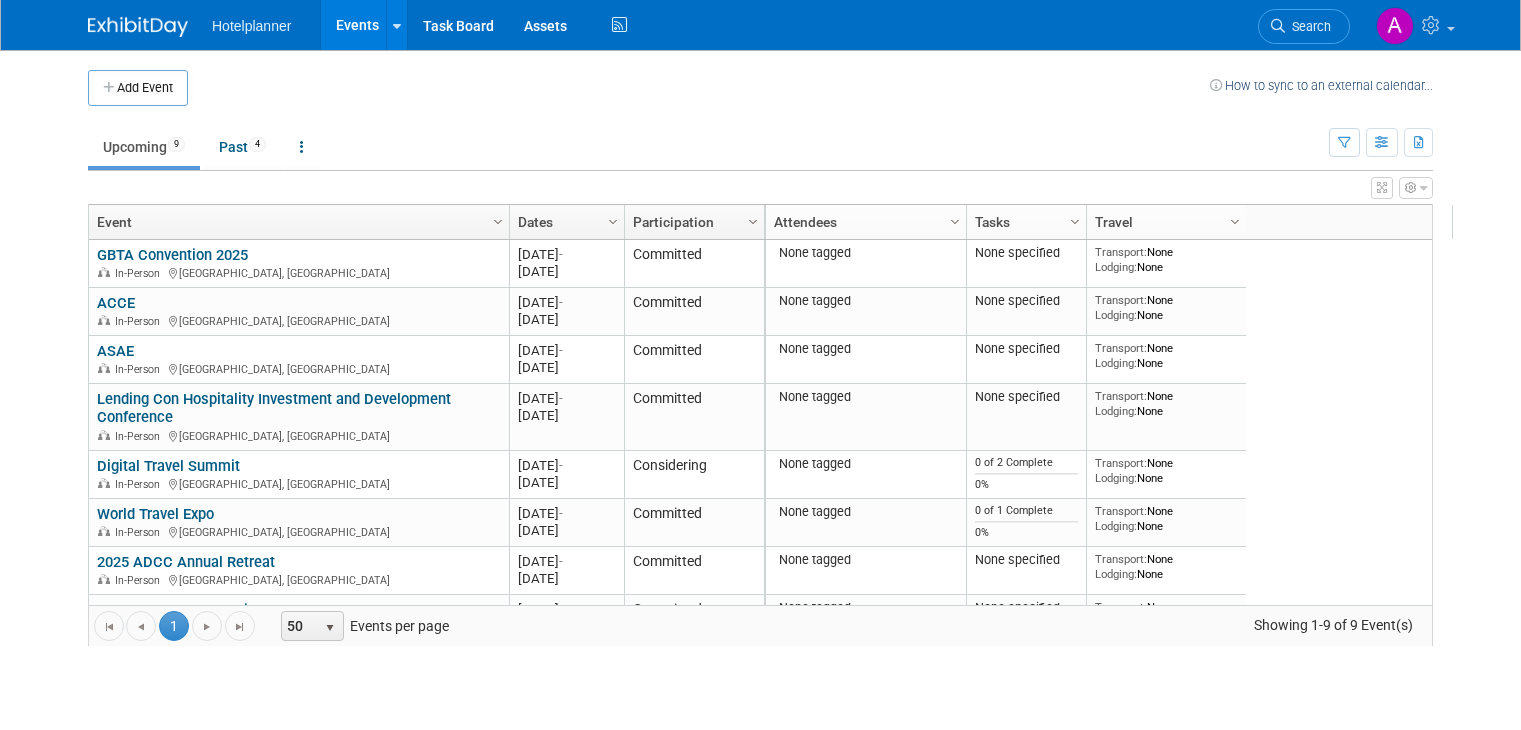scroll, scrollTop: 0, scrollLeft: 0, axis: both 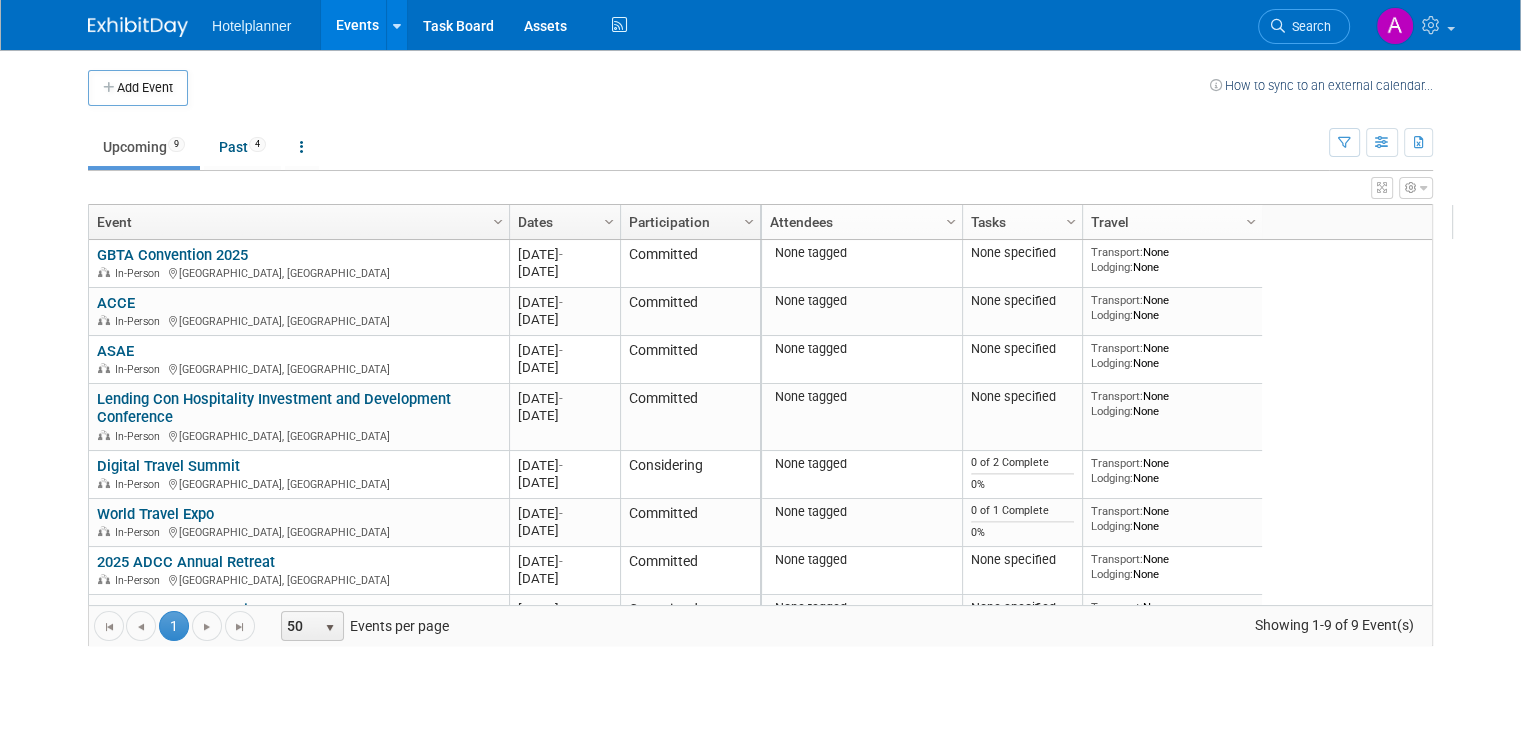 drag, startPoint x: 1229, startPoint y: 226, endPoint x: 1246, endPoint y: 228, distance: 17.117243 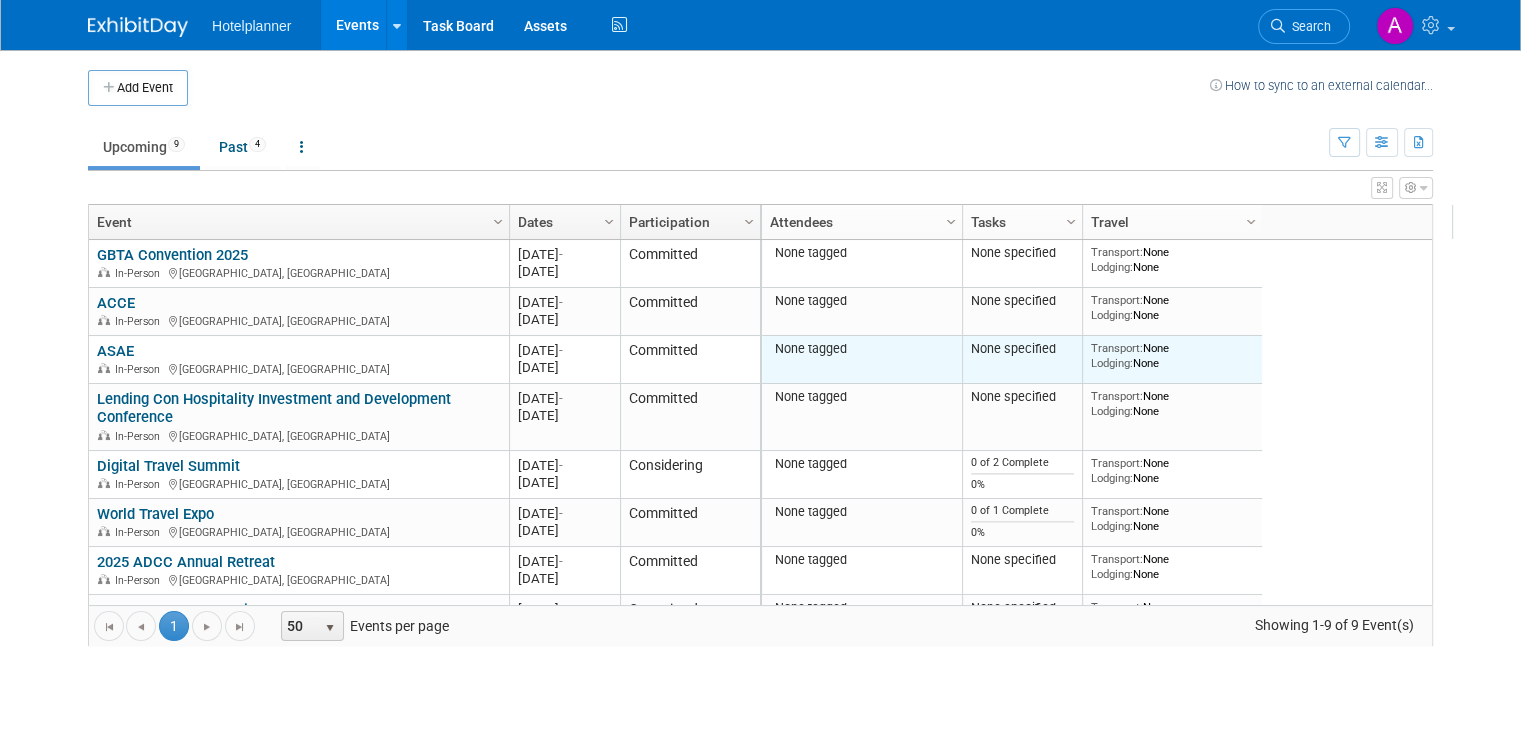 scroll, scrollTop: 55, scrollLeft: 0, axis: vertical 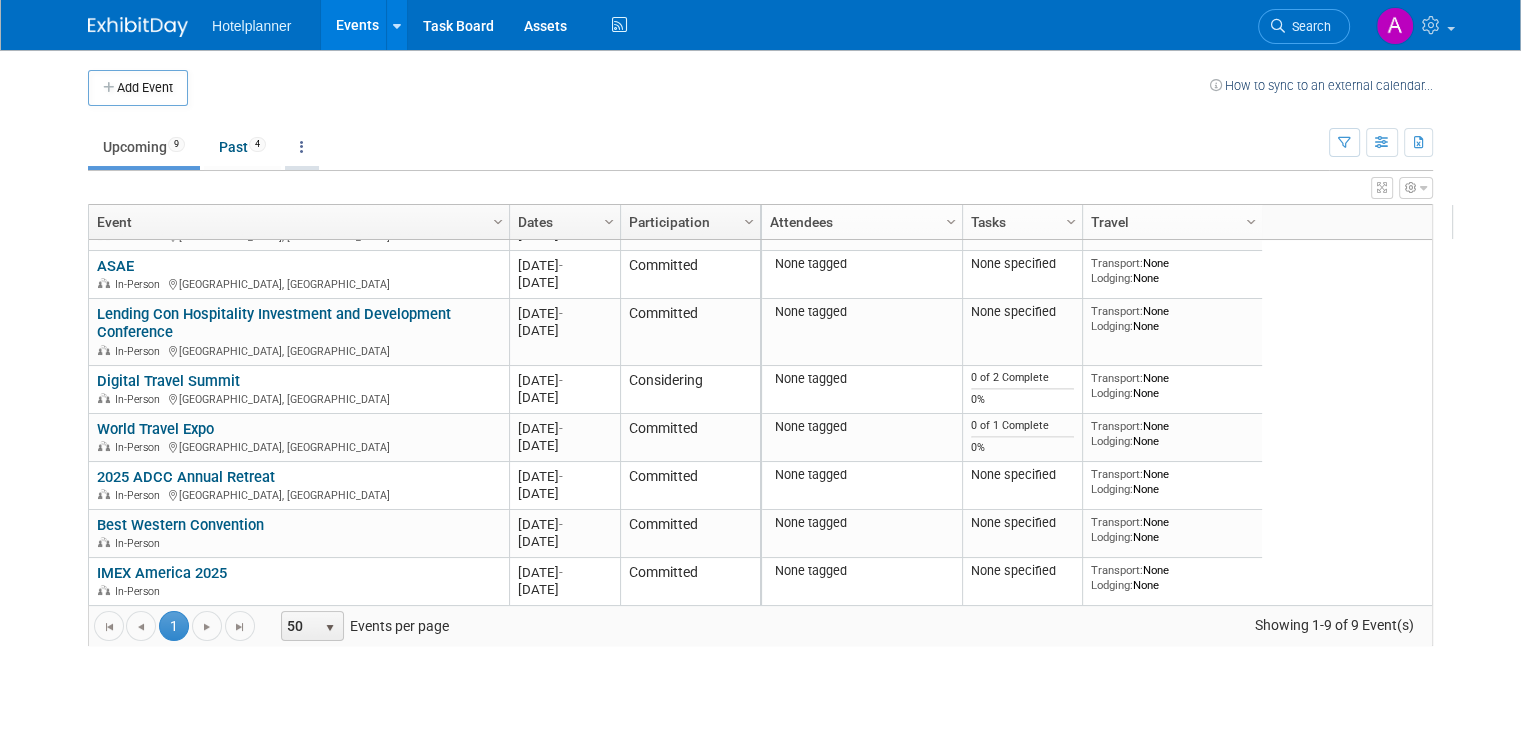 click at bounding box center (302, 147) 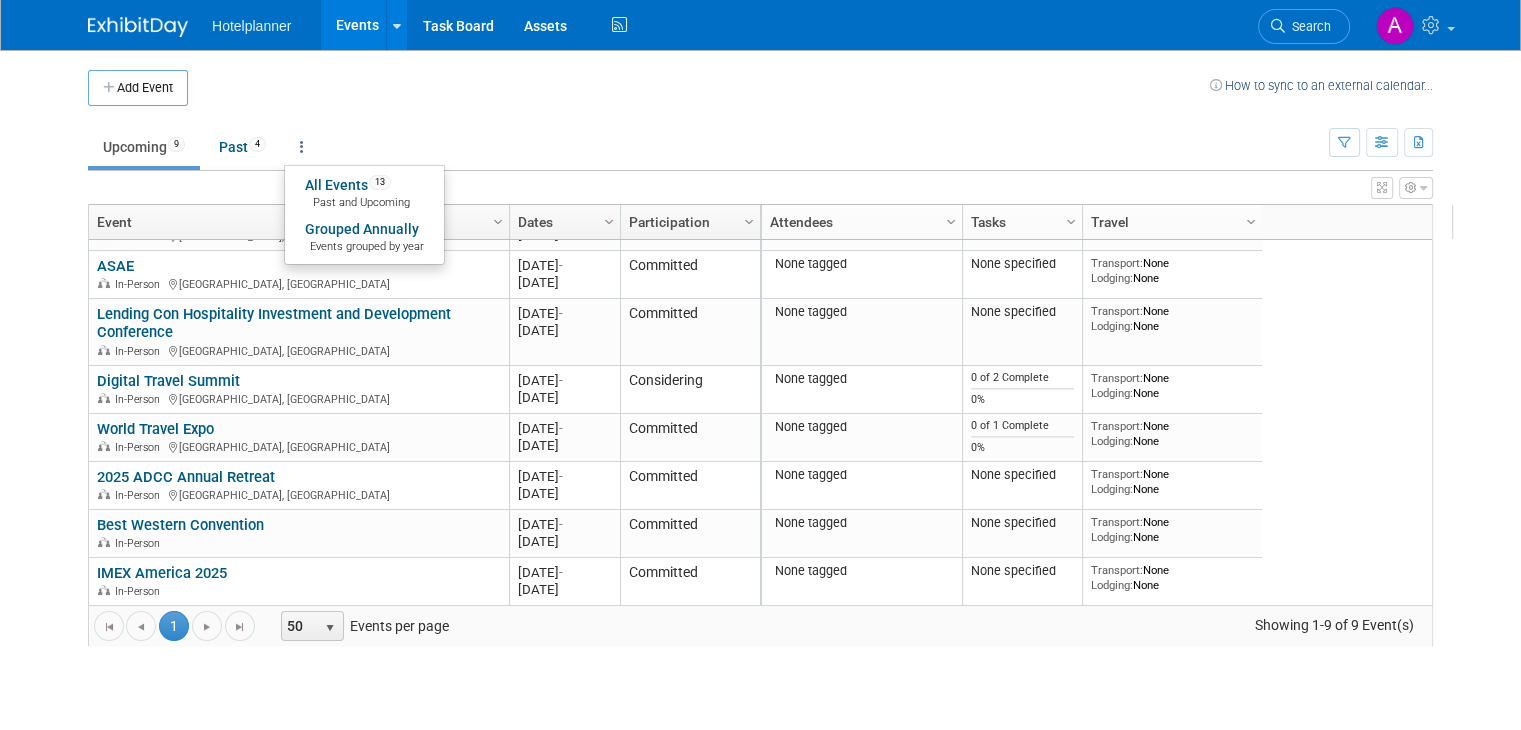click at bounding box center [302, 147] 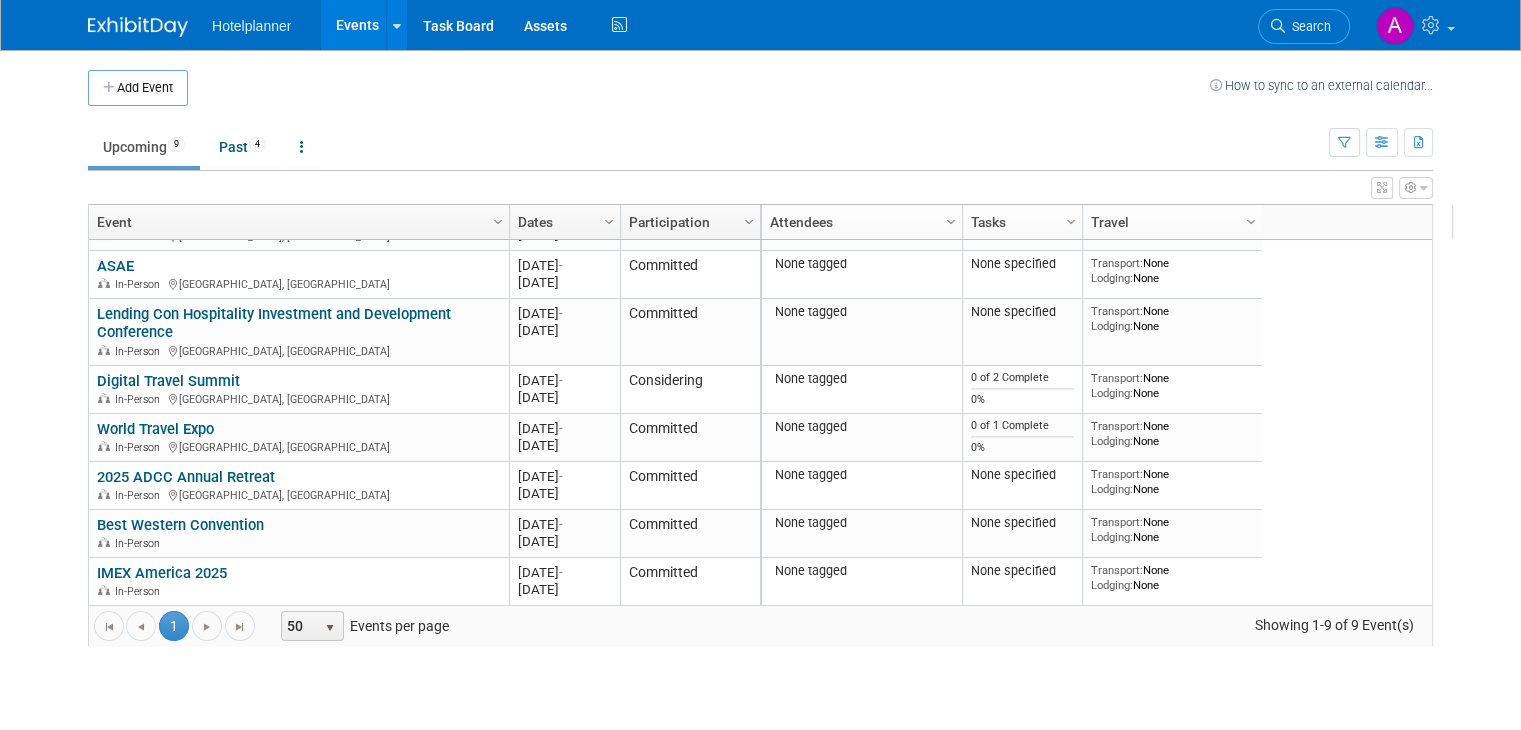 click on "Upcoming
9
Past
4
All Events
13
Past and Upcoming
Grouped Annually
Events grouped by year" at bounding box center (708, 148) 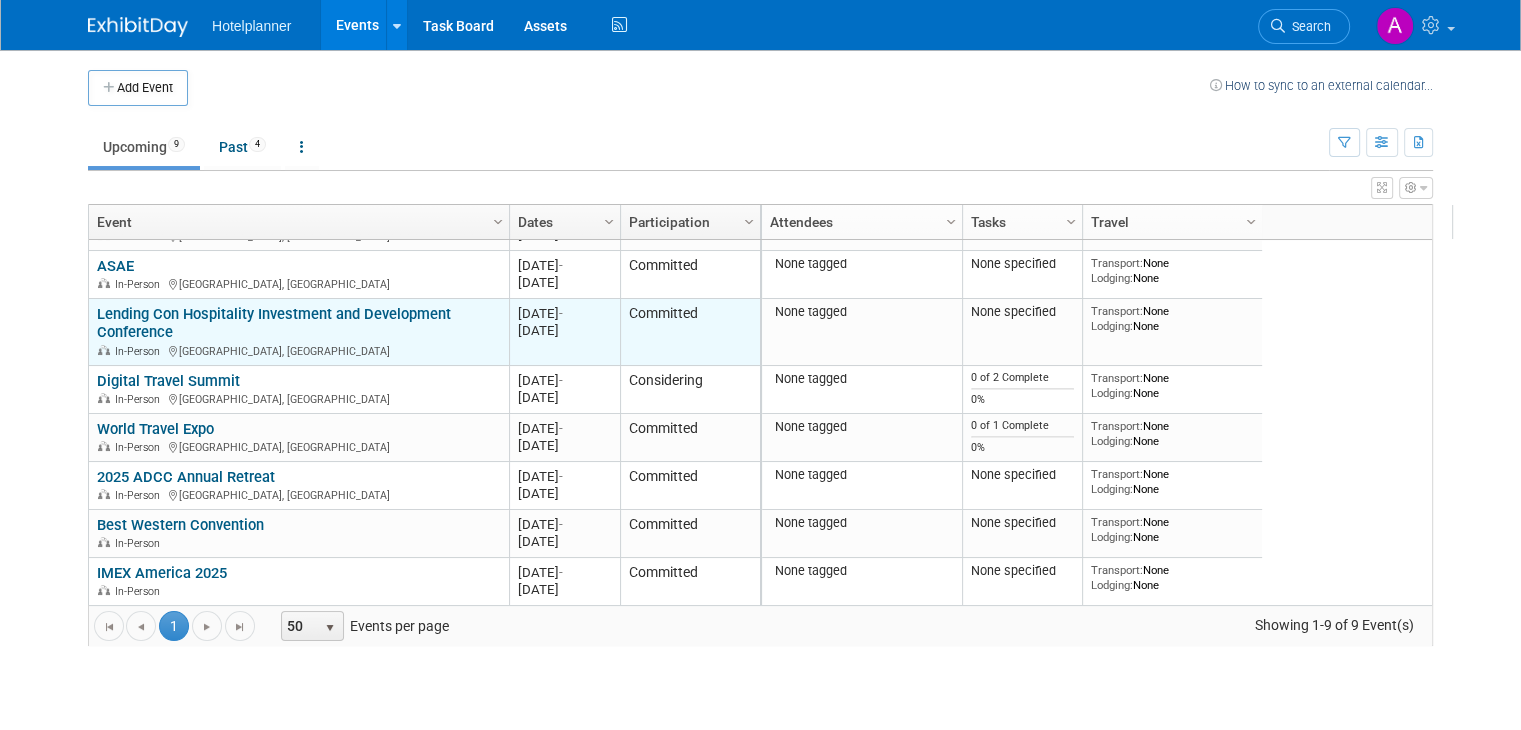 scroll, scrollTop: 0, scrollLeft: 0, axis: both 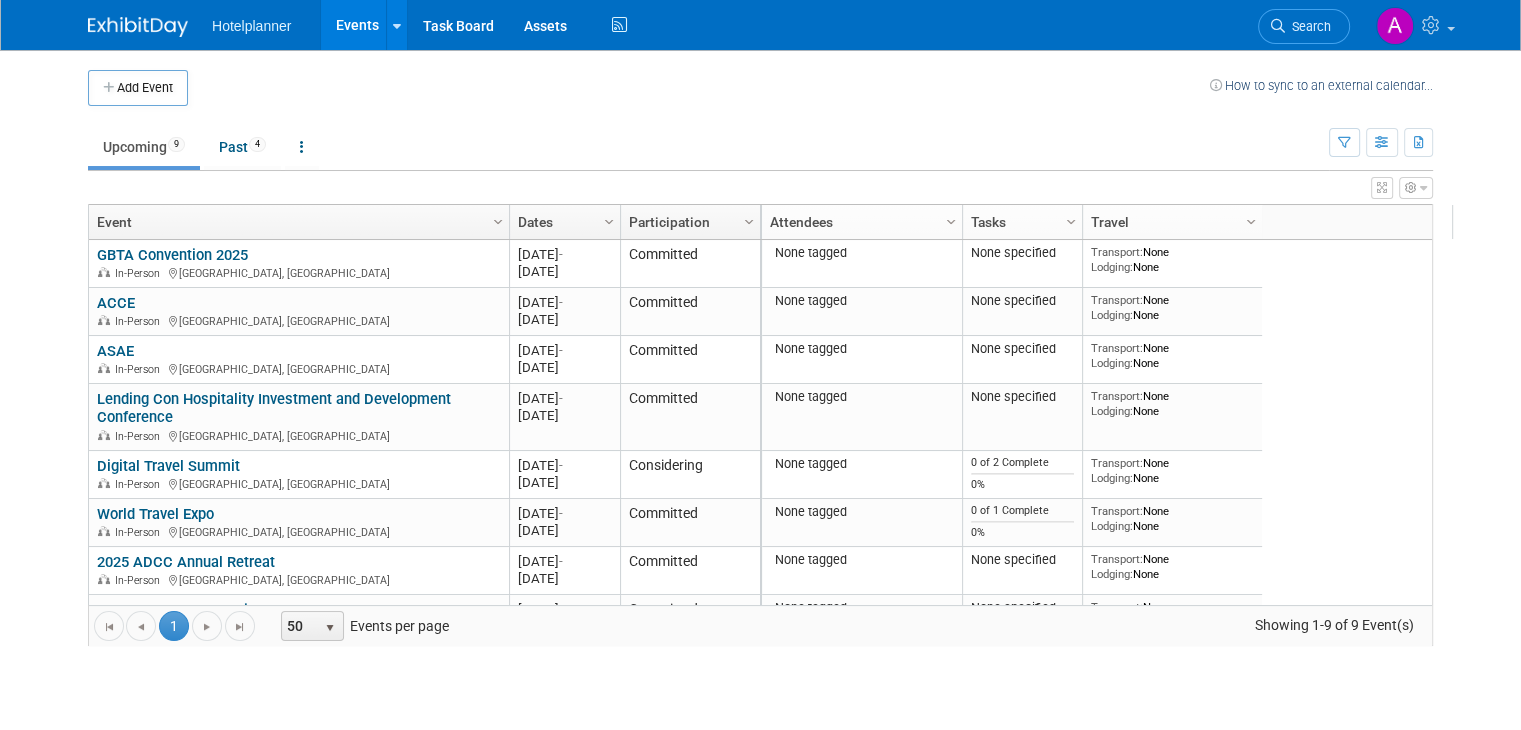click on "Upcoming
9
Past
4
All Events
13
Past and Upcoming
Grouped Annually
Events grouped by year" at bounding box center [708, 138] 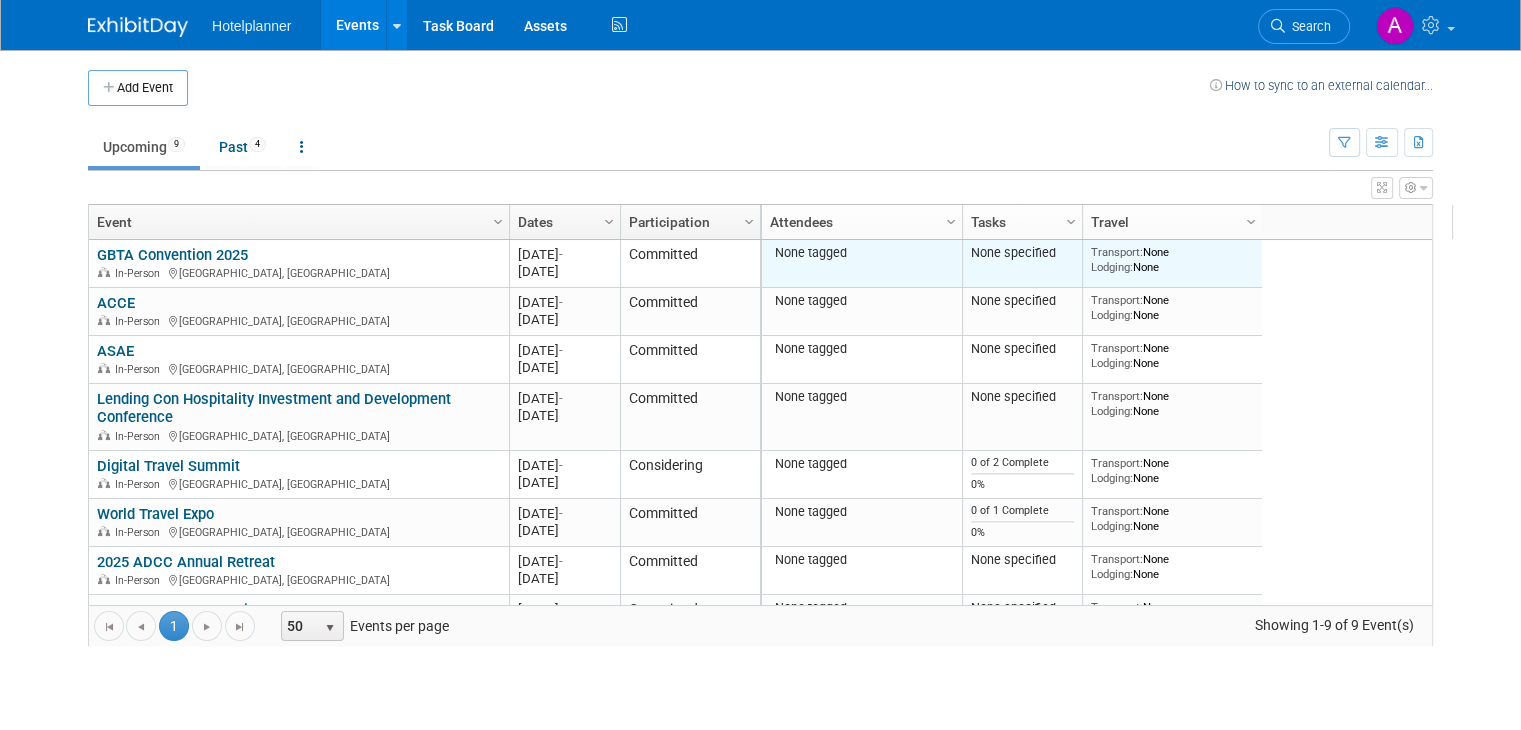 click on "None tagged" at bounding box center (862, 264) 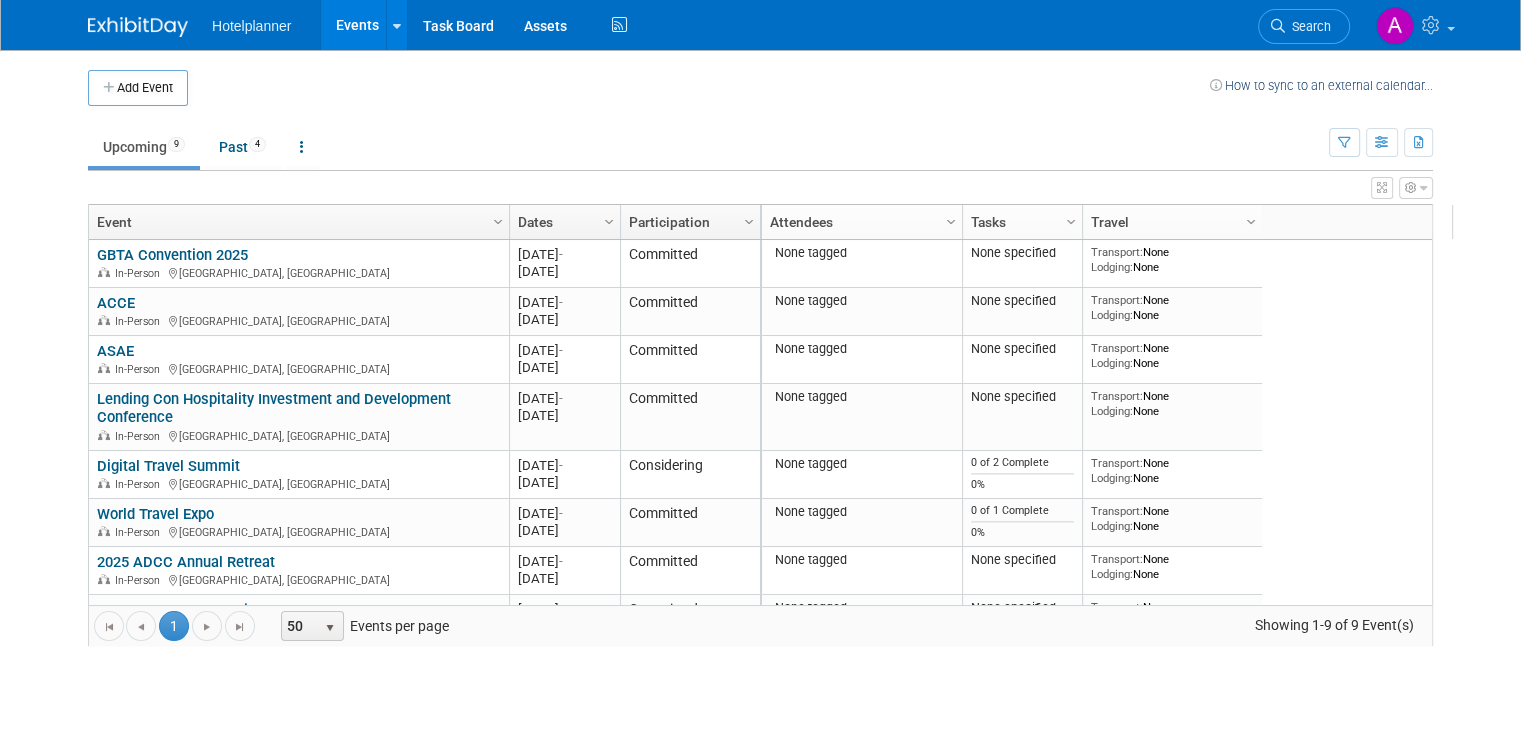 click on "Column Settings Event Column Settings Dates Column Settings Participation Column Settings Attendees Column Settings Tasks Column Settings Travel Column Settings Event Year Column Settings Event Month Column Settings Venue Location Column Settings Venue Address Column Settings Website URL Column Settings Booth Reservation Status Column Settings Booth Reserve By Date Column Settings Booth Size Column Settings Booth Number Column Settings Num Leads Column Settings Num Impressions: Booth Column Settings Num Impressions: Sponsorships Column Settings Num Impressions: Media Column Settings Meetings: Existing Customers Column Settings Meetings: New Customers Column Settings Actual Sales Amount Column Settings Potential Sales Amount Column Settings Budget Notes Column Settings Booth Notes Column Settings Event Notes Column Settings Shipments Column Settings Giveaways Column Settings Sponsorships Column Settings Misc. Expenses Column Settings Asset Reservations
GBTA Convention 2025
GBTA Convention 2025" at bounding box center (760, 425) 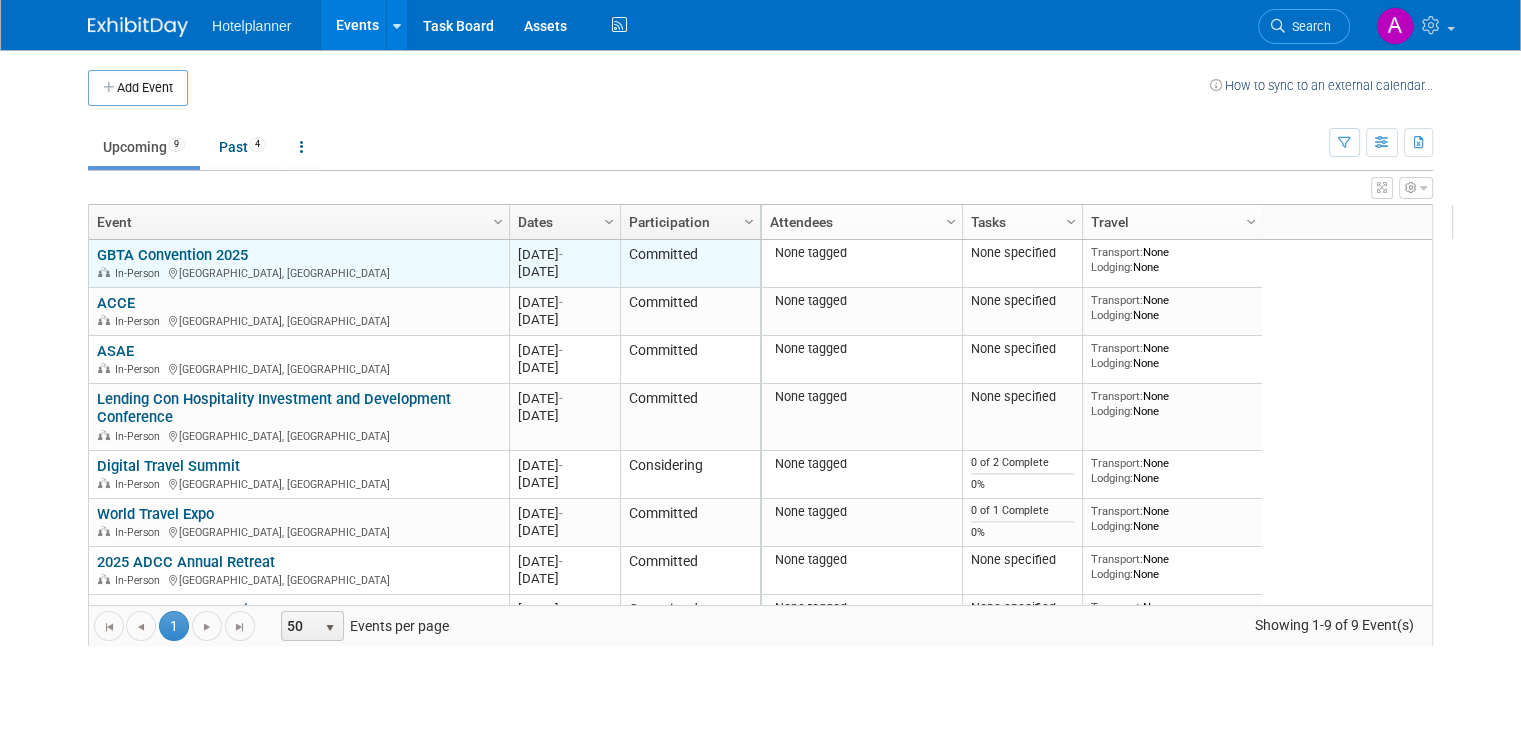 click on "GBTA Convention 2025
In-Person
Denver, CO" at bounding box center [298, 263] 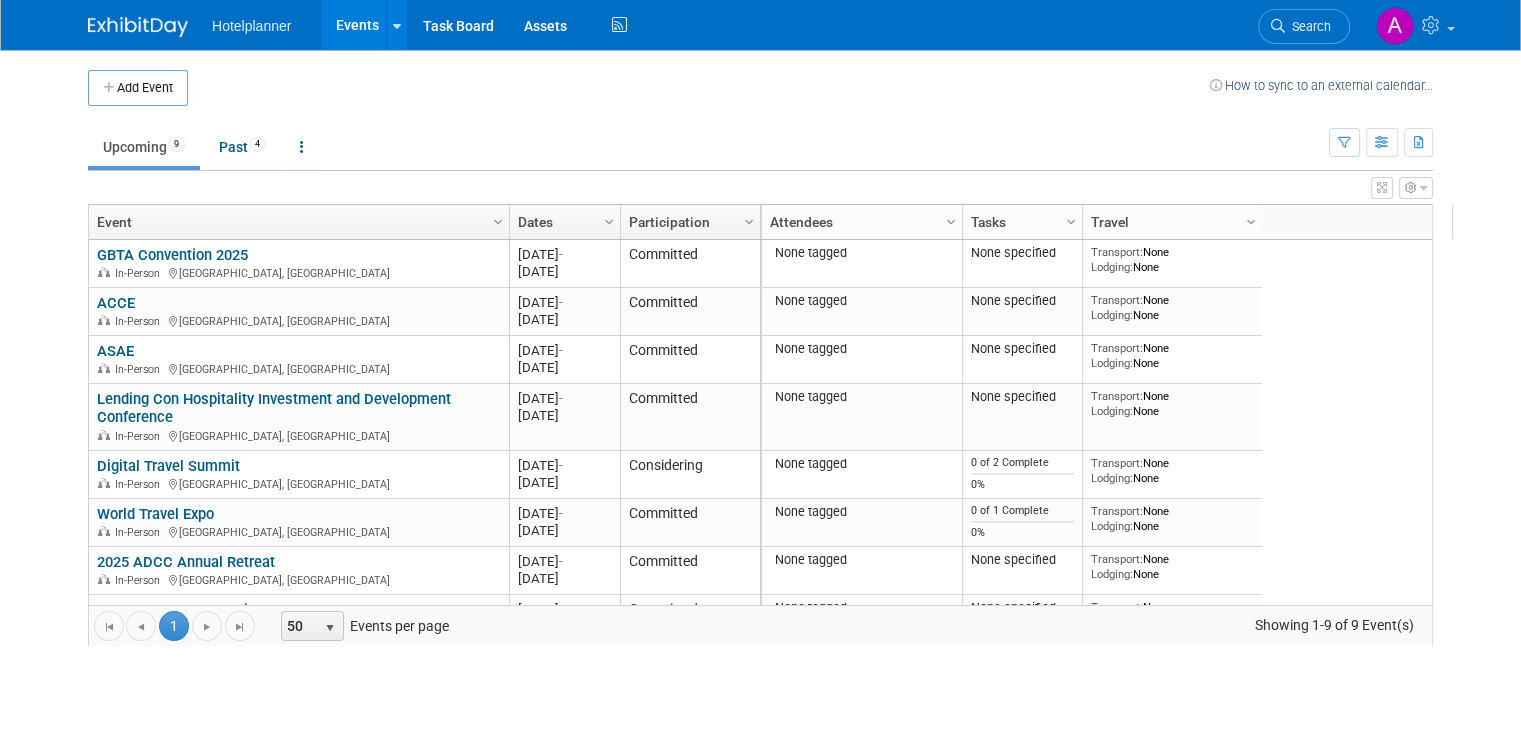 click on "GBTA Convention 2025" at bounding box center (172, 255) 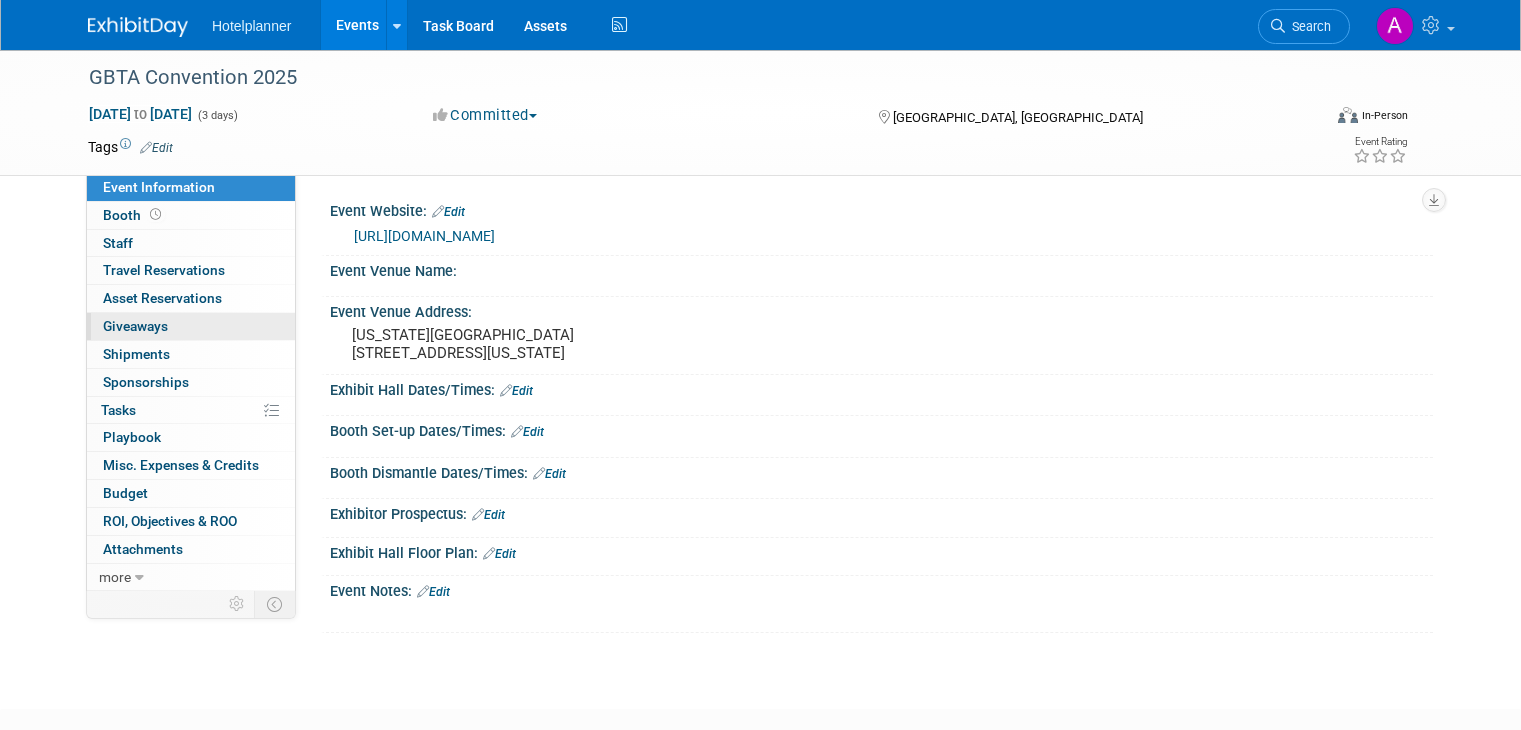 scroll, scrollTop: 0, scrollLeft: 0, axis: both 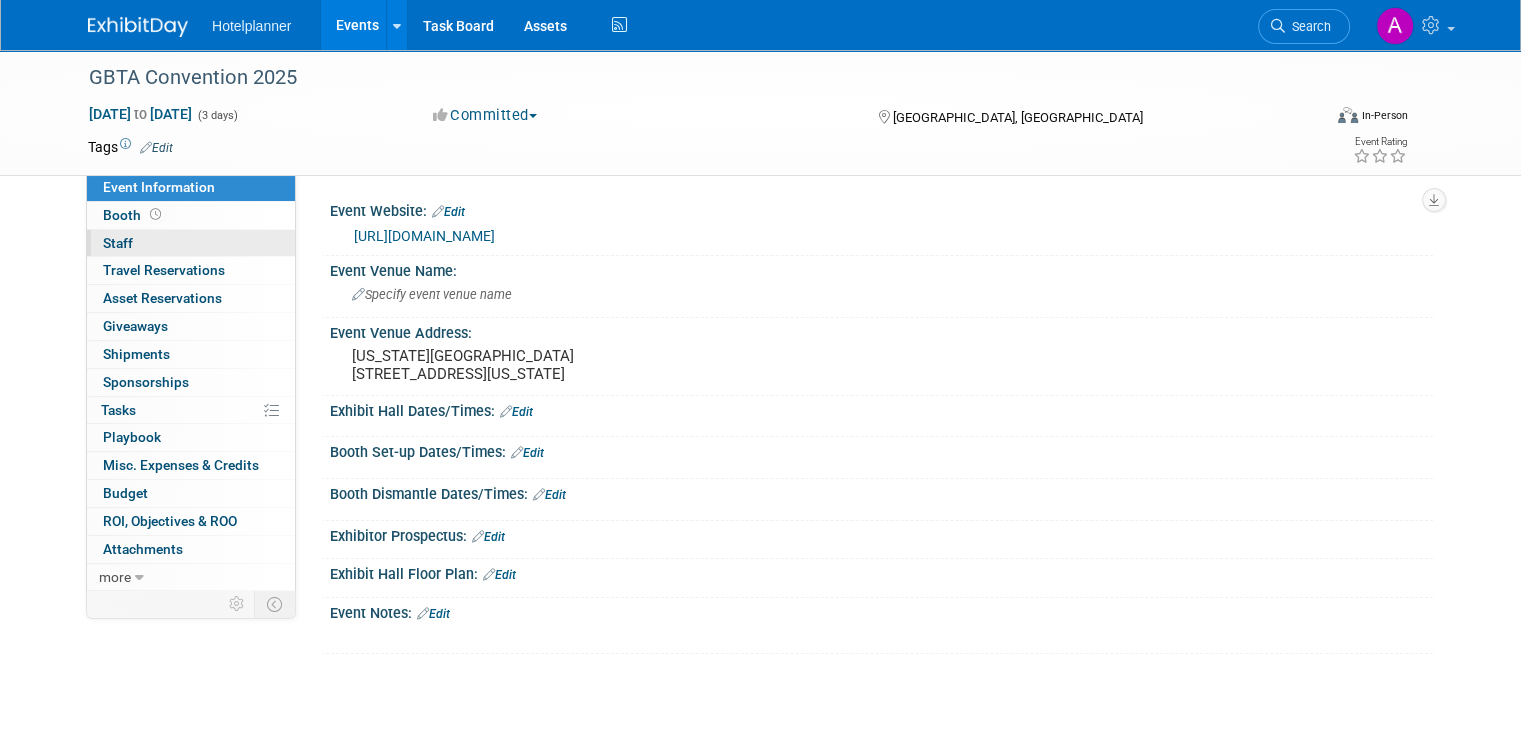 click on "0
Staff 0" at bounding box center [191, 243] 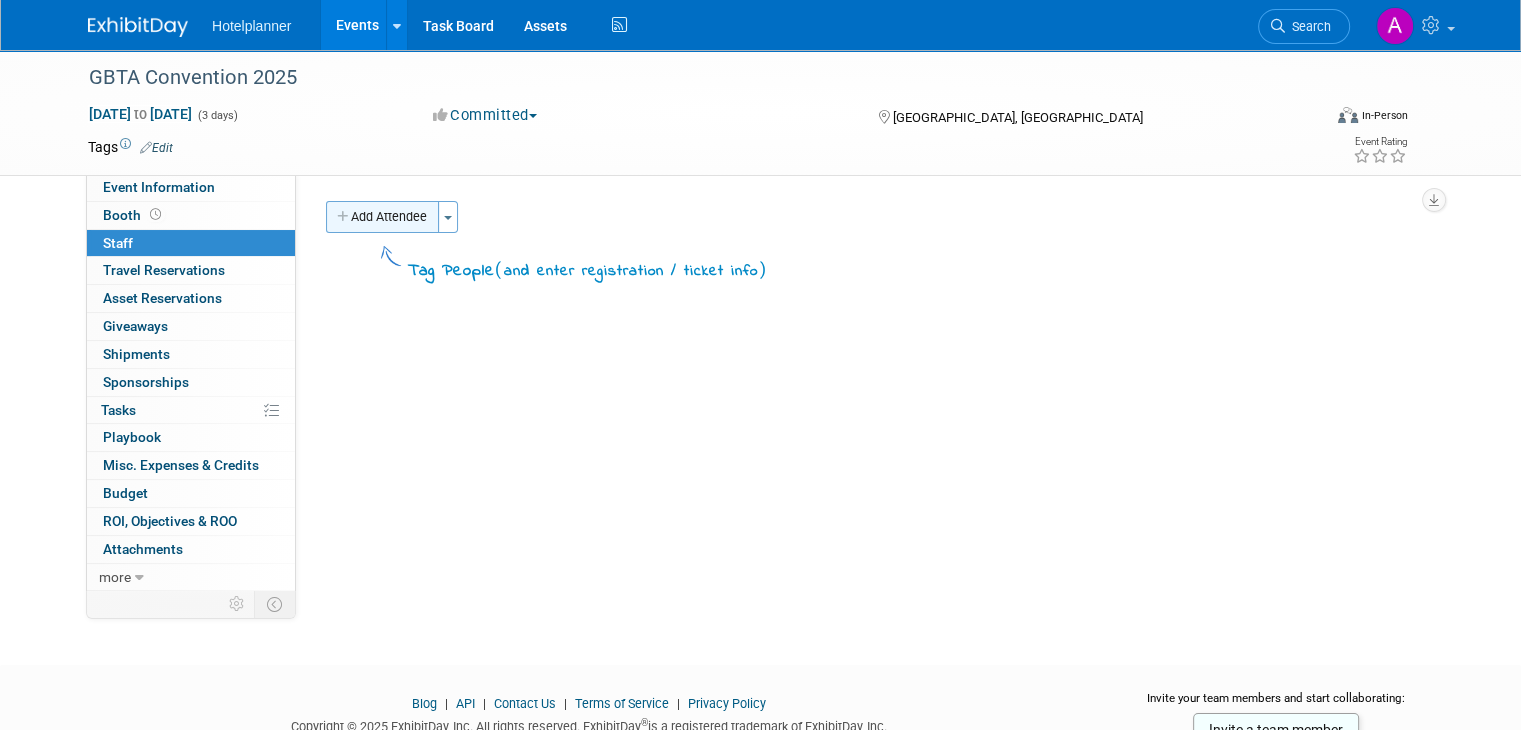 click on "Add Attendee" at bounding box center (382, 217) 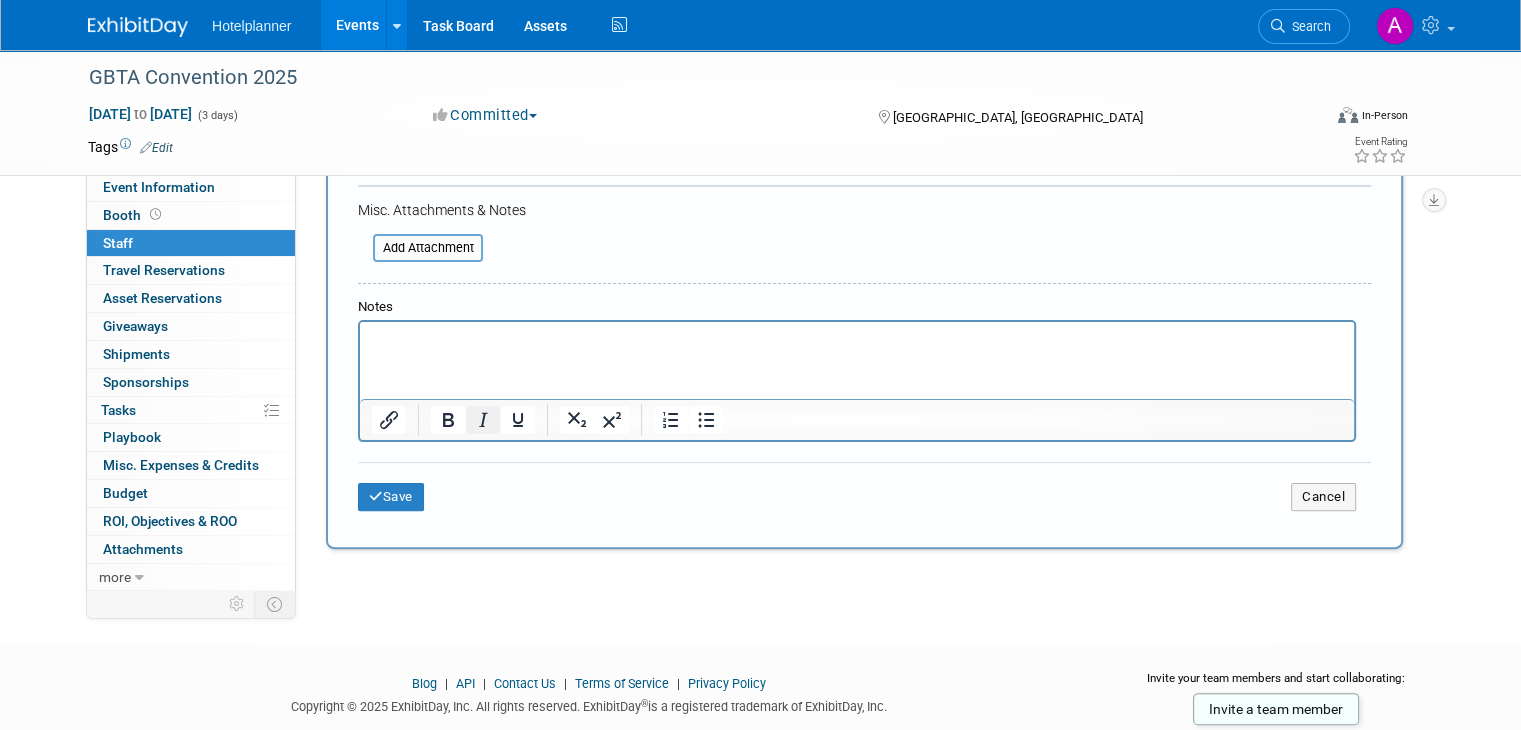 scroll, scrollTop: 503, scrollLeft: 0, axis: vertical 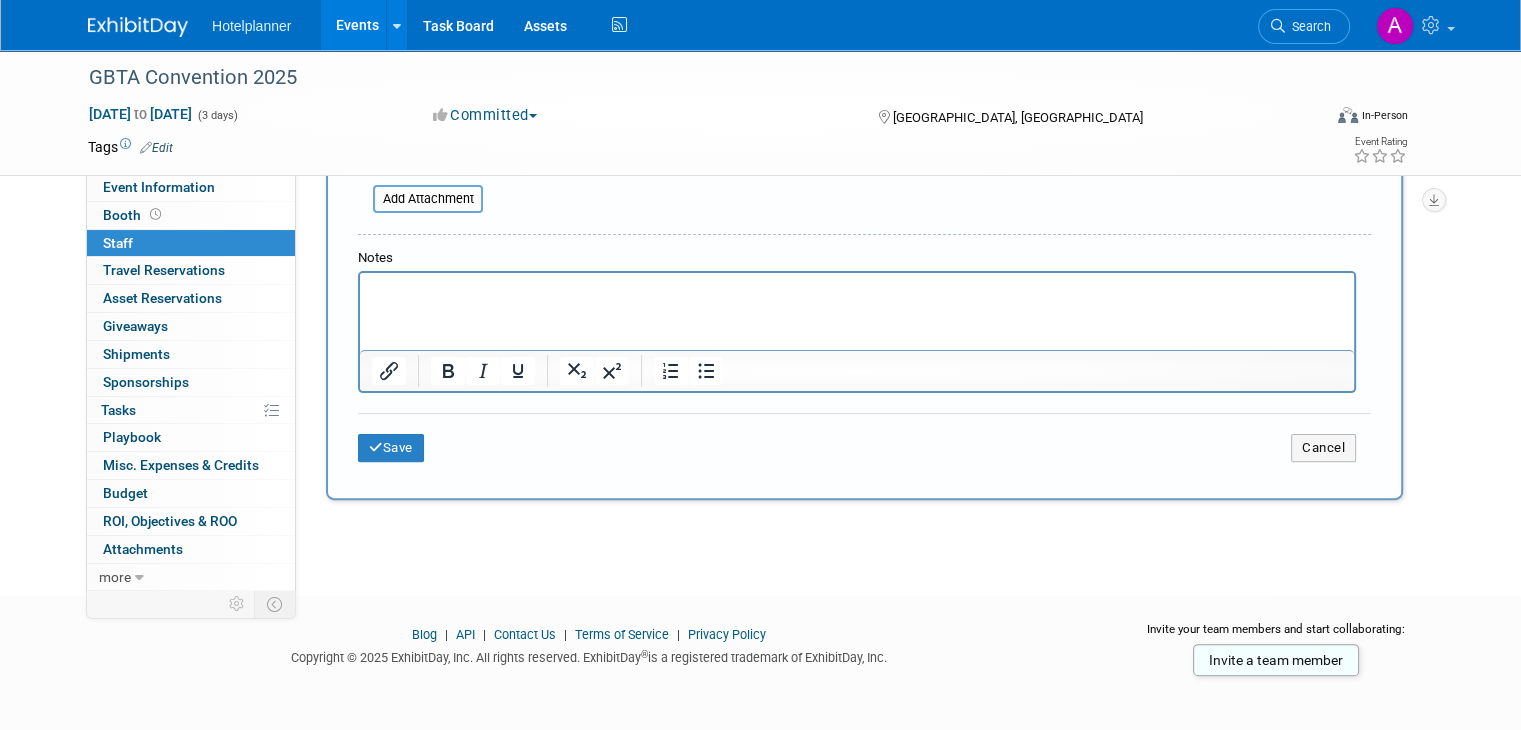 click on "Notes" at bounding box center (857, 258) 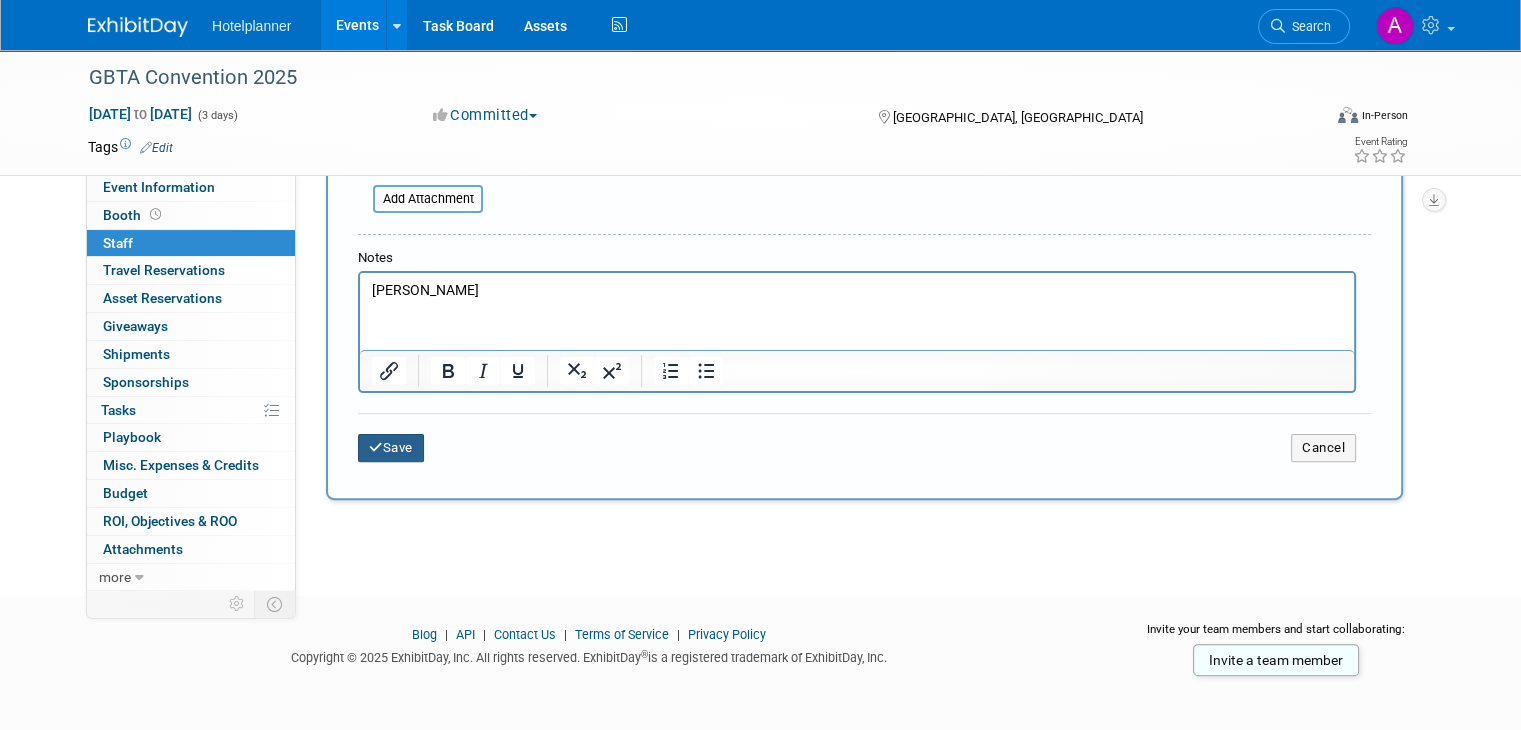 click on "Save" at bounding box center [391, 448] 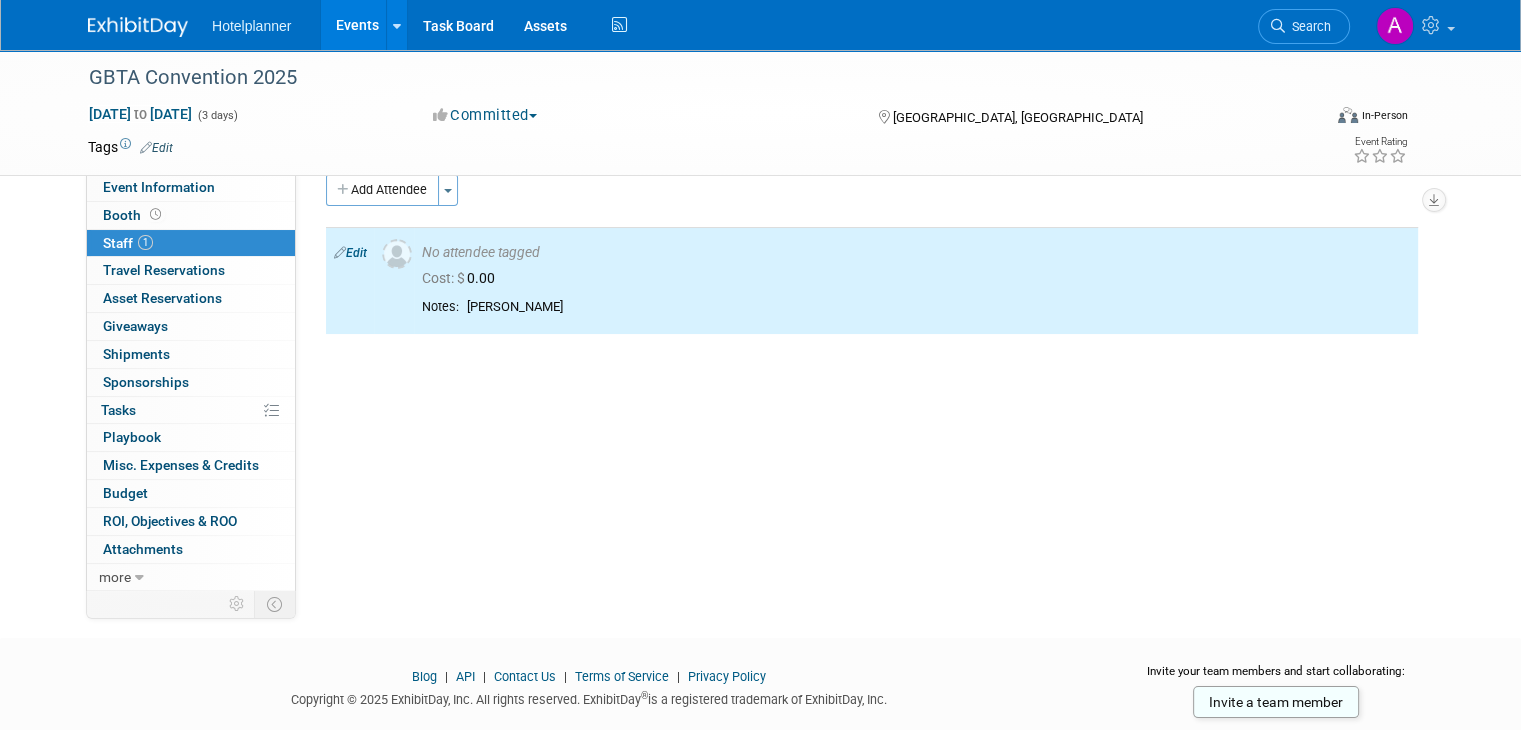 scroll, scrollTop: 0, scrollLeft: 0, axis: both 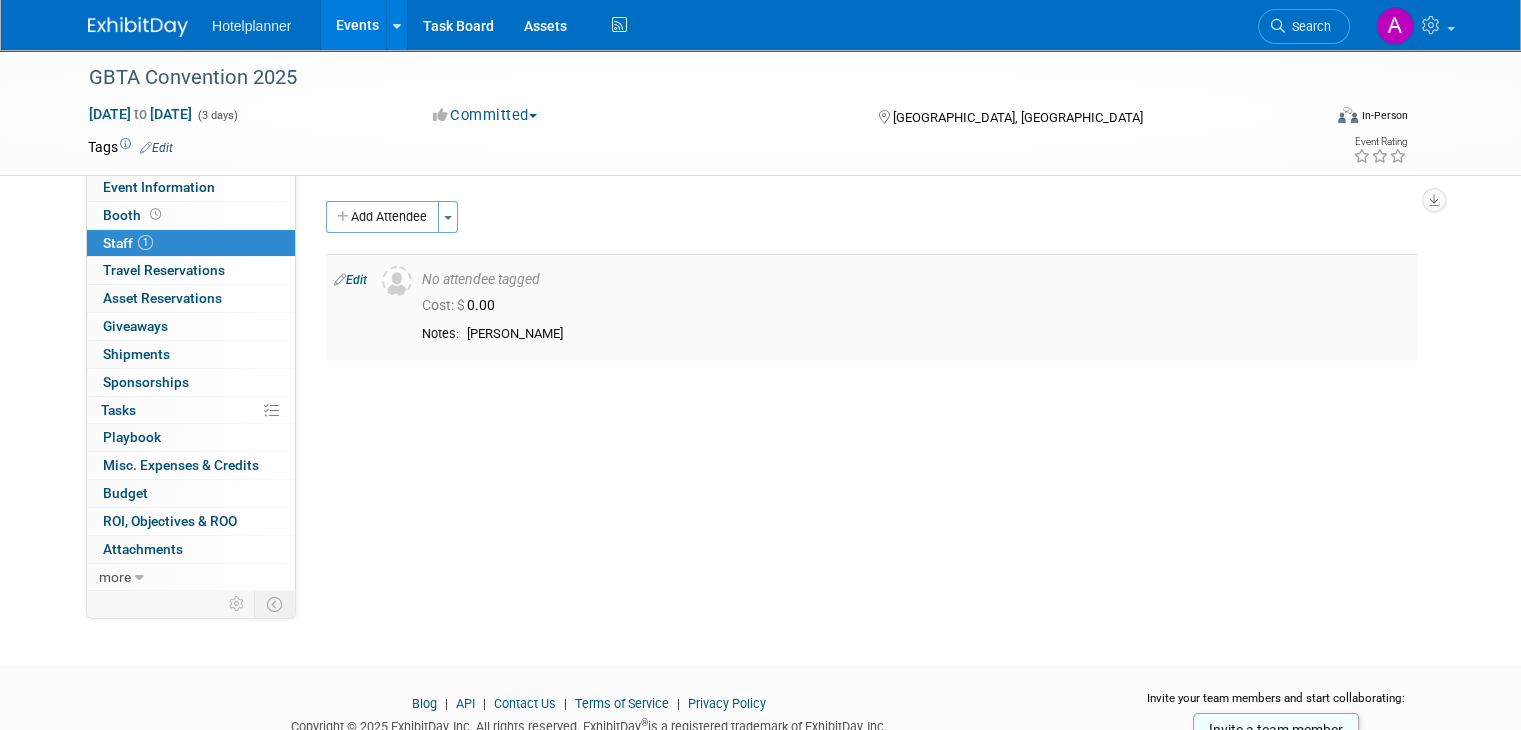click on "Cost: $  0.00" at bounding box center [916, 303] 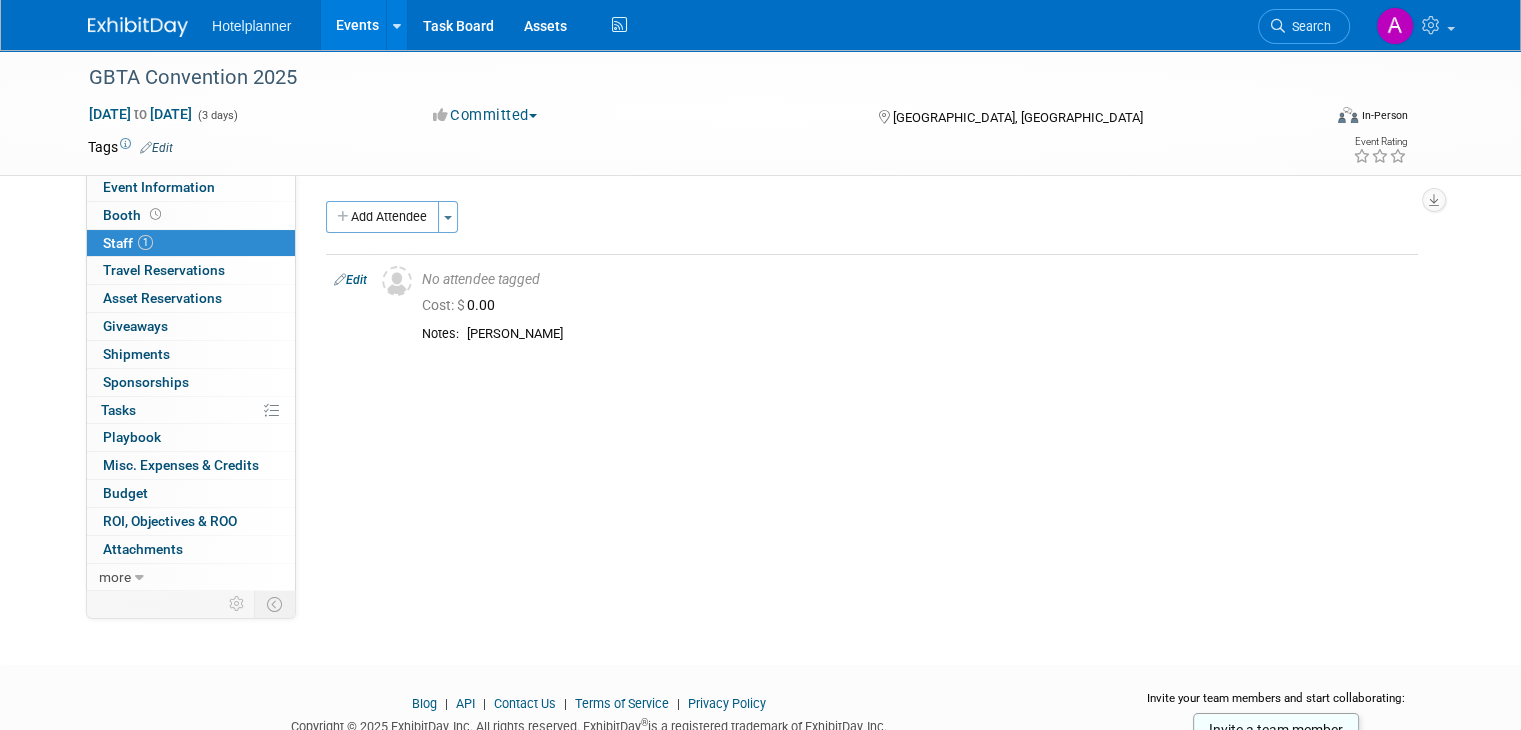 click on "Edit" at bounding box center (350, 280) 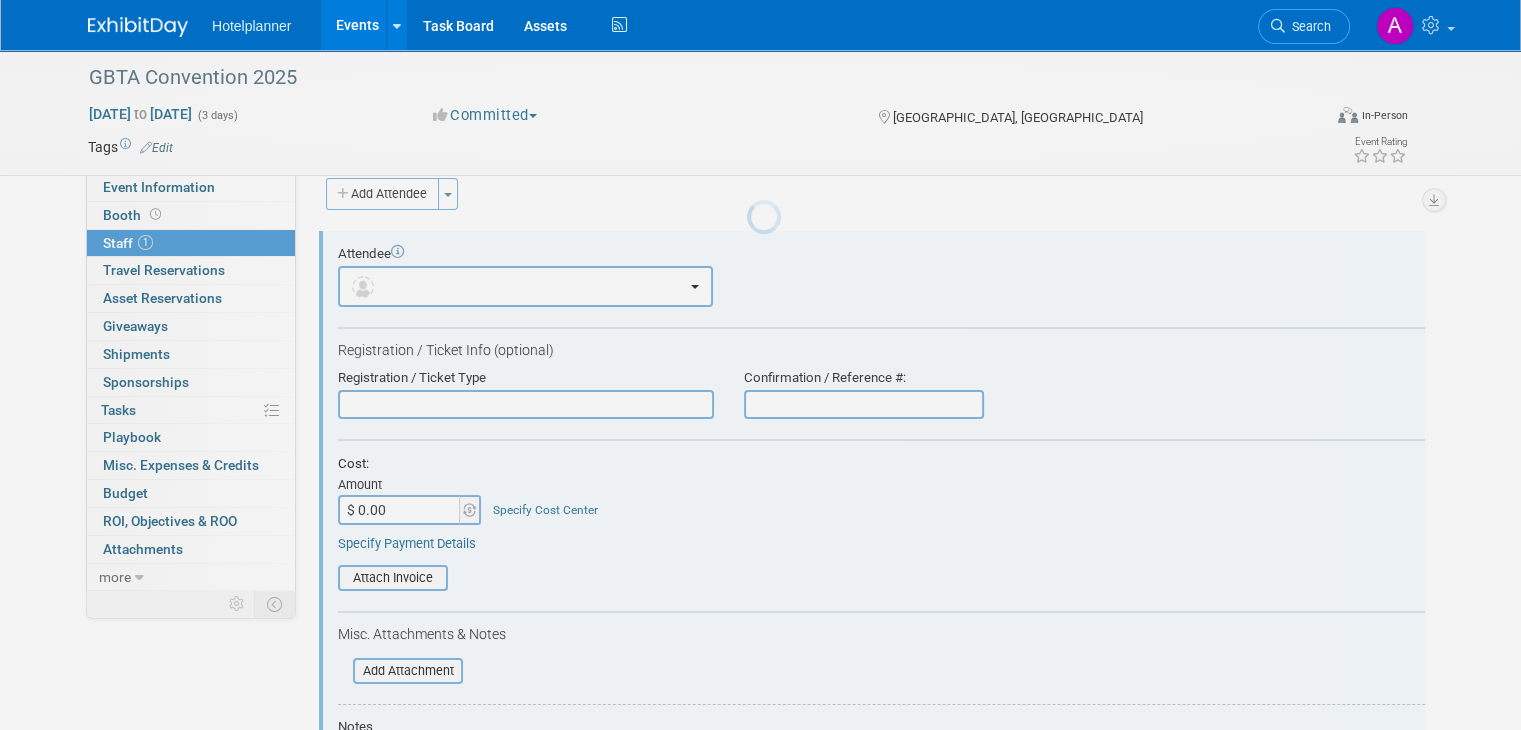 scroll, scrollTop: 0, scrollLeft: 0, axis: both 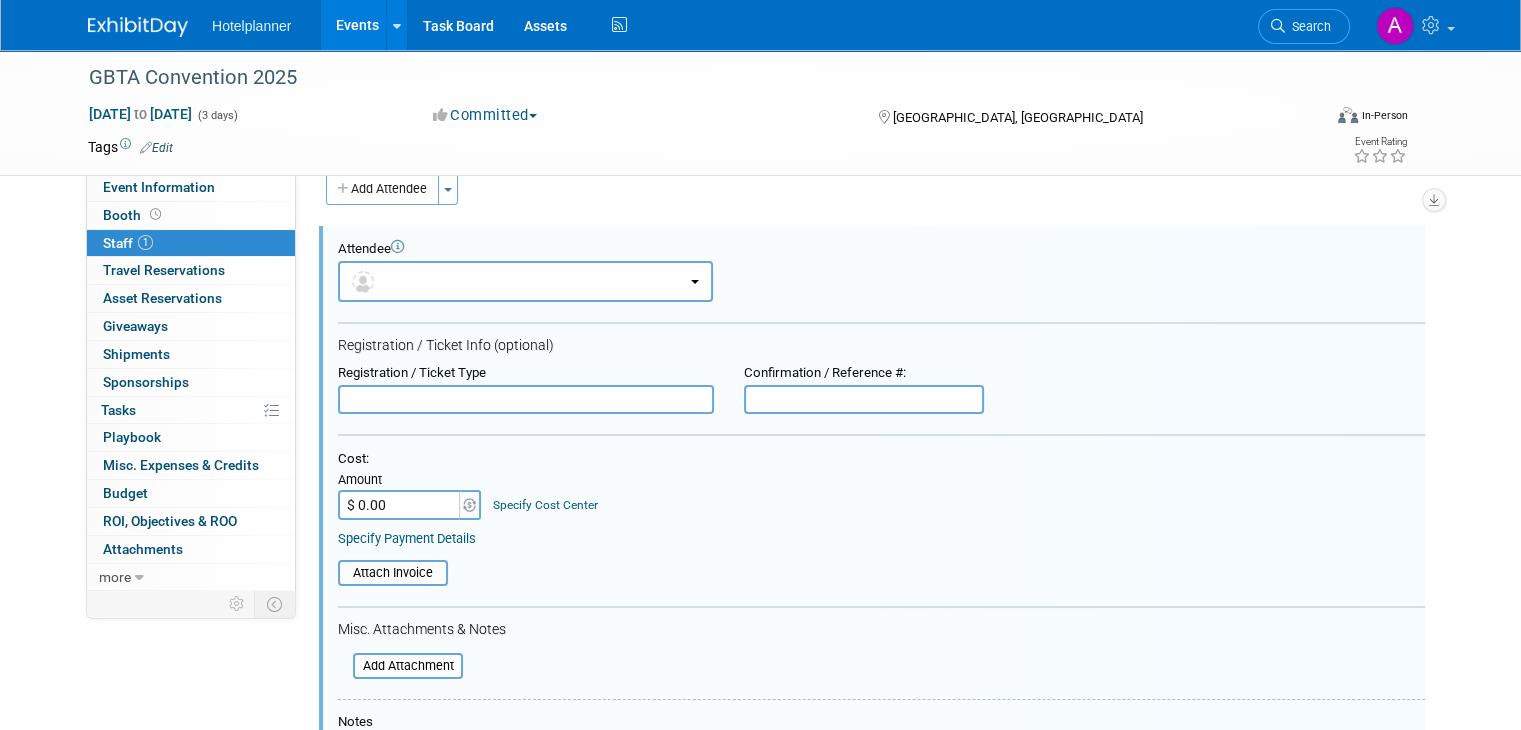 click at bounding box center (864, 400) 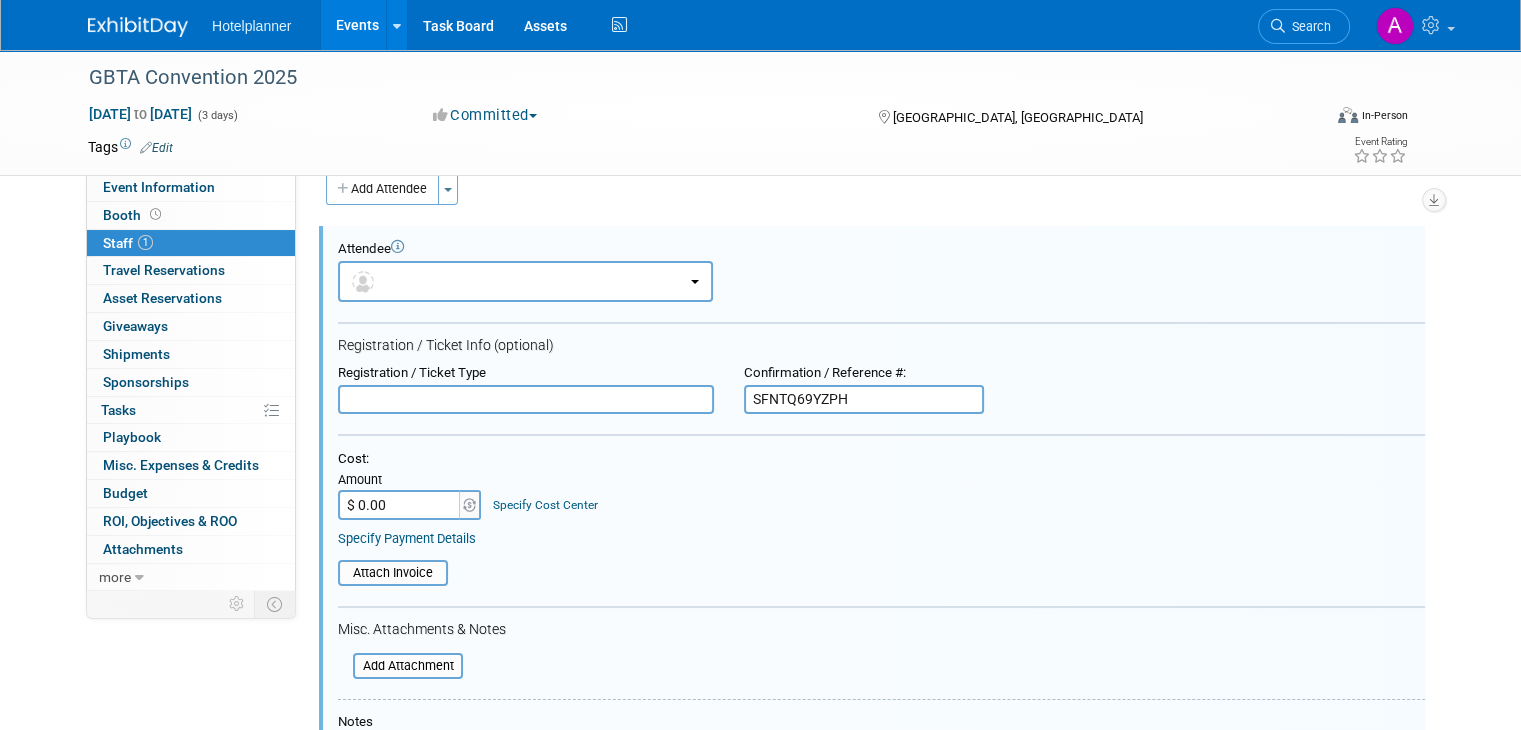 type on "SFNTQ69YZPH" 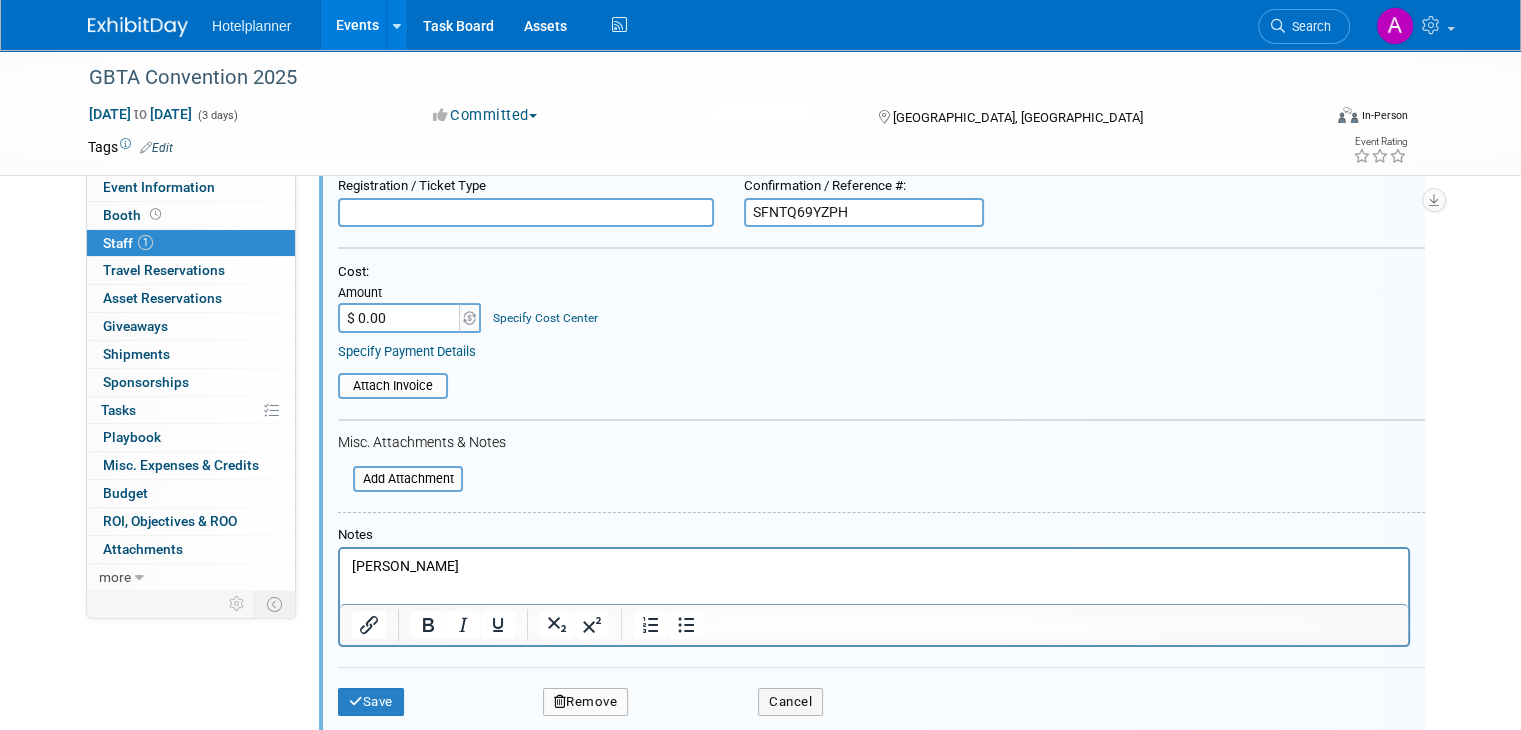 scroll, scrollTop: 228, scrollLeft: 0, axis: vertical 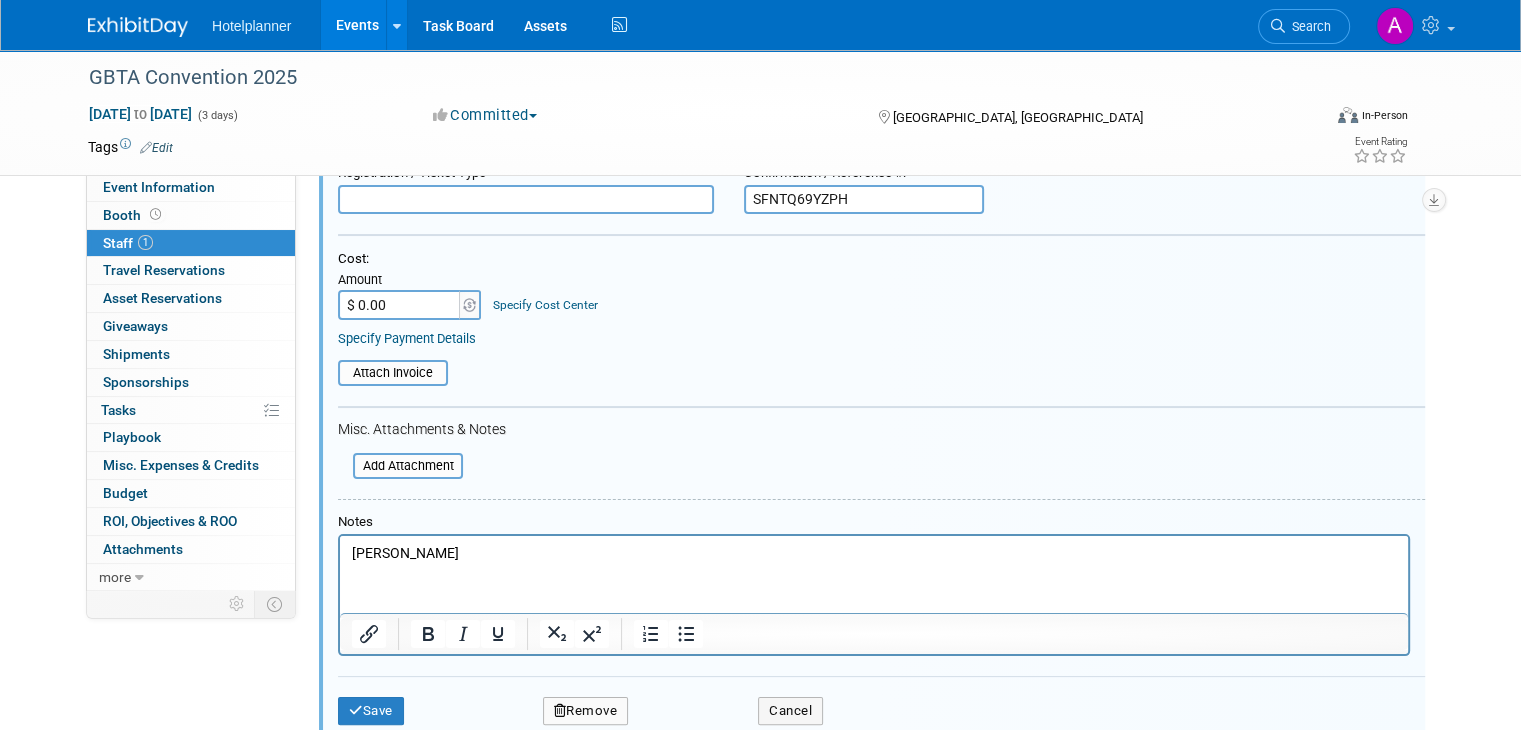 click on "$ 0.00" at bounding box center (400, 305) 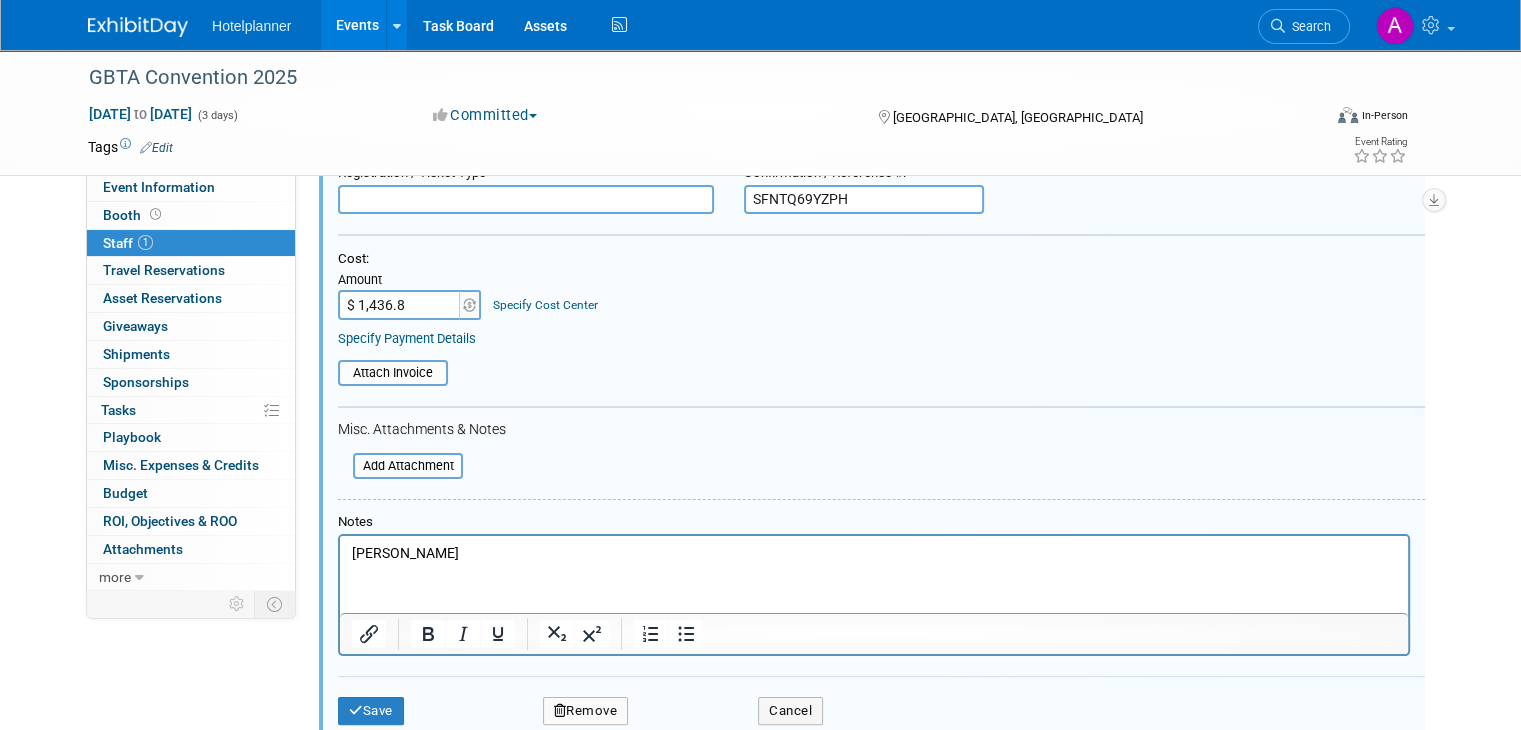type on "$ 1,436.85" 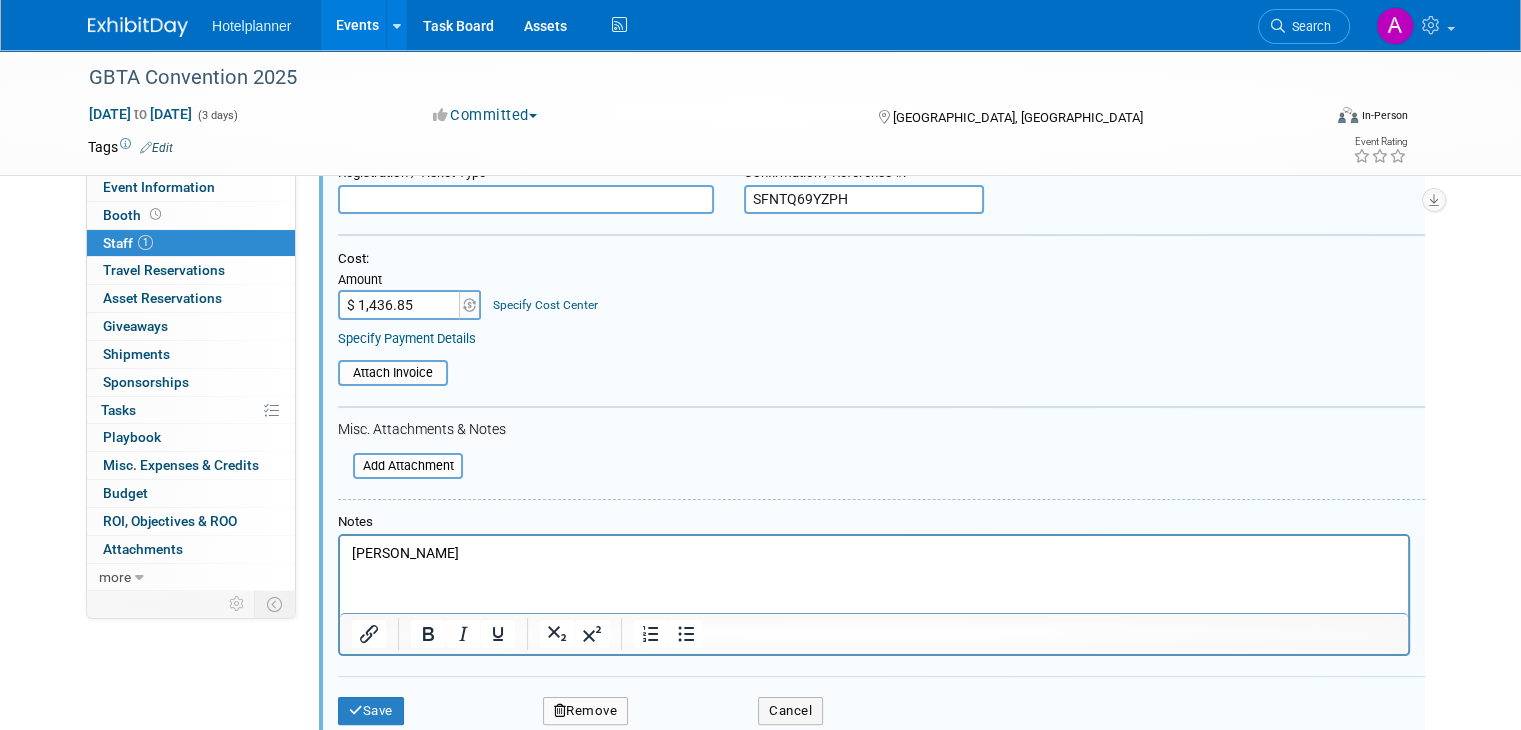 click on "Attach Invoice" at bounding box center (881, 366) 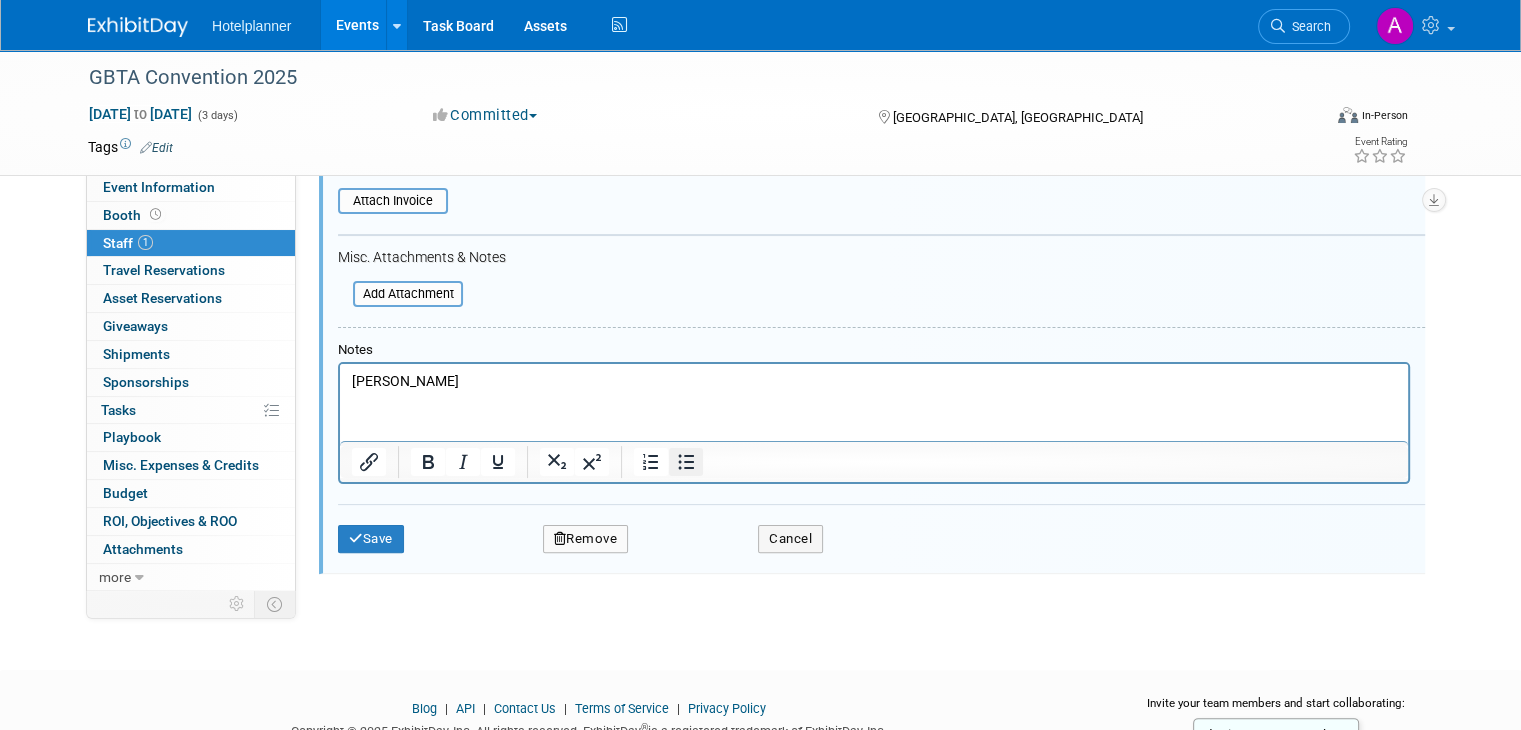 scroll, scrollTop: 0, scrollLeft: 0, axis: both 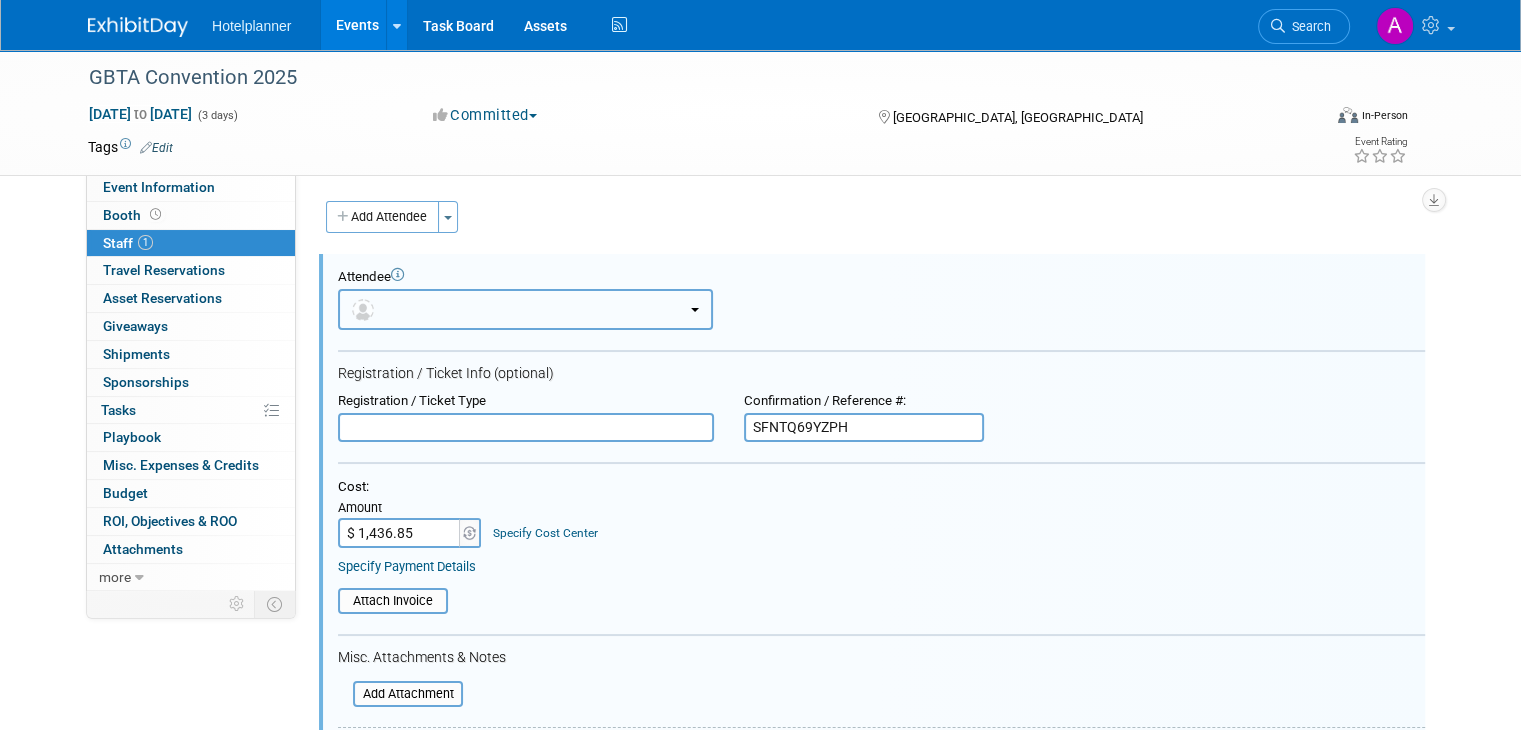 click at bounding box center [525, 309] 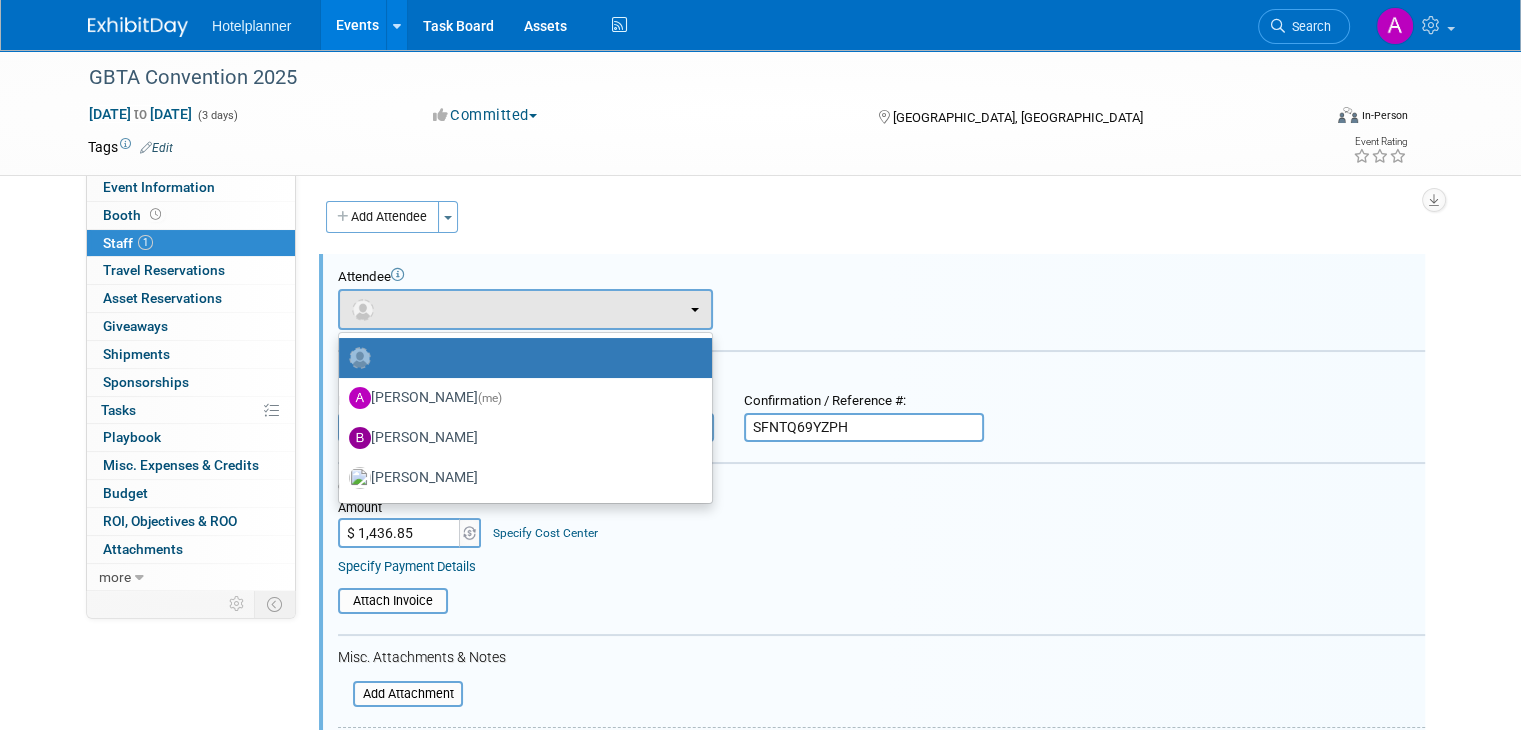 click at bounding box center [520, 358] 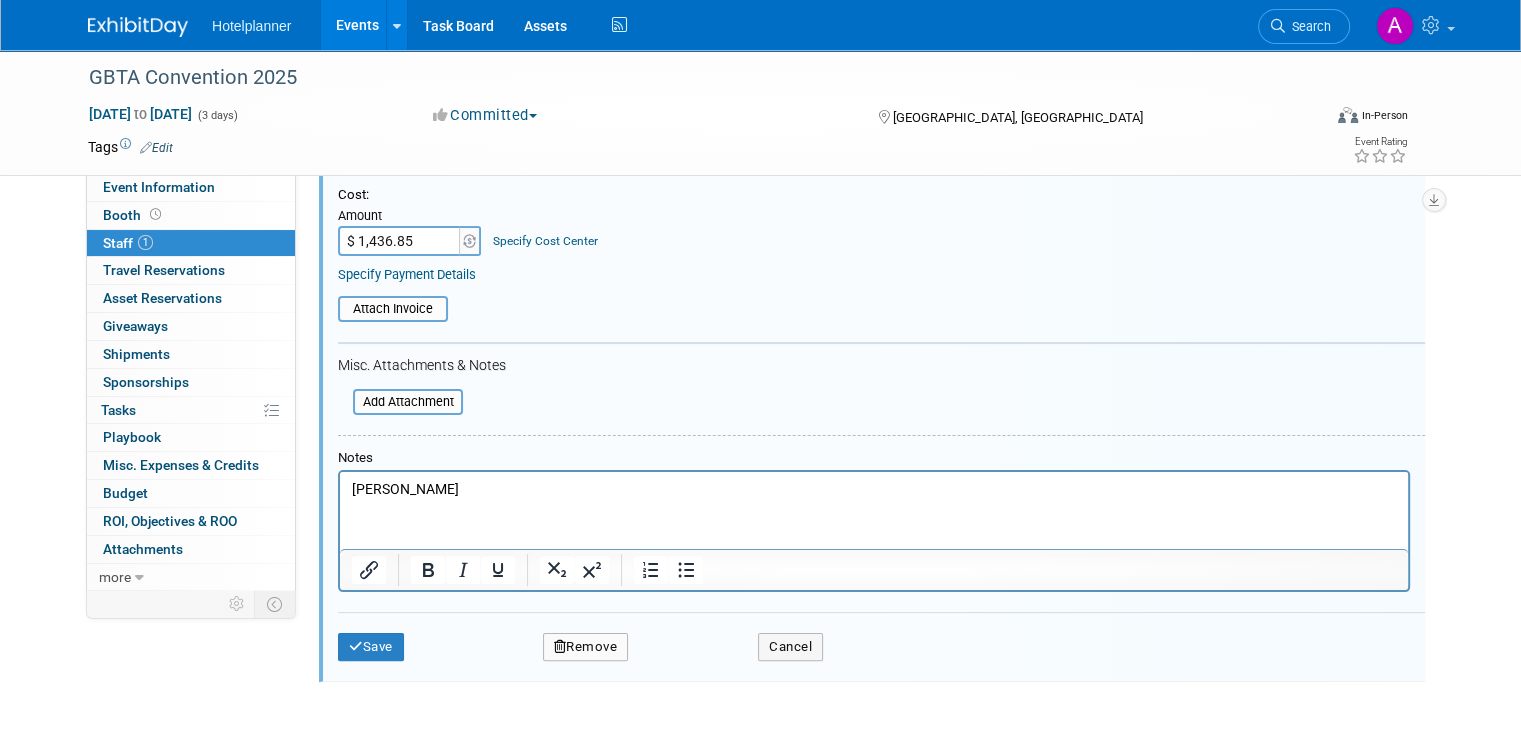 scroll, scrollTop: 400, scrollLeft: 0, axis: vertical 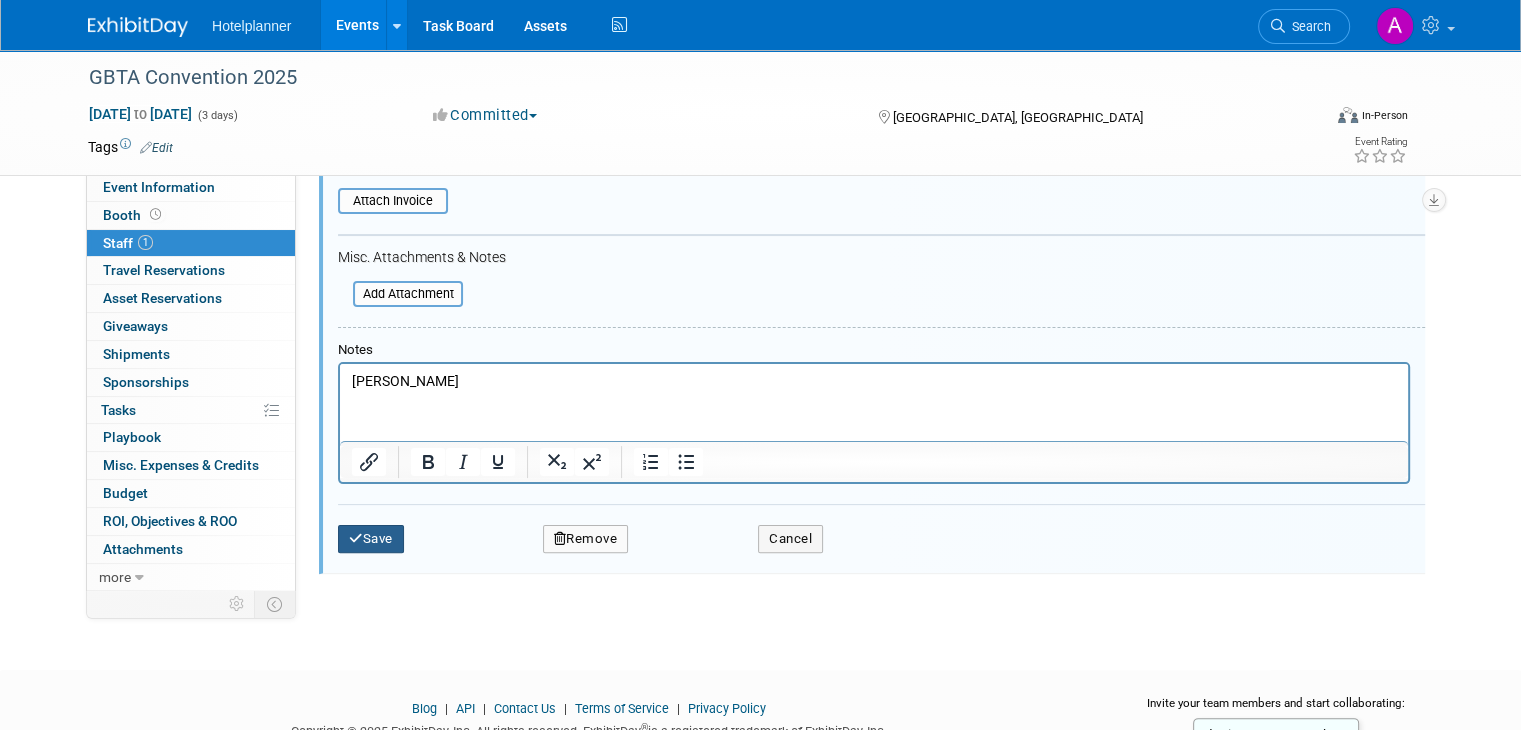 click on "Save" at bounding box center [371, 539] 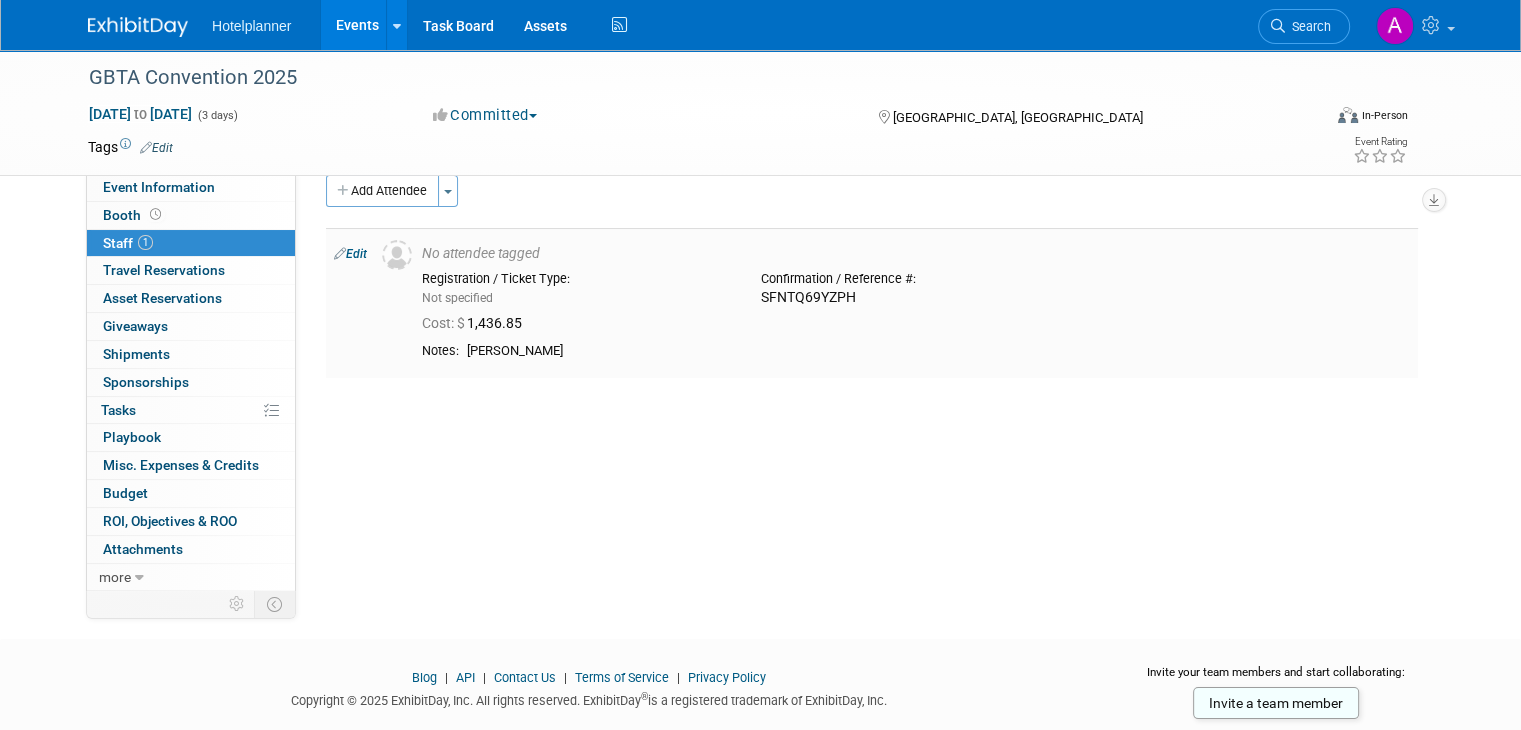 scroll, scrollTop: 0, scrollLeft: 0, axis: both 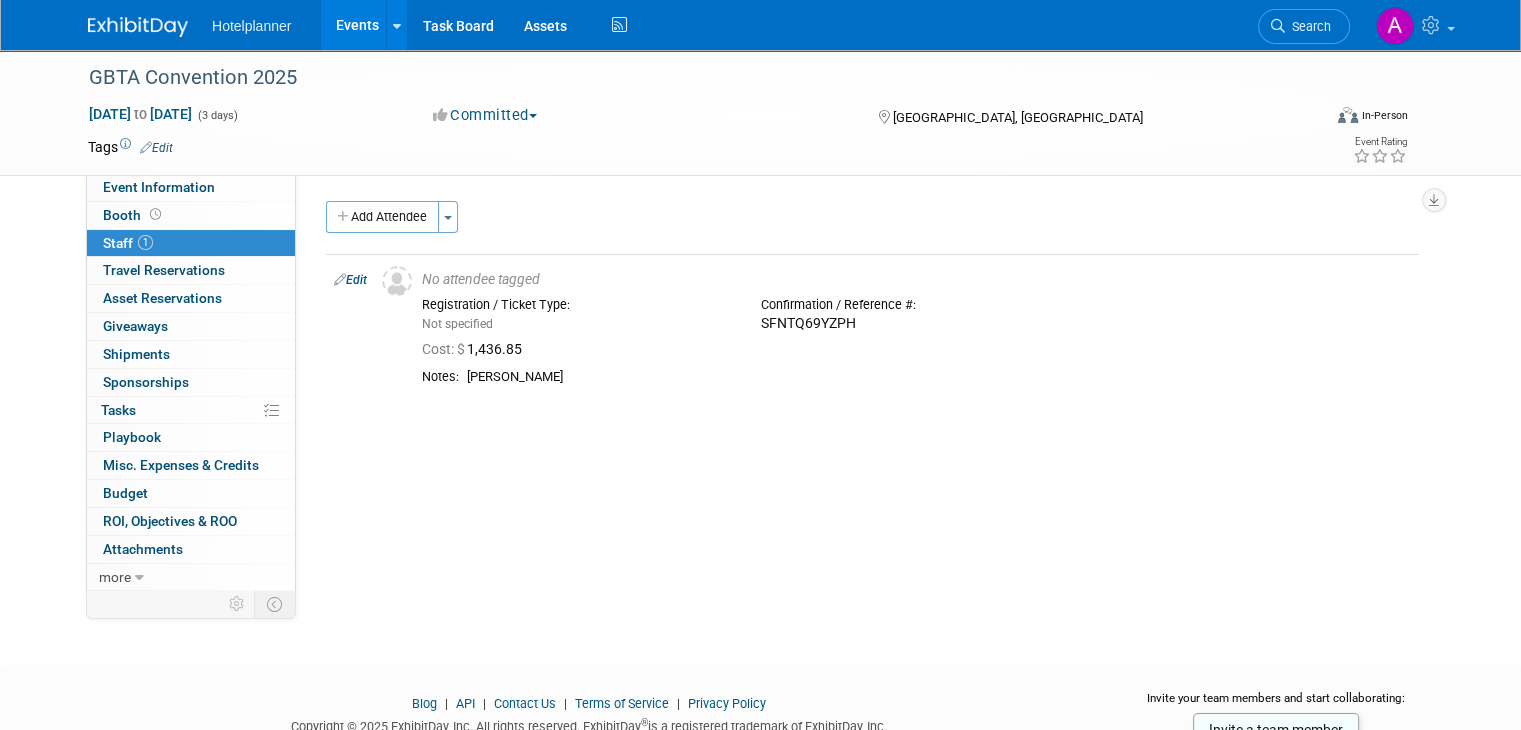 click on "Add Attendee" at bounding box center (382, 217) 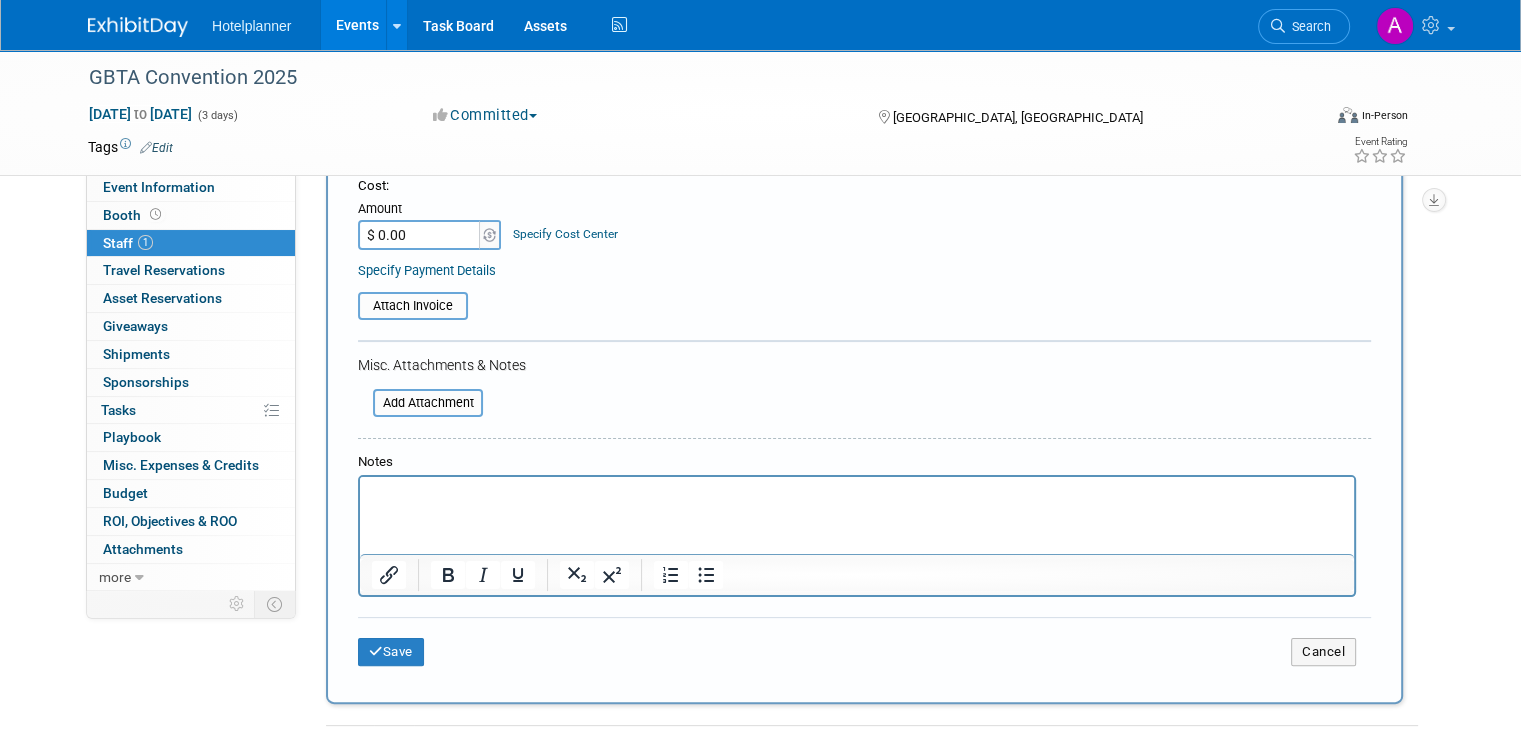 scroll, scrollTop: 300, scrollLeft: 0, axis: vertical 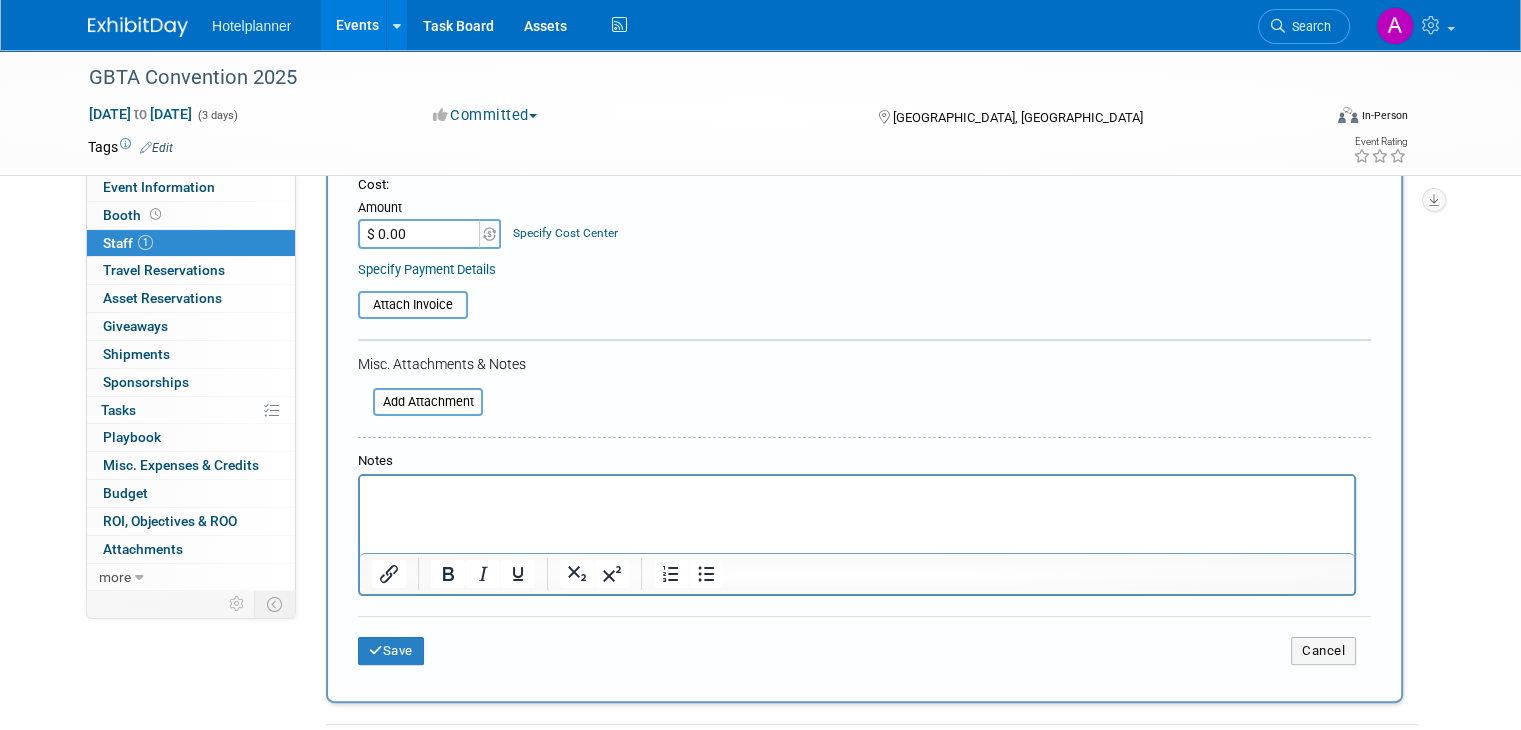 click at bounding box center [857, 490] 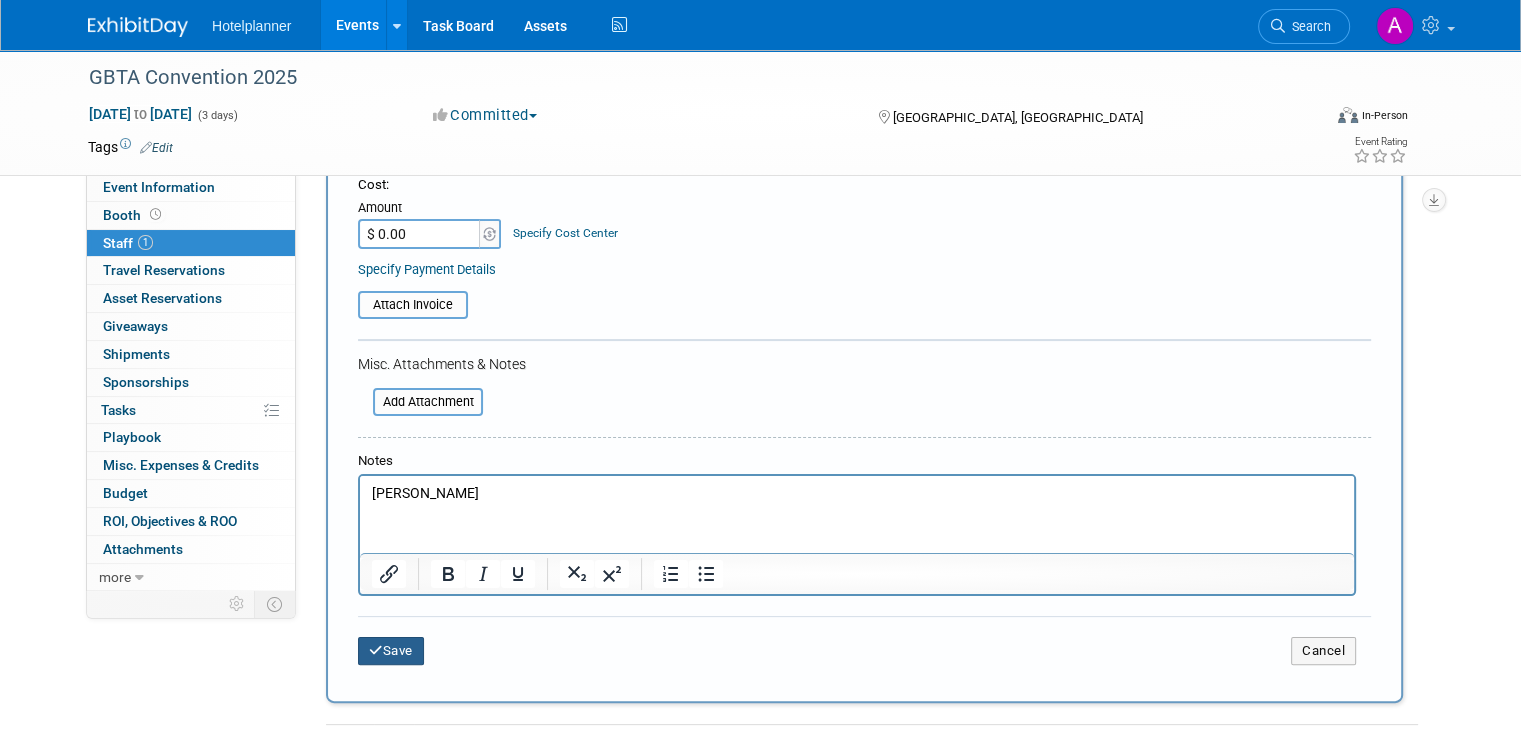 click on "Save" at bounding box center [391, 651] 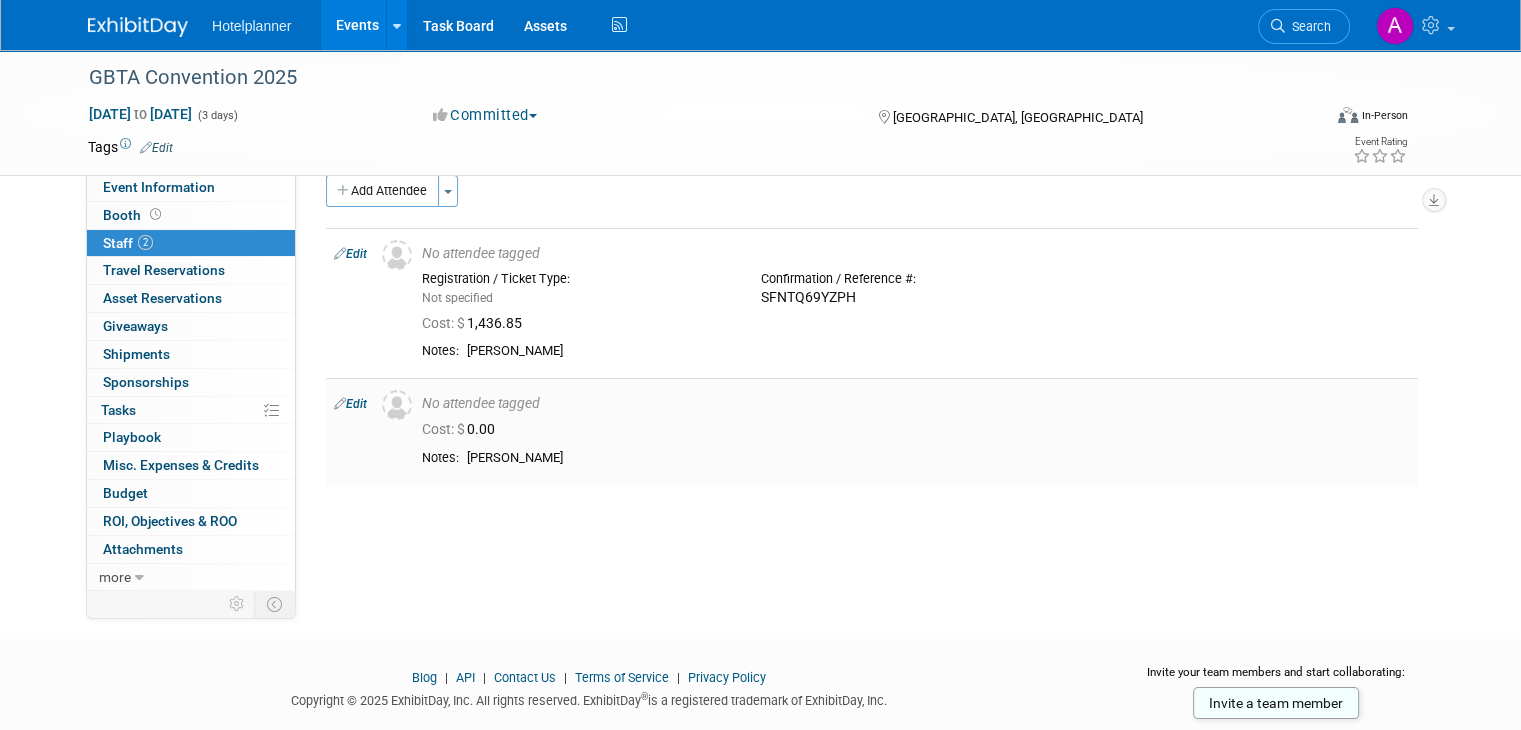 scroll, scrollTop: 0, scrollLeft: 0, axis: both 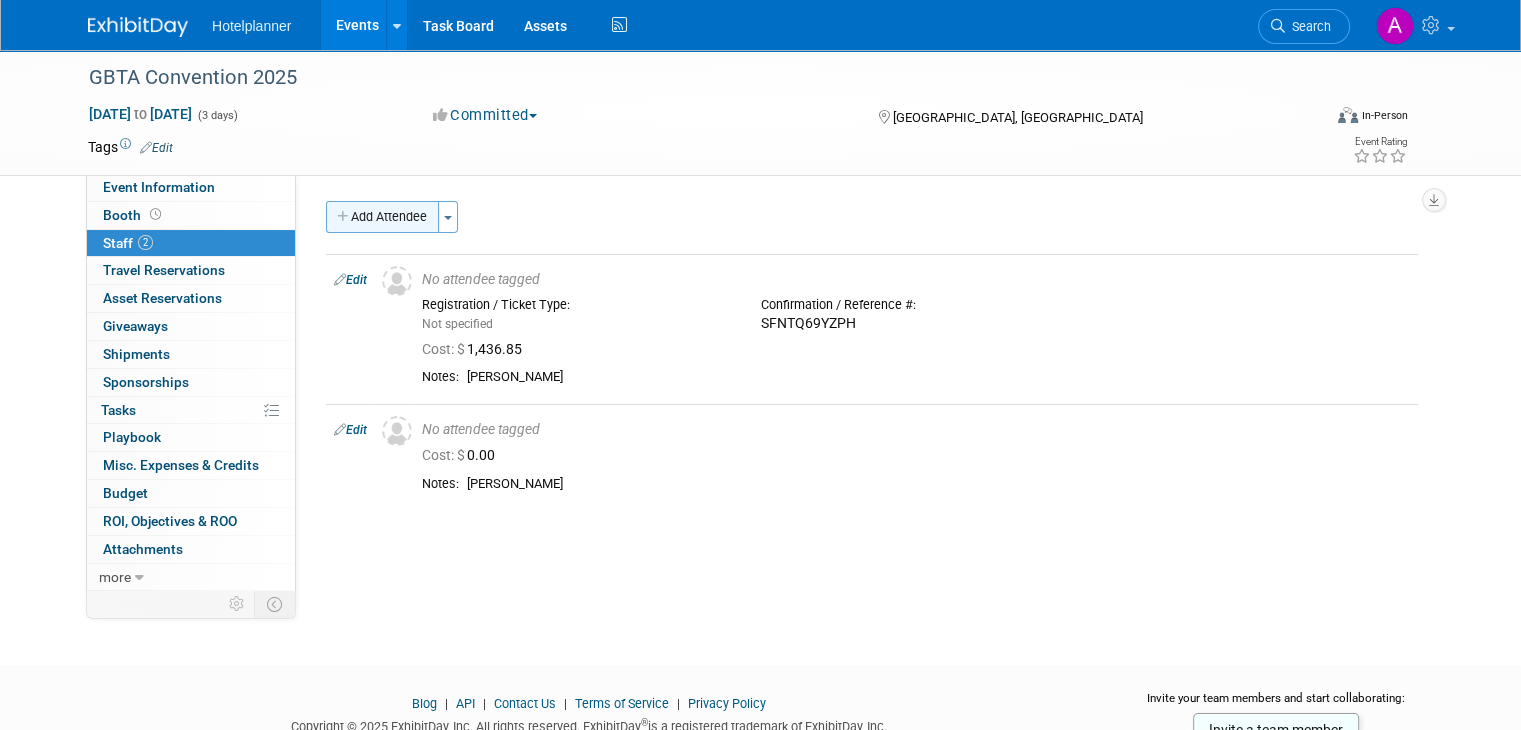 click on "Add Attendee" at bounding box center (382, 217) 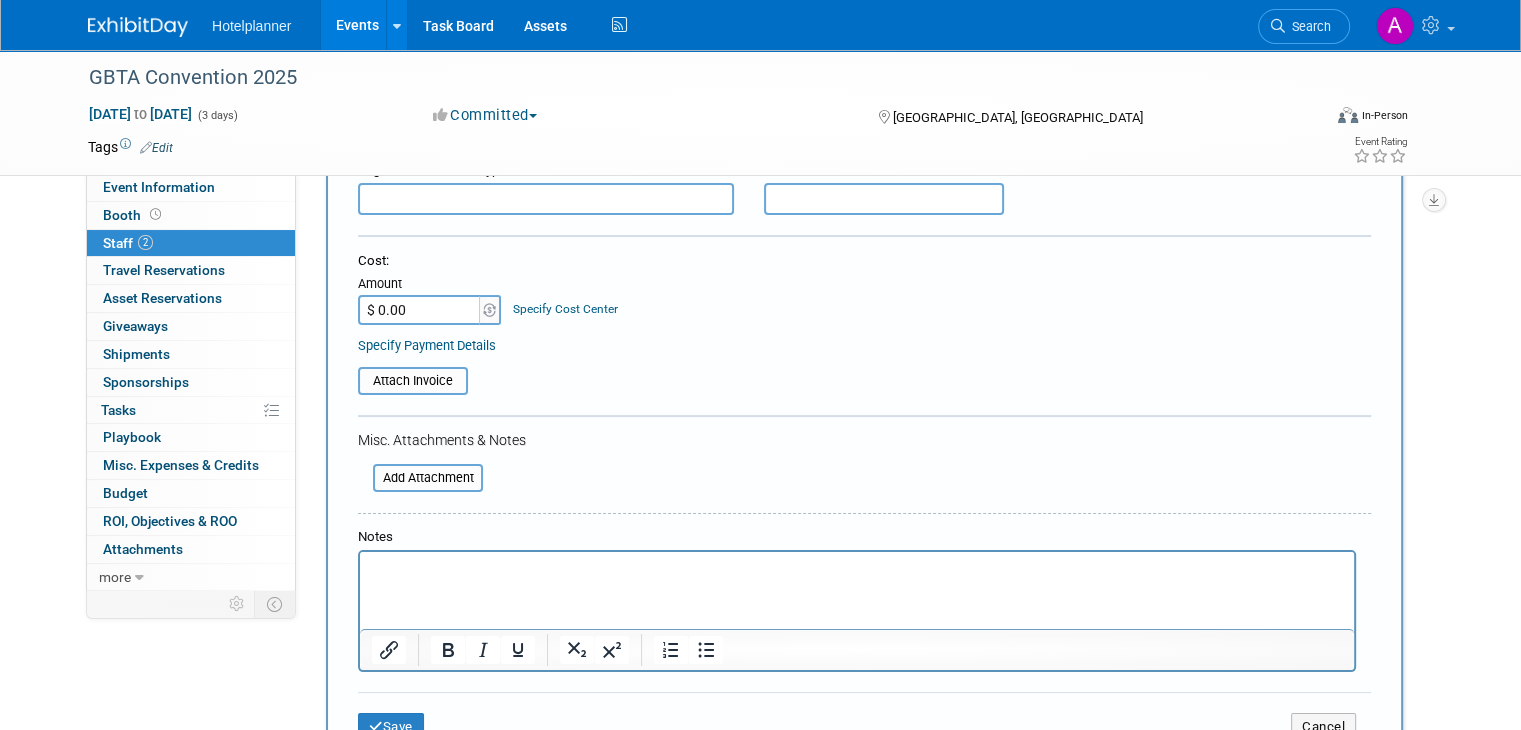 scroll, scrollTop: 300, scrollLeft: 0, axis: vertical 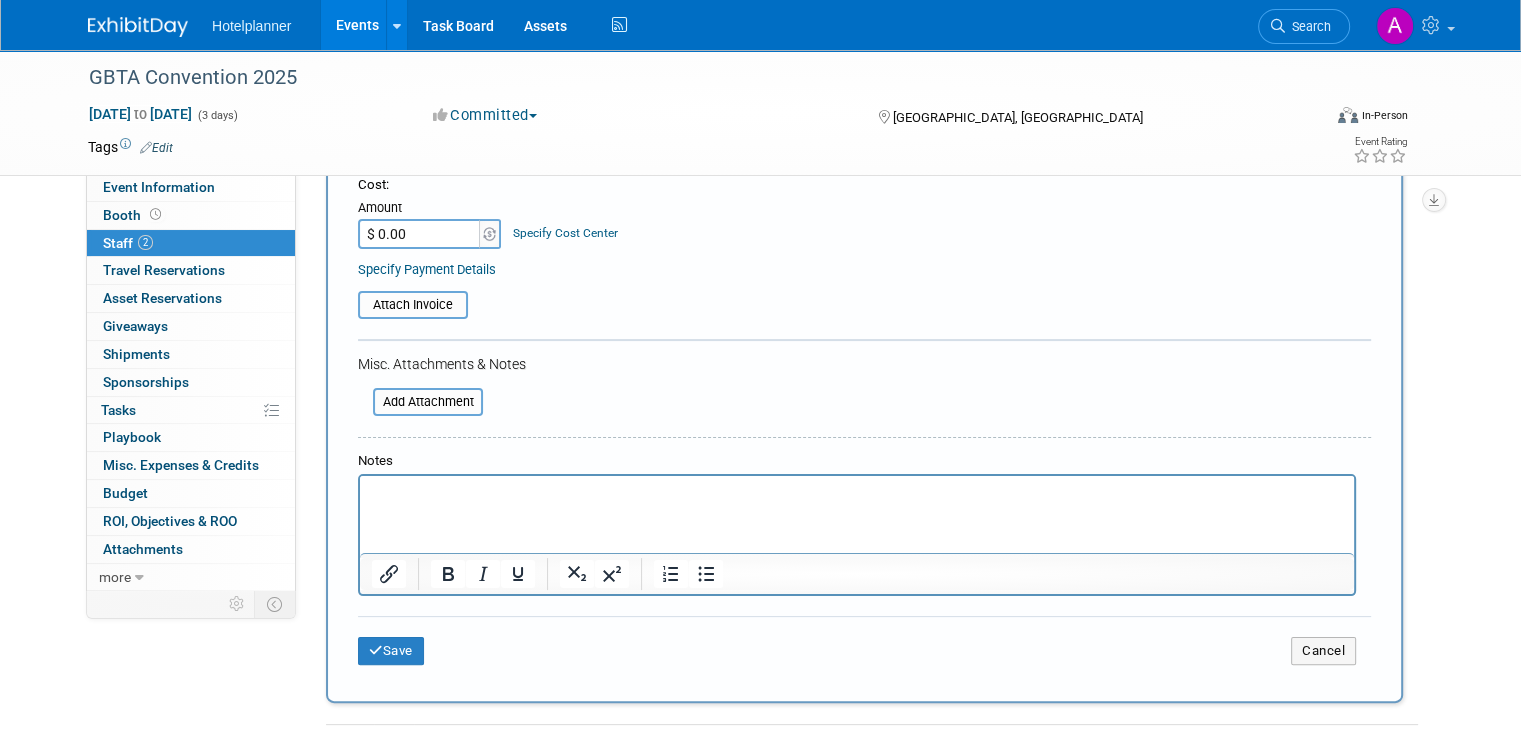 click at bounding box center [857, 490] 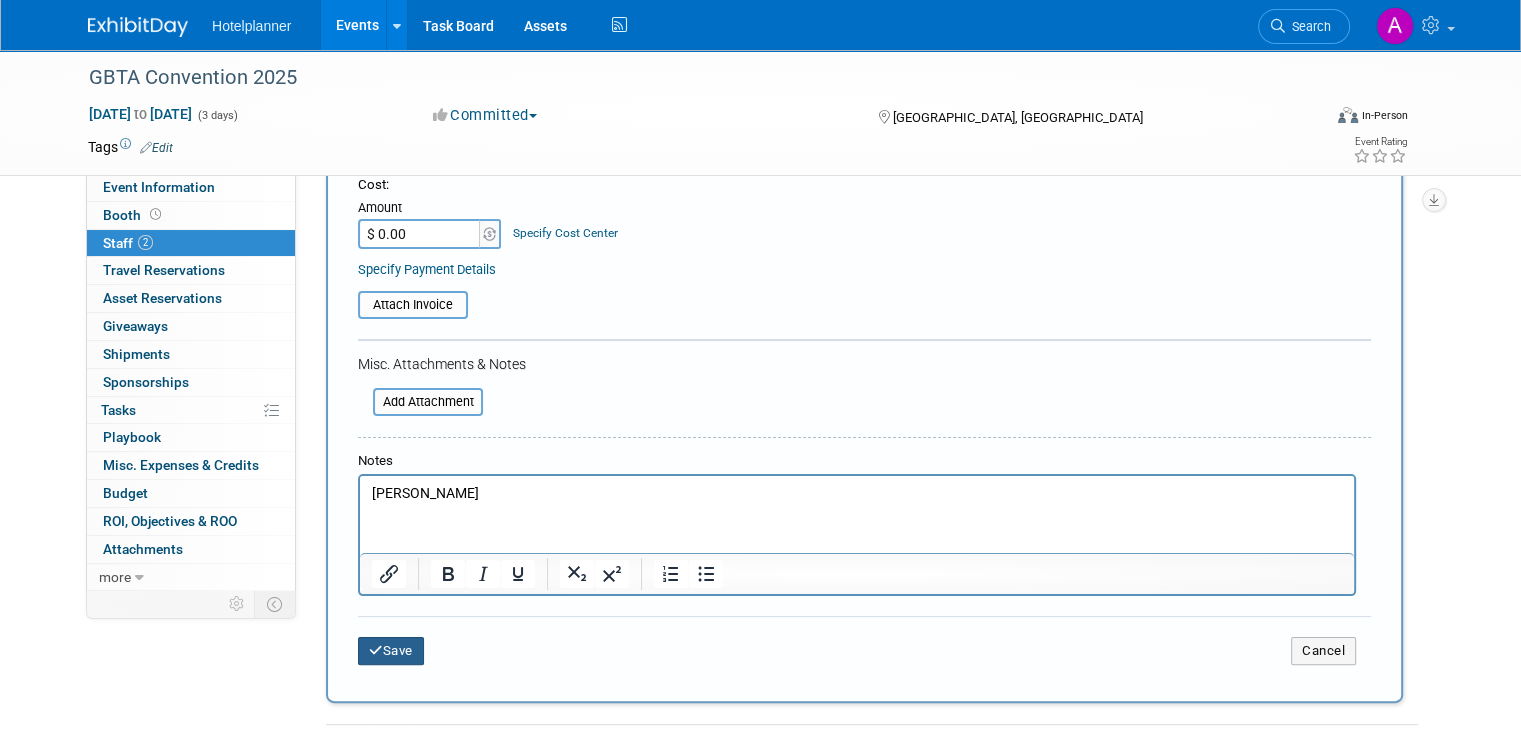 click on "Save" at bounding box center (391, 651) 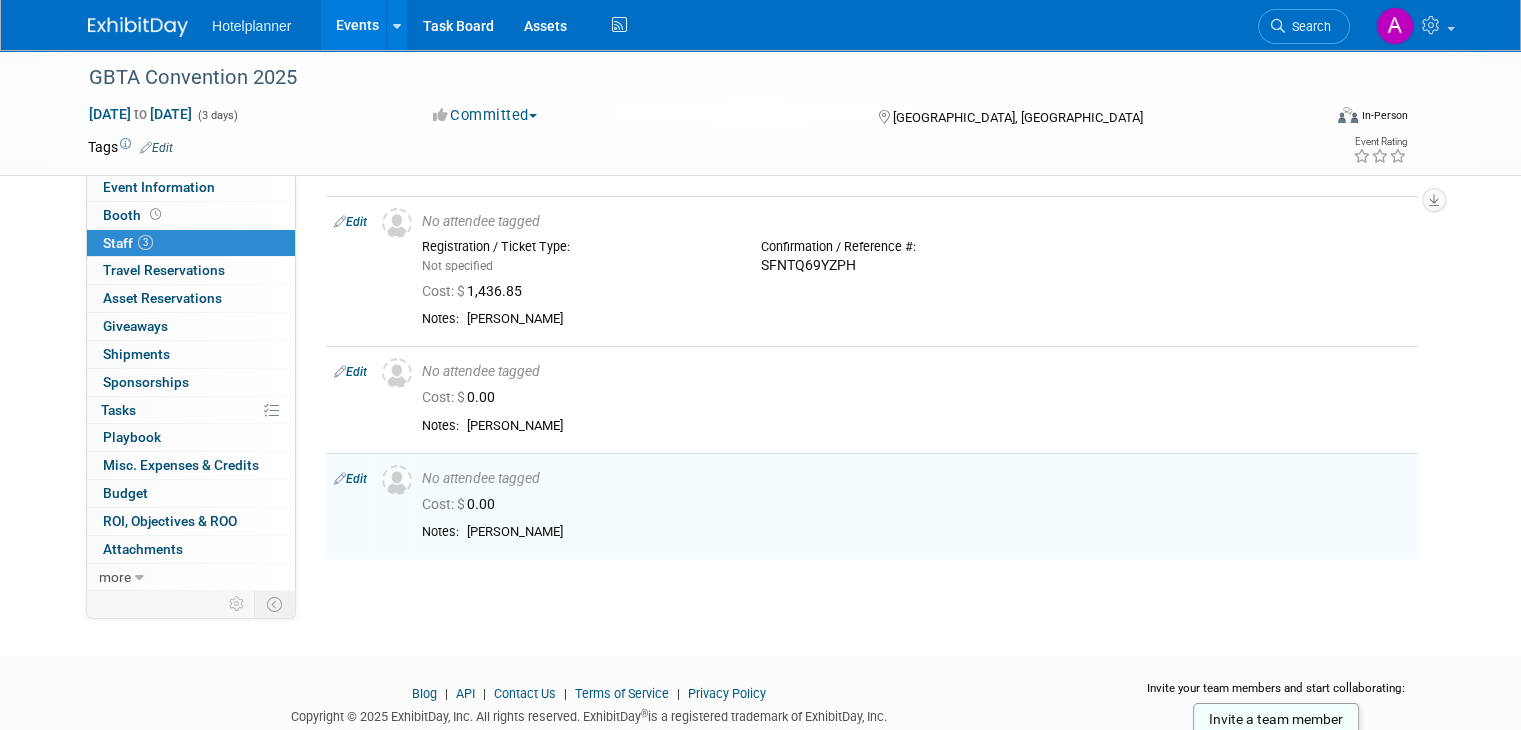 scroll, scrollTop: 0, scrollLeft: 0, axis: both 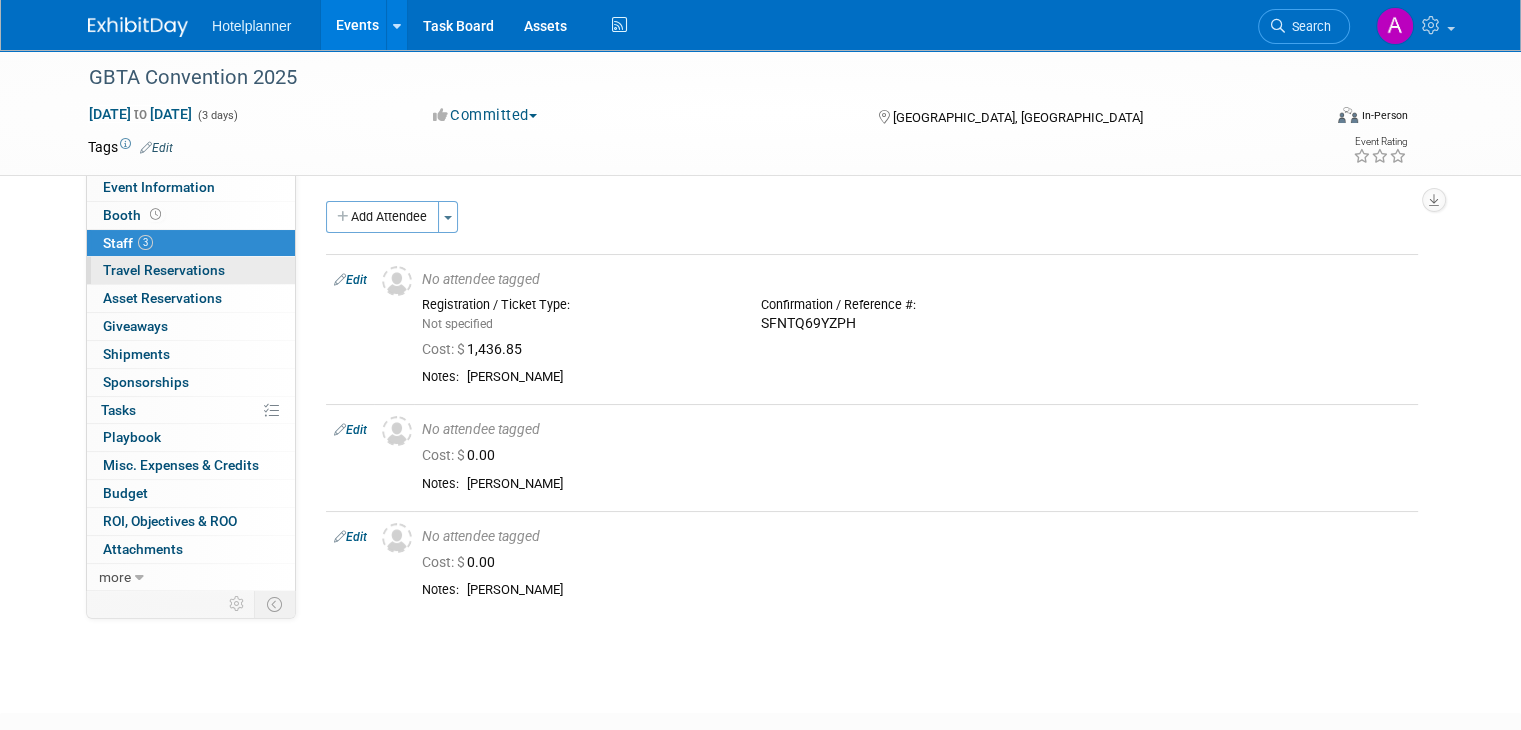 click on "Travel Reservations 0" at bounding box center (164, 270) 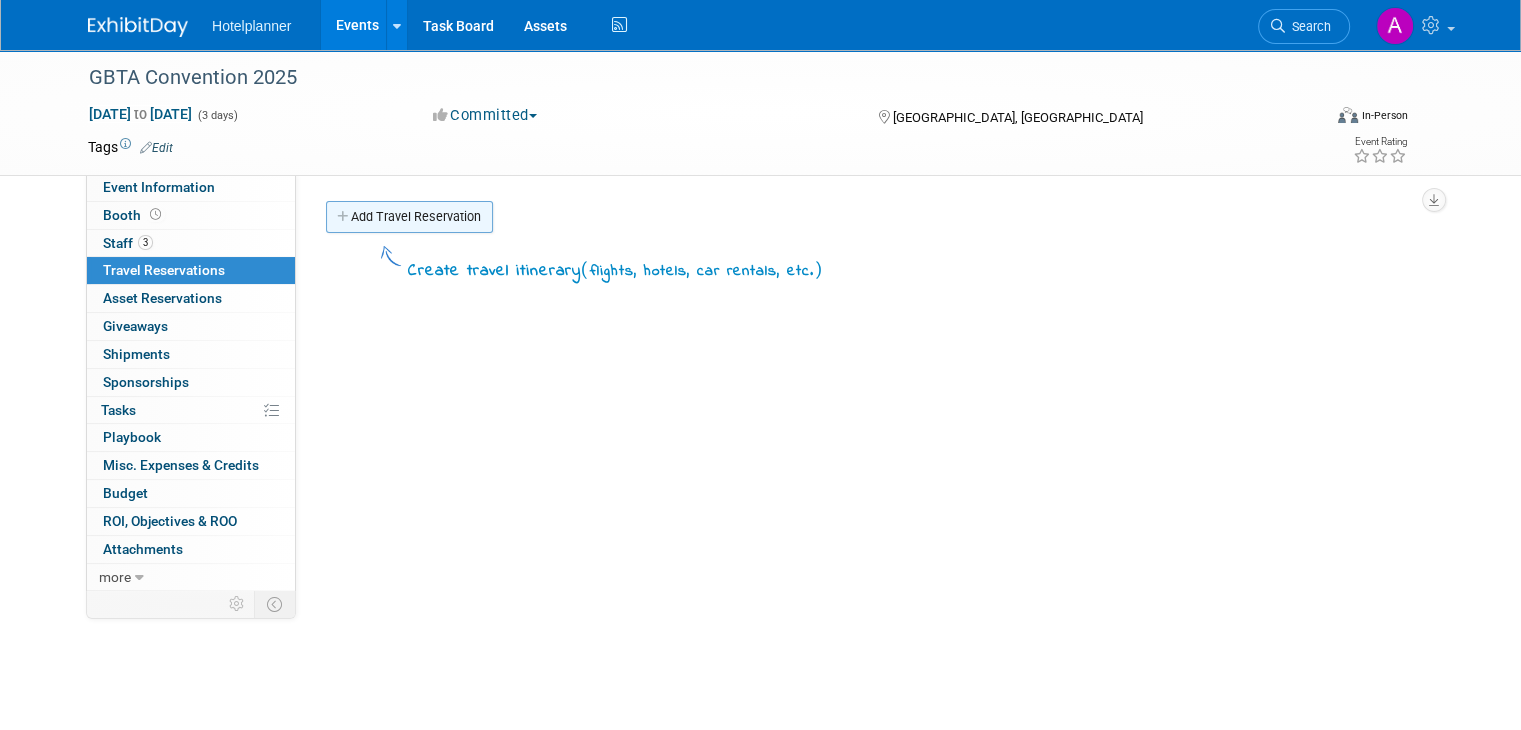 click on "Add Travel Reservation" at bounding box center (409, 217) 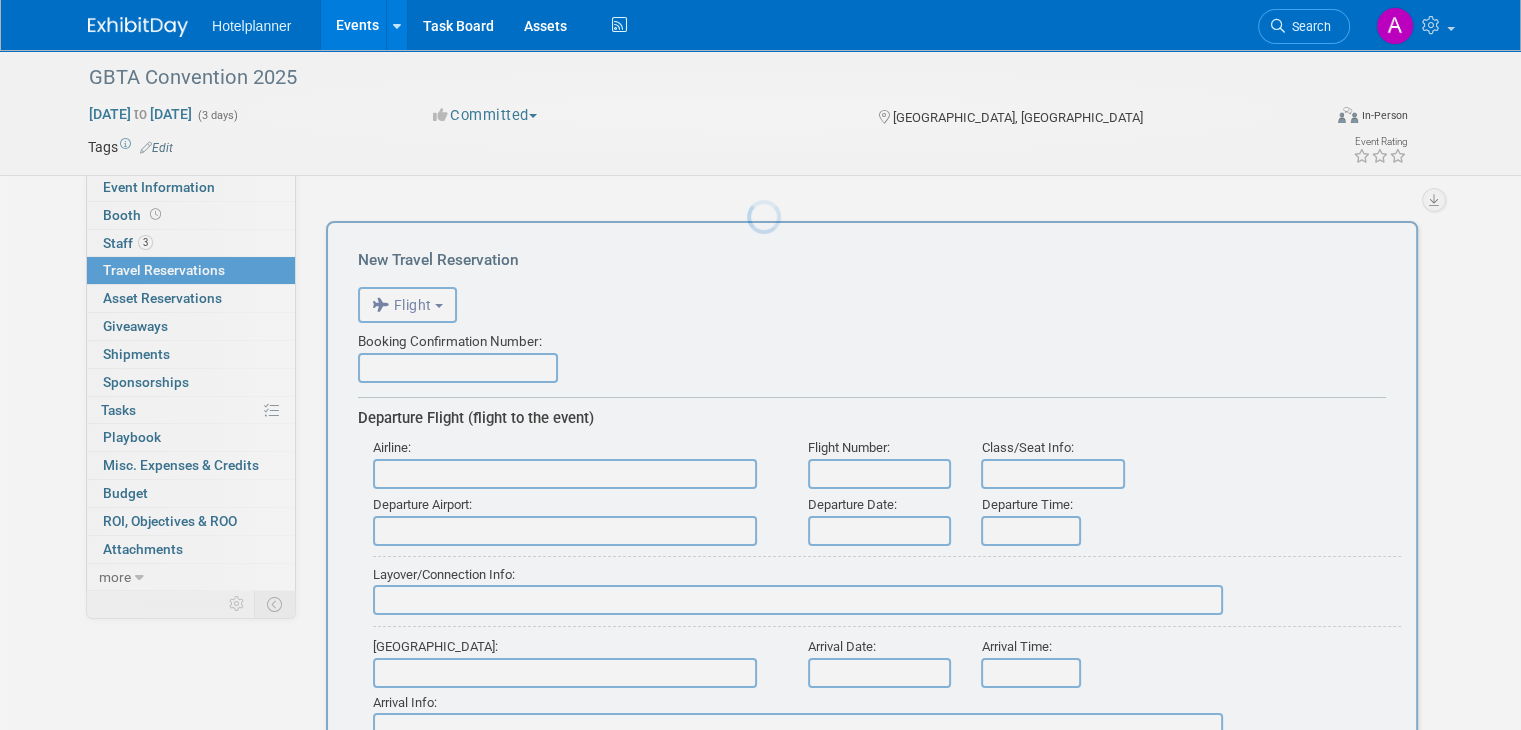 scroll, scrollTop: 0, scrollLeft: 0, axis: both 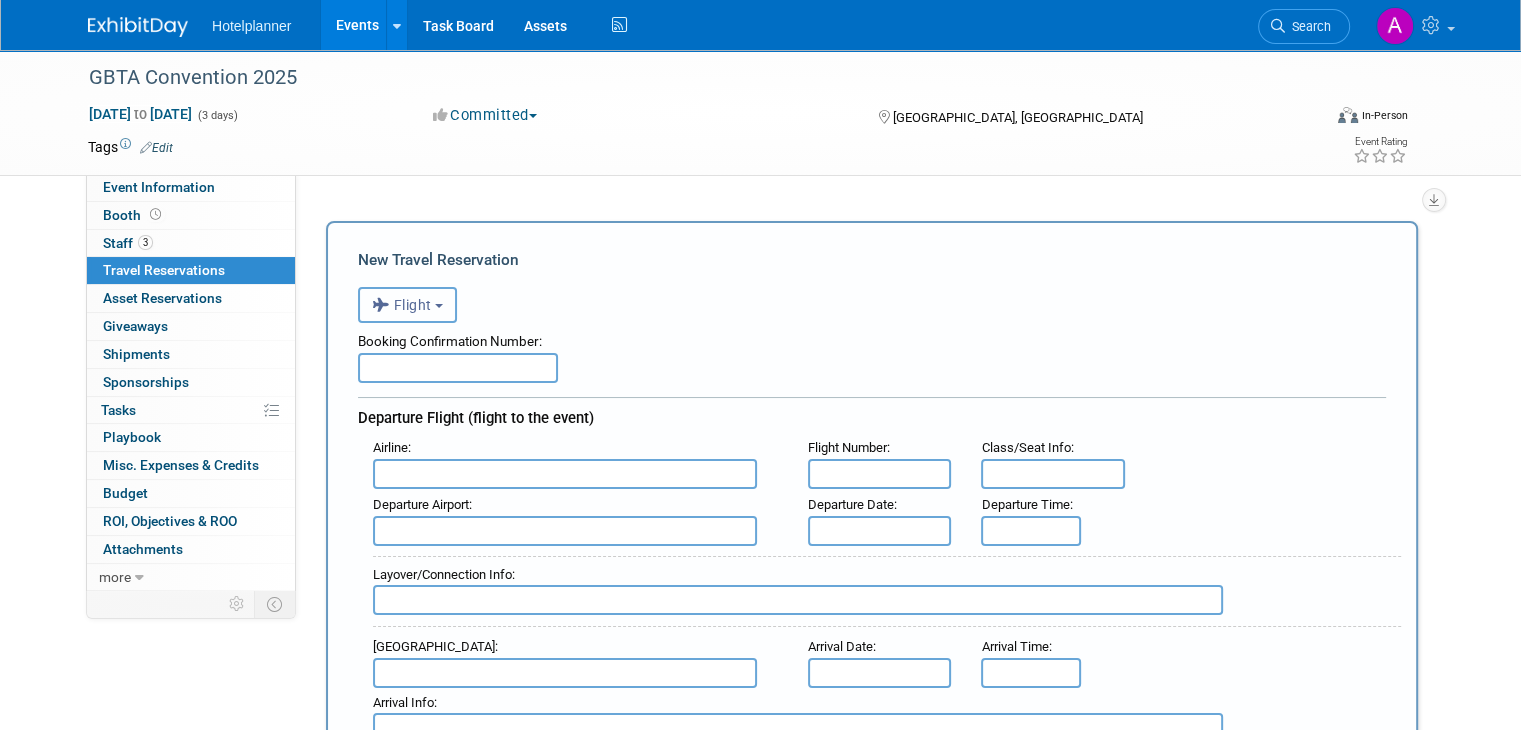 click on "Flight" at bounding box center (402, 305) 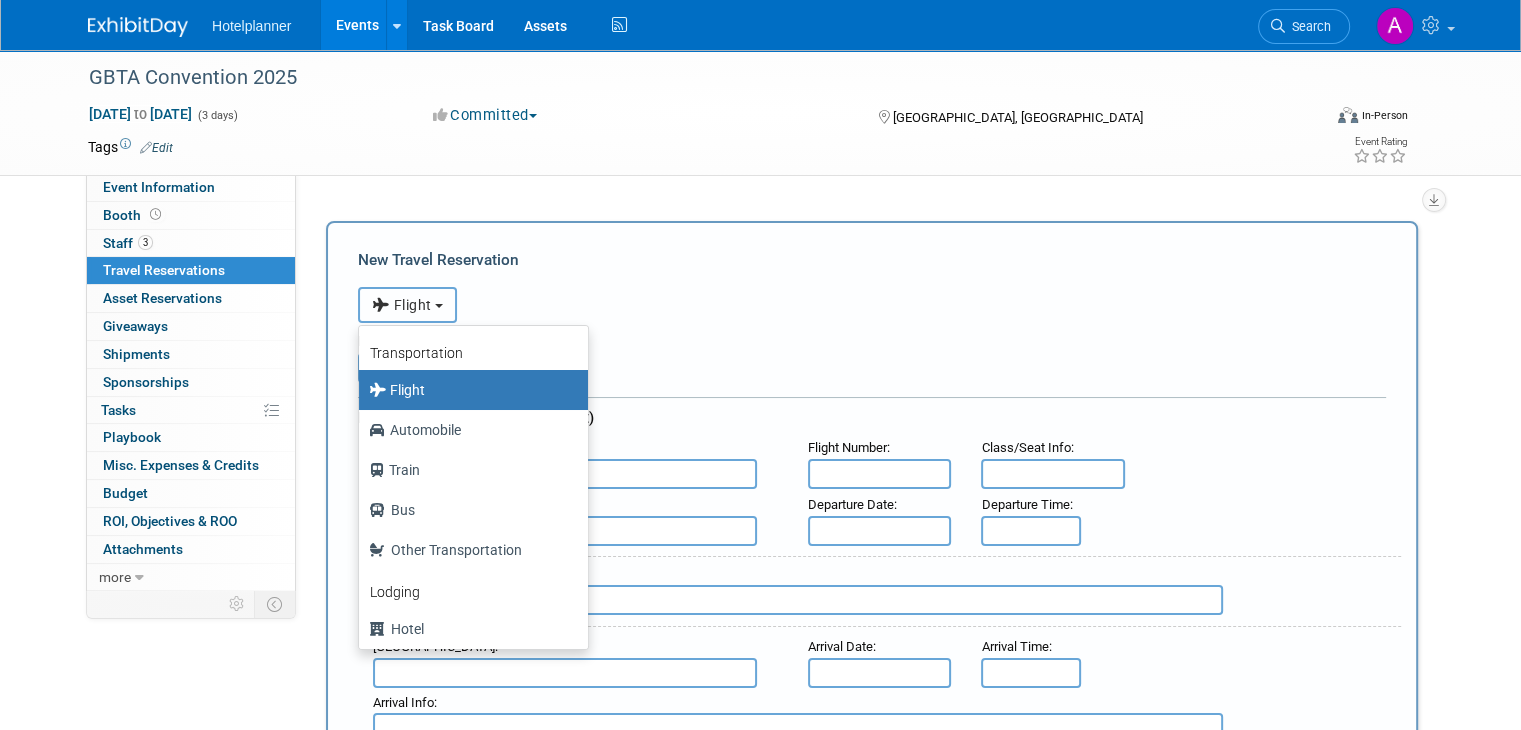click on "Flight" at bounding box center (402, 305) 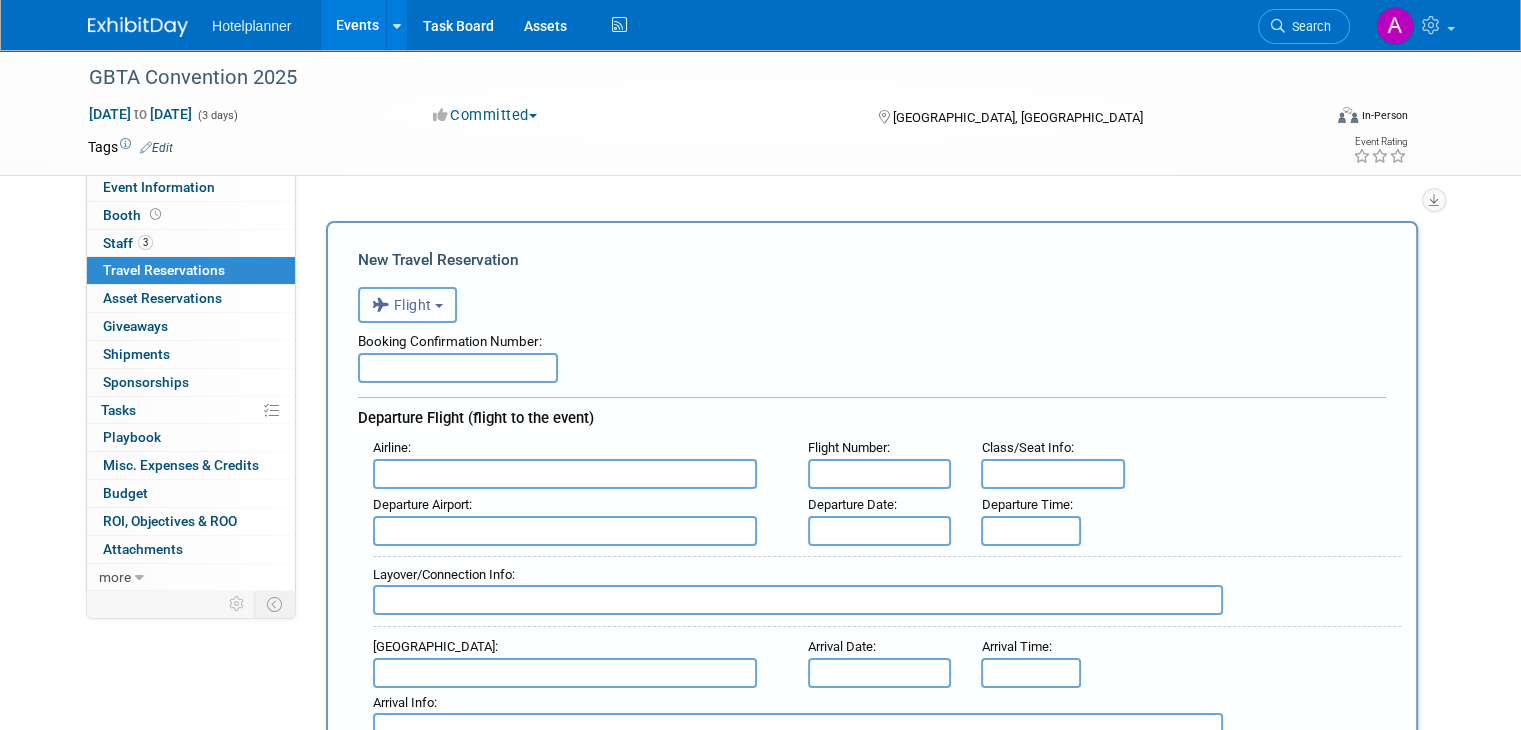 click at bounding box center (383, 305) 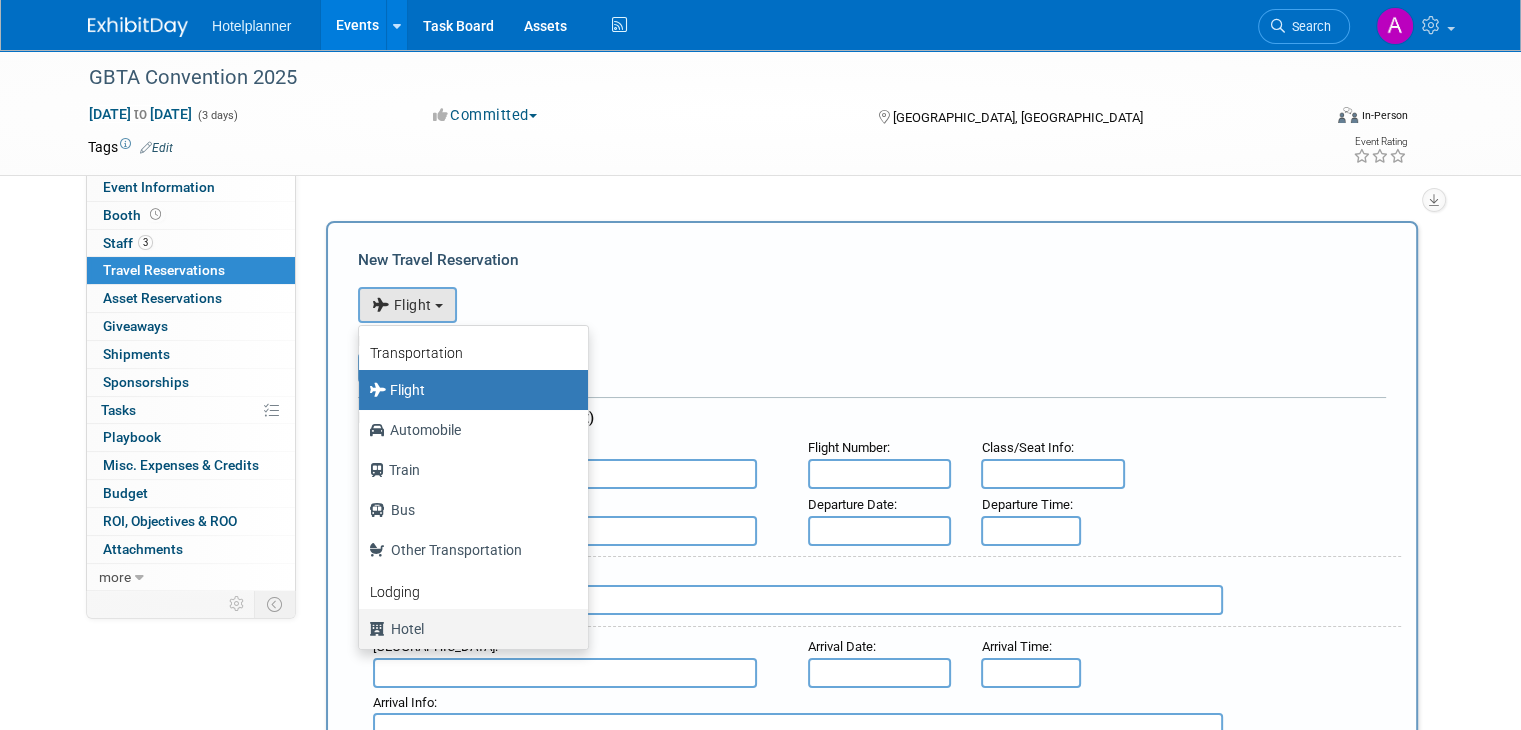 click on "Hotel" at bounding box center (468, 629) 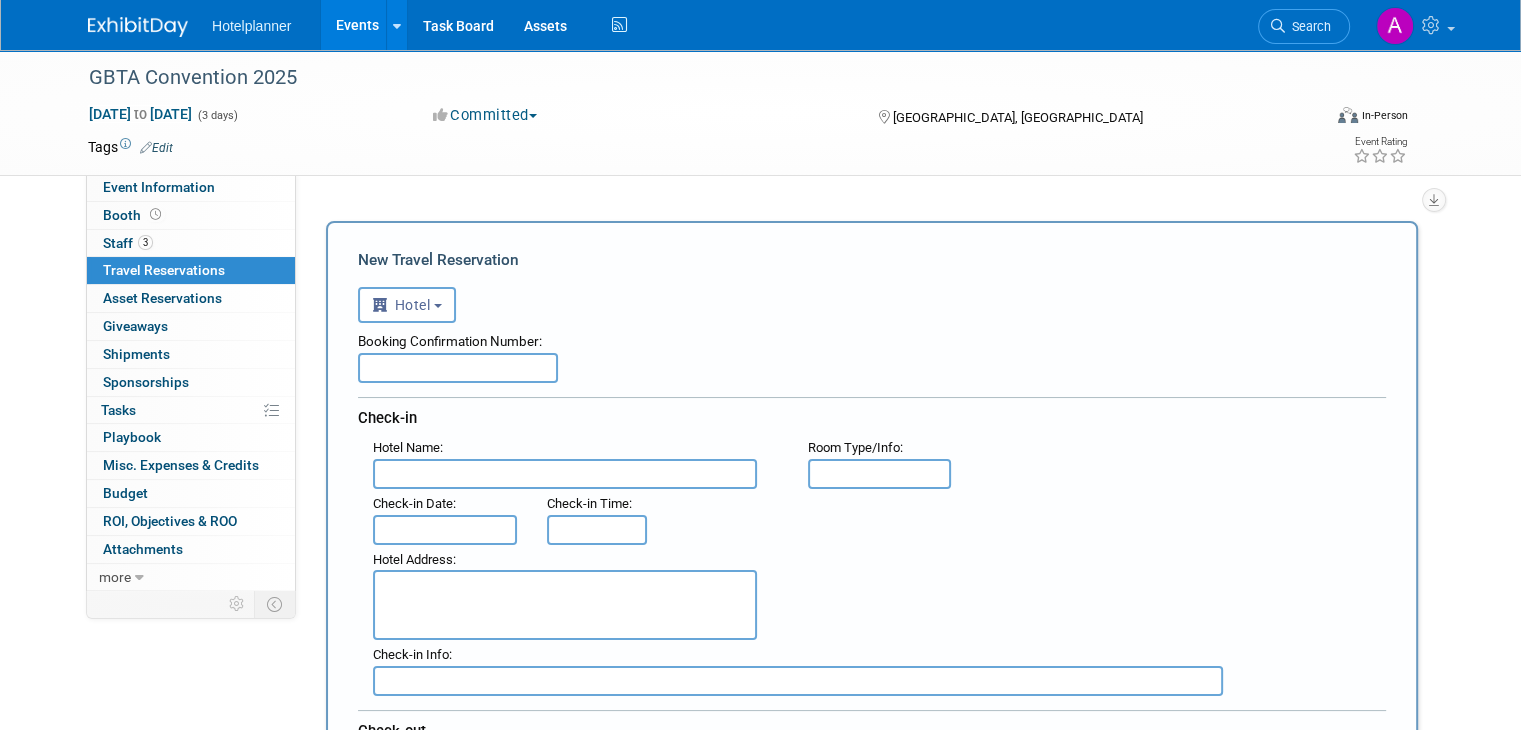 click at bounding box center (458, 368) 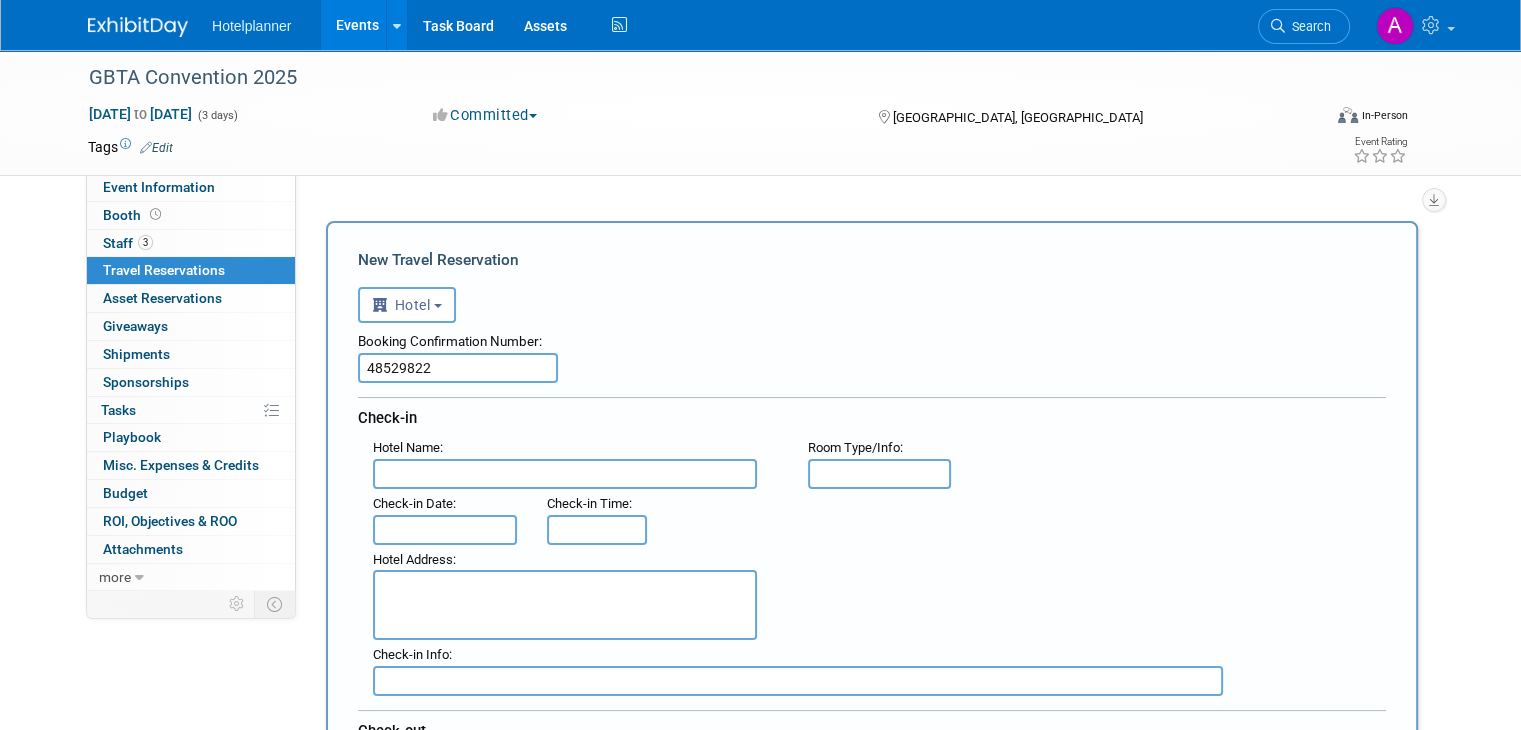 type on "48529822" 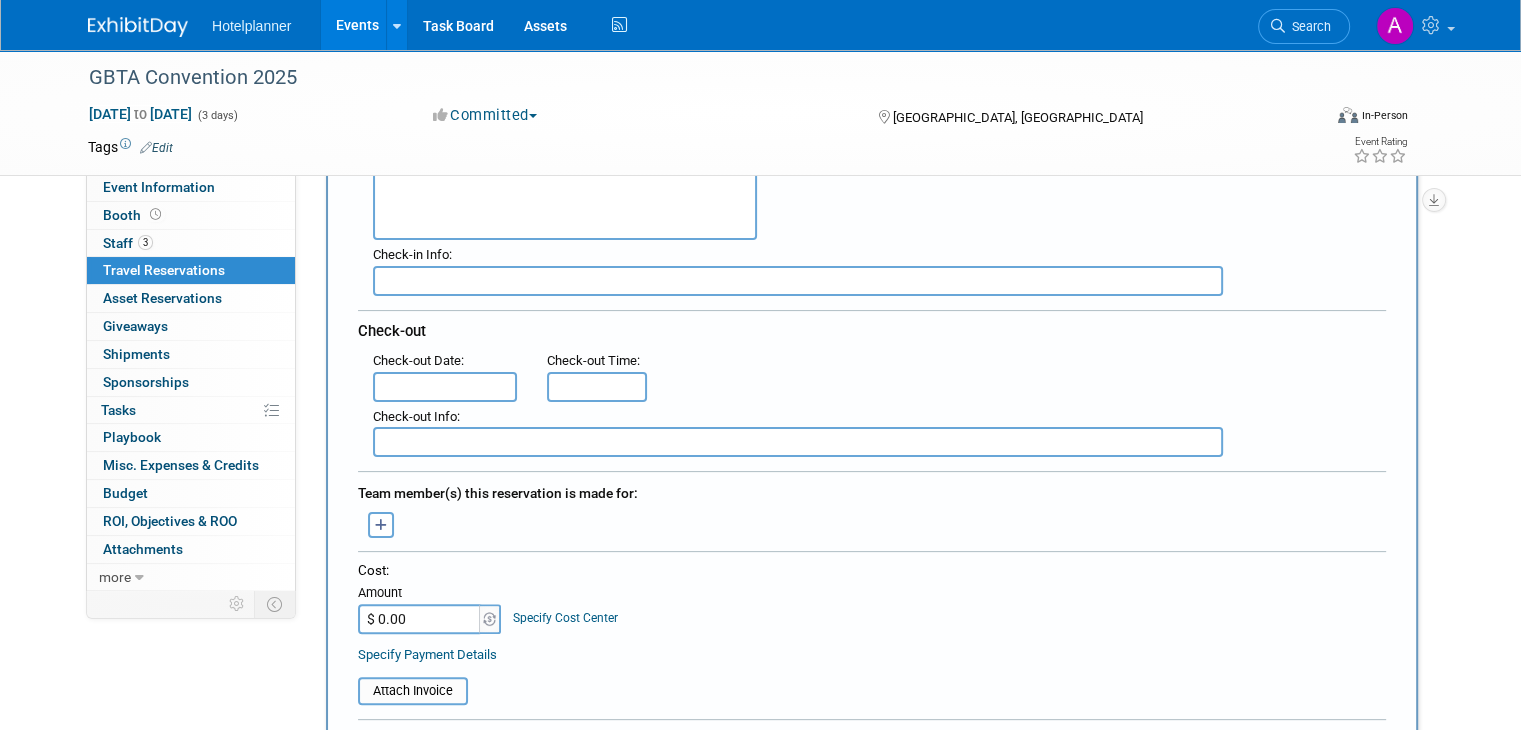 scroll, scrollTop: 500, scrollLeft: 0, axis: vertical 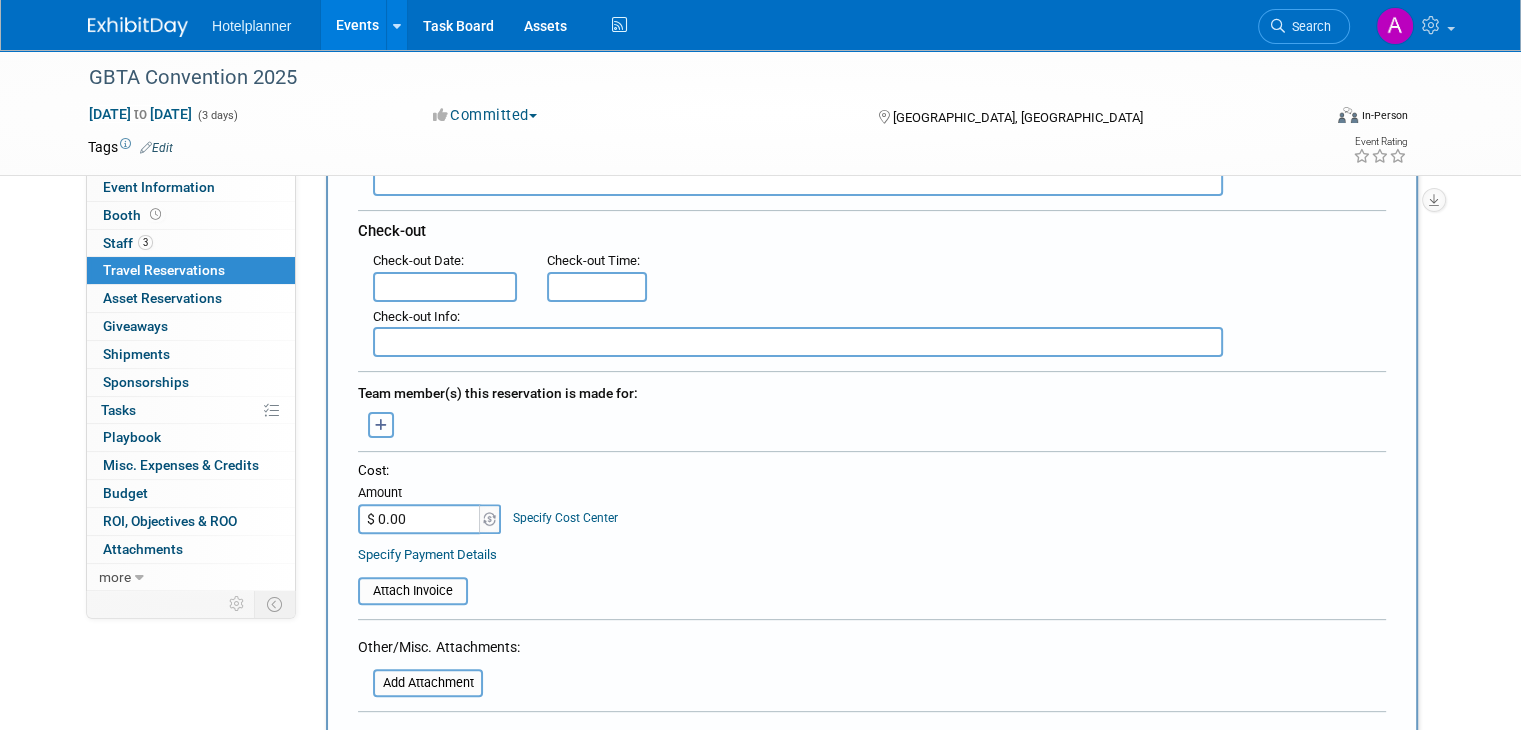 click at bounding box center (381, 425) 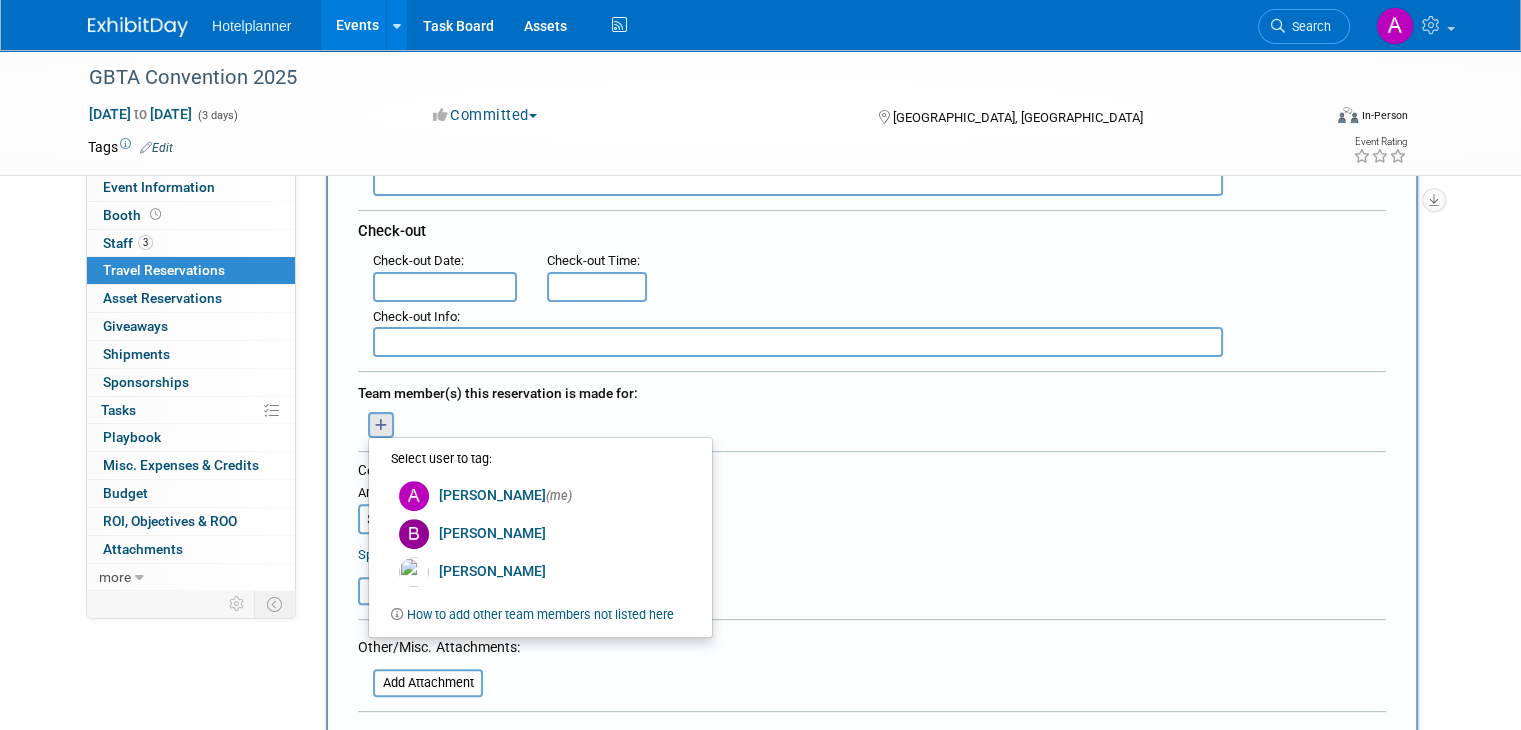 click on "Cost:
Amount
$ 0.00
Specify Cost Center
Cost Center
-- Not Specified --" at bounding box center [872, 497] 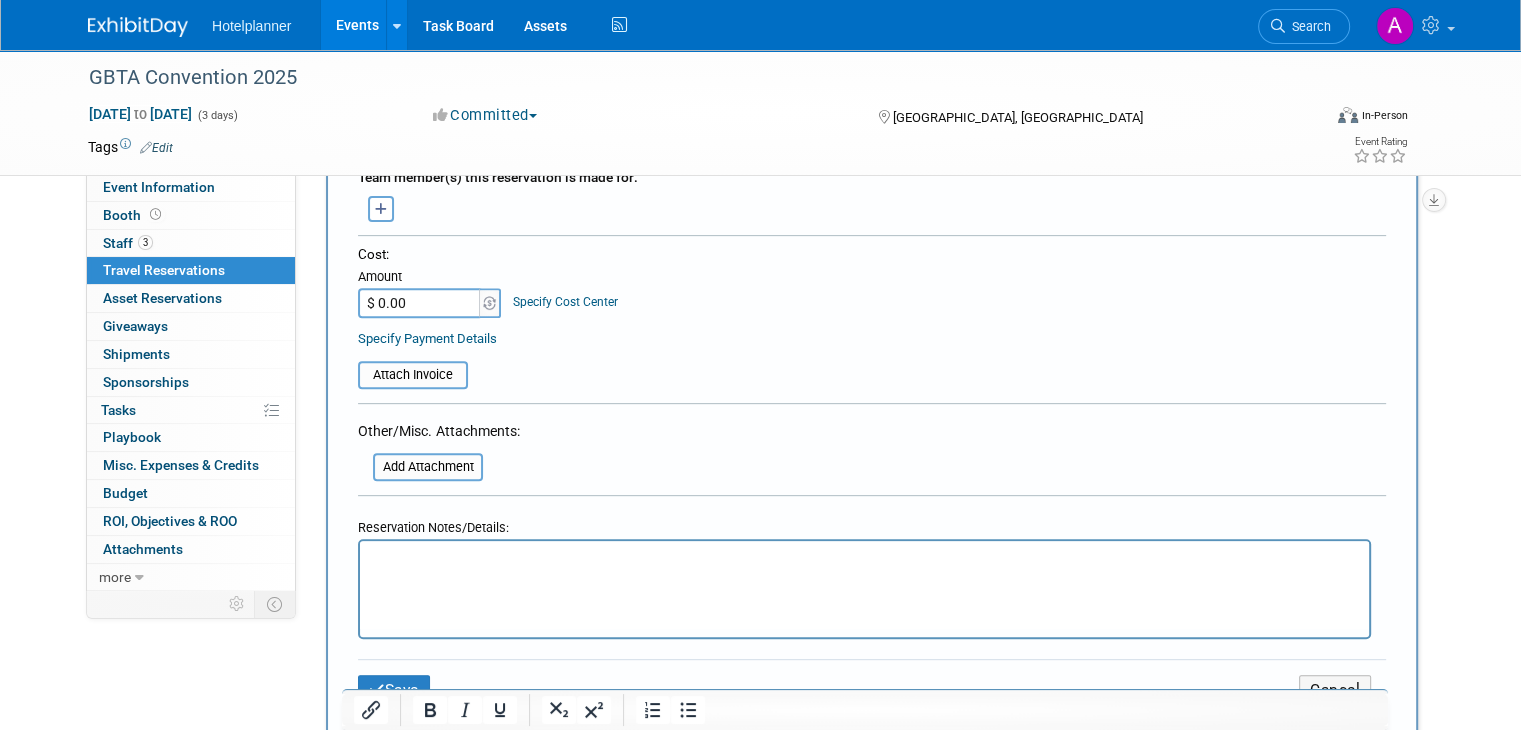 scroll, scrollTop: 500, scrollLeft: 0, axis: vertical 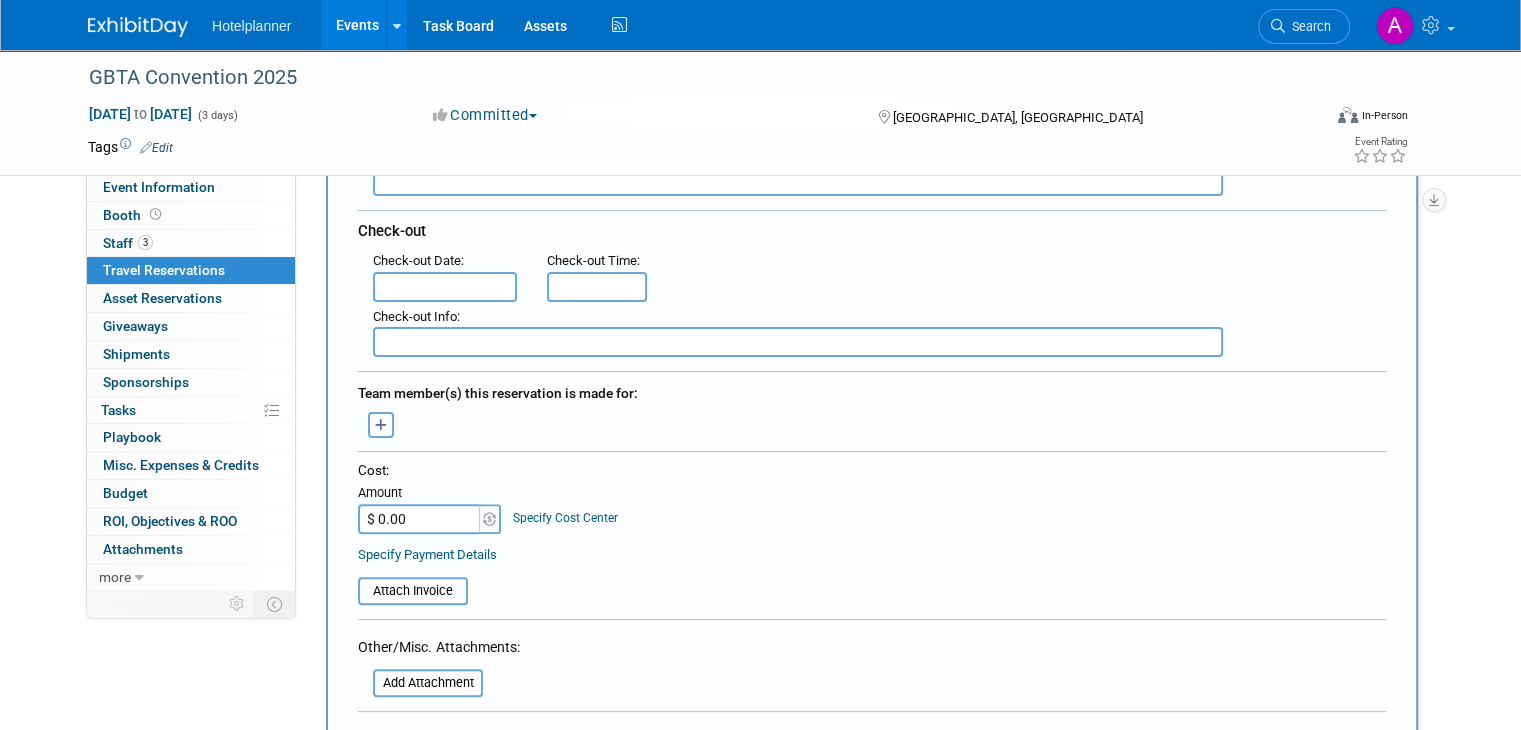 drag, startPoint x: 367, startPoint y: 415, endPoint x: 392, endPoint y: 434, distance: 31.400637 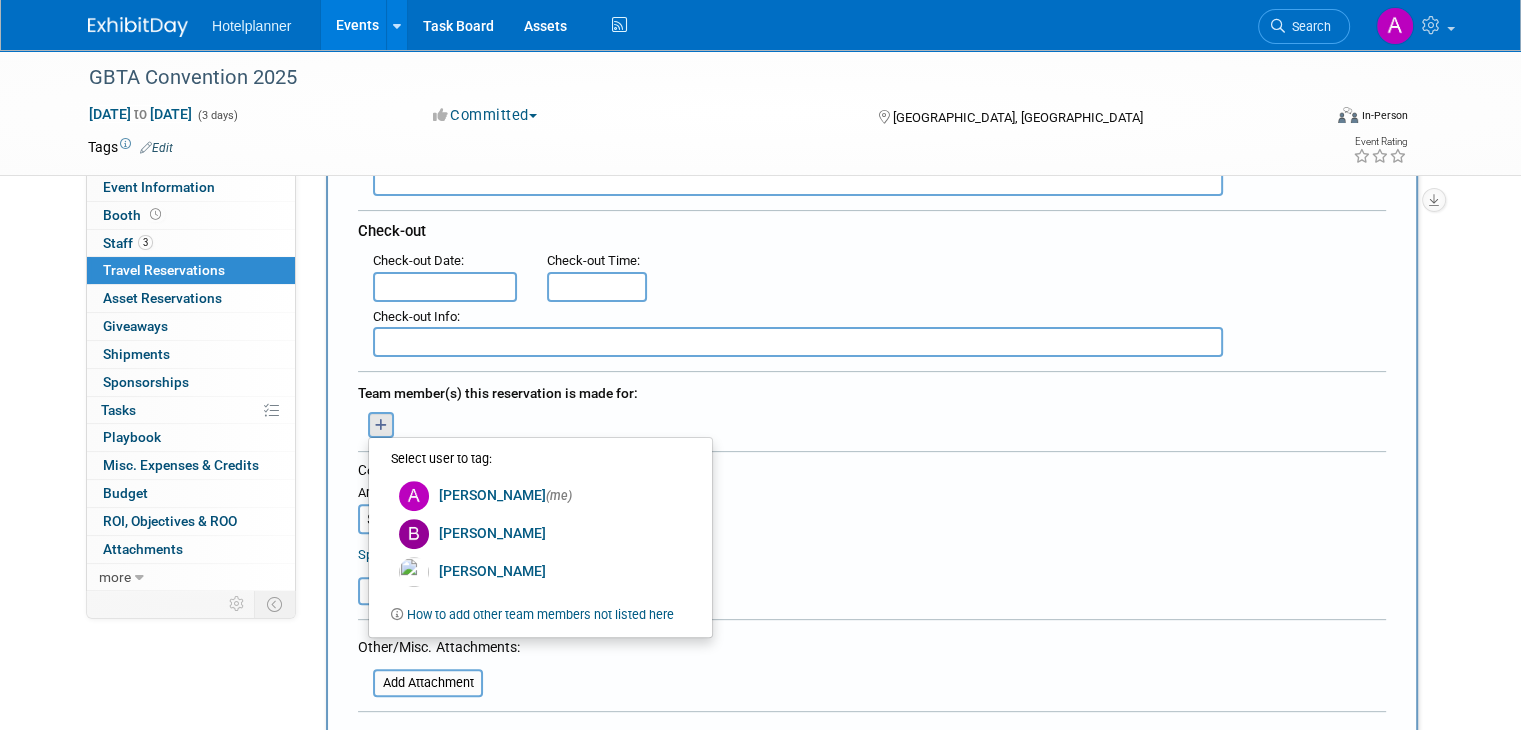 click on "How to add other team members not listed here" at bounding box center [540, 614] 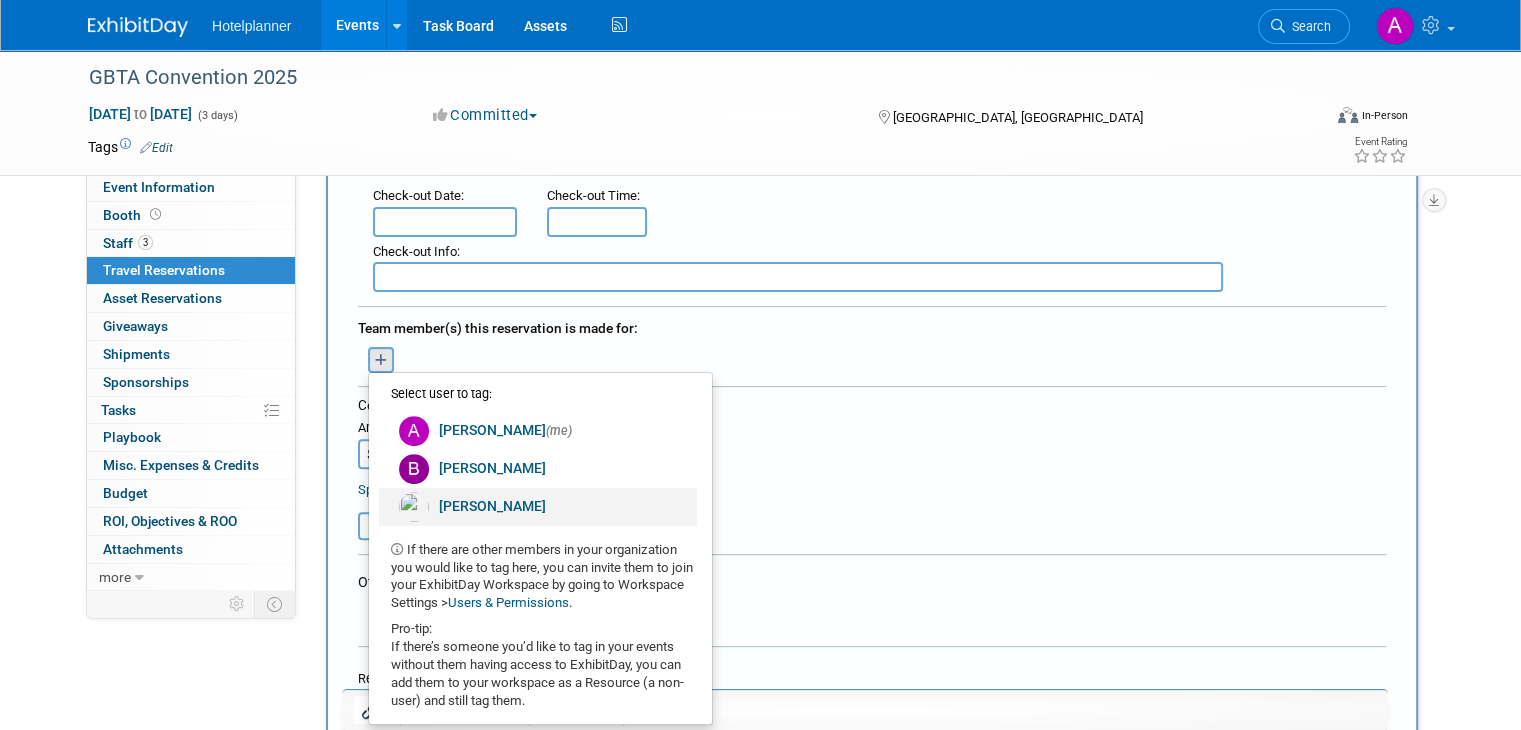 scroll, scrollTop: 600, scrollLeft: 0, axis: vertical 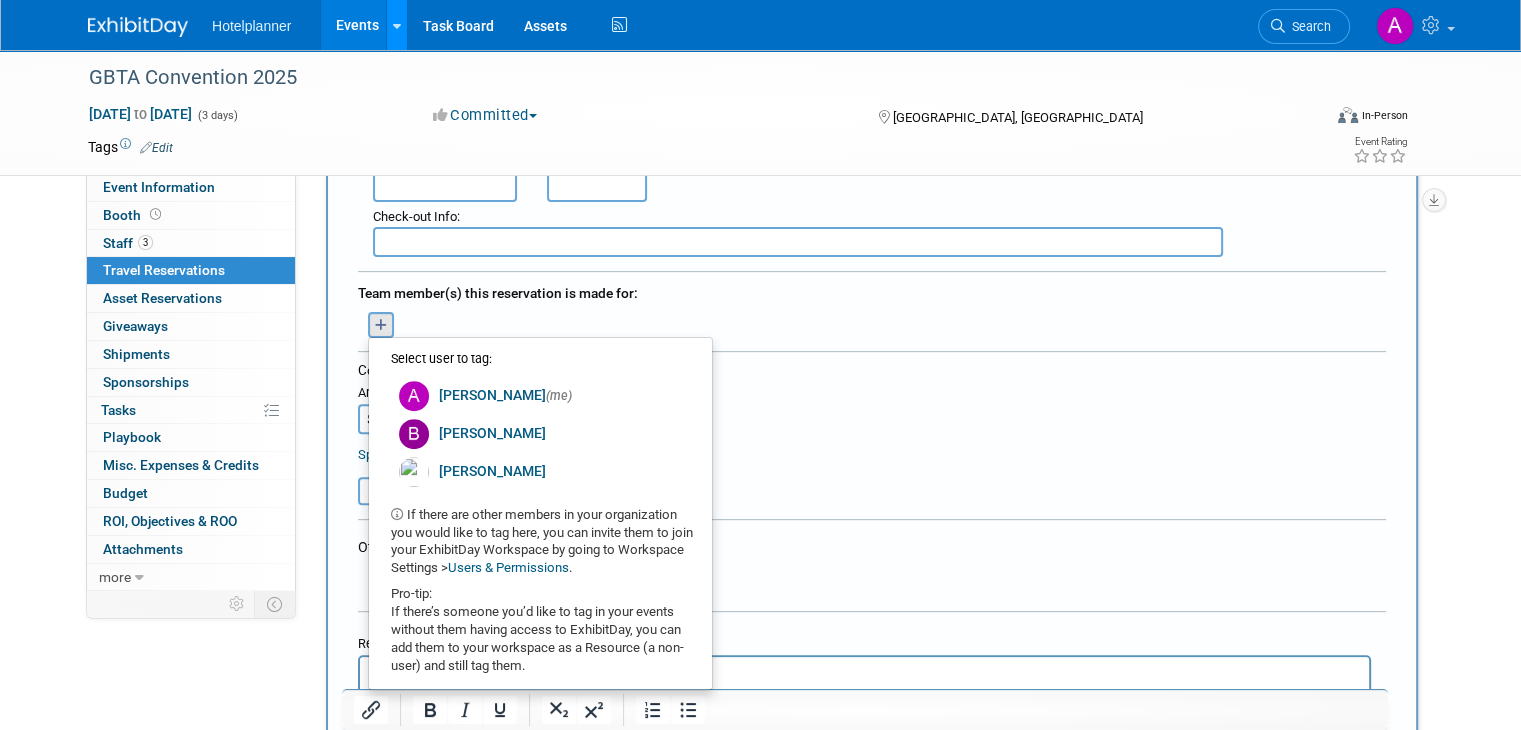 click at bounding box center [397, 25] 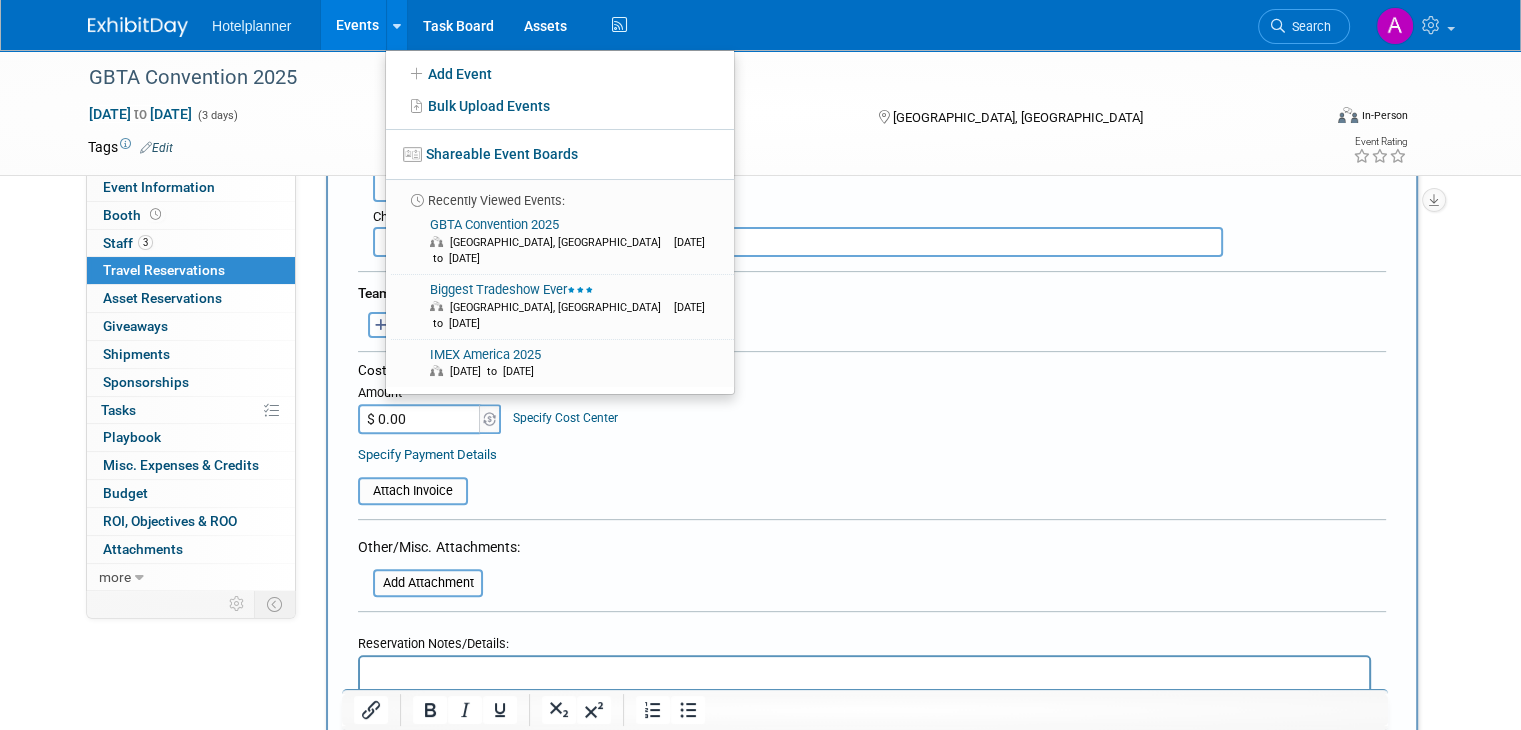 click at bounding box center [138, 27] 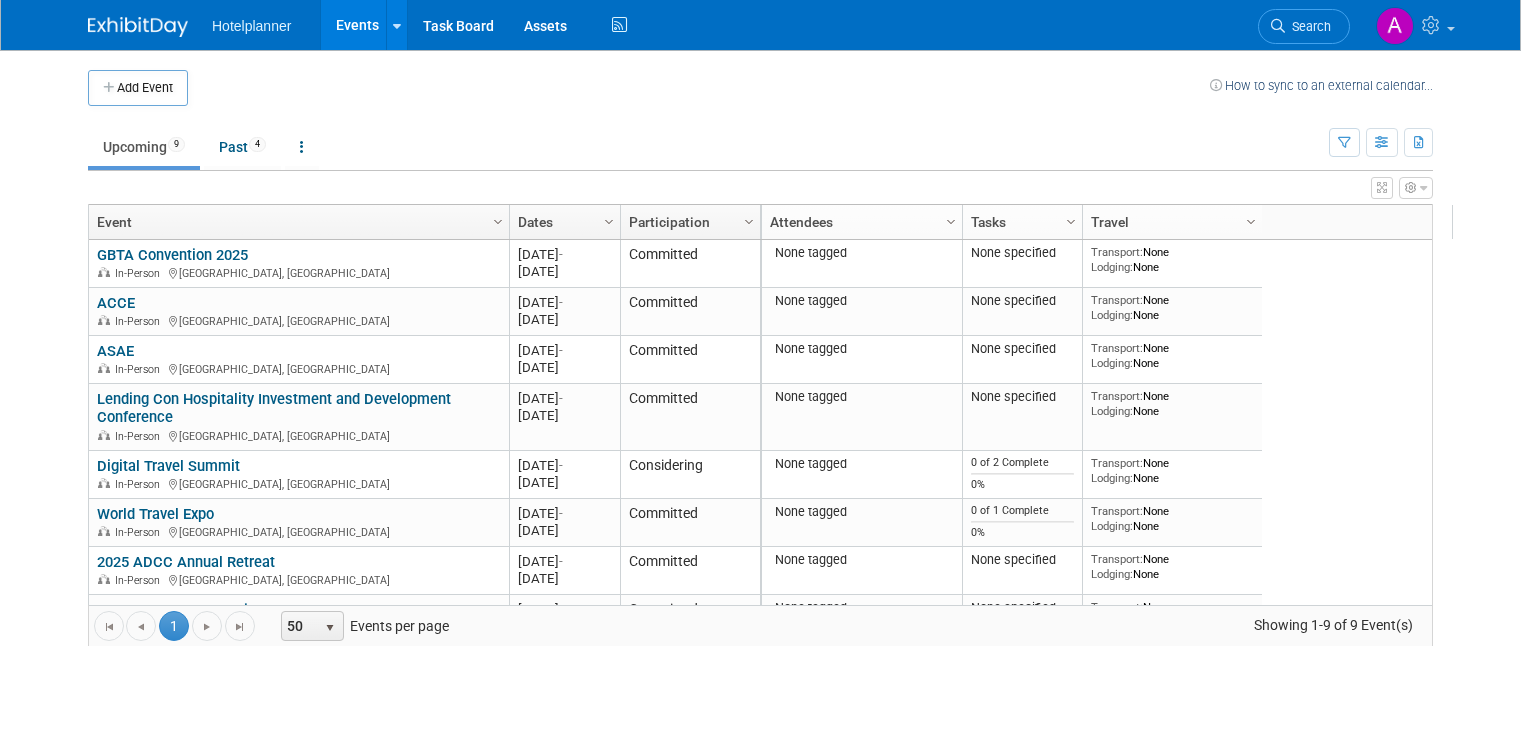 scroll, scrollTop: 0, scrollLeft: 0, axis: both 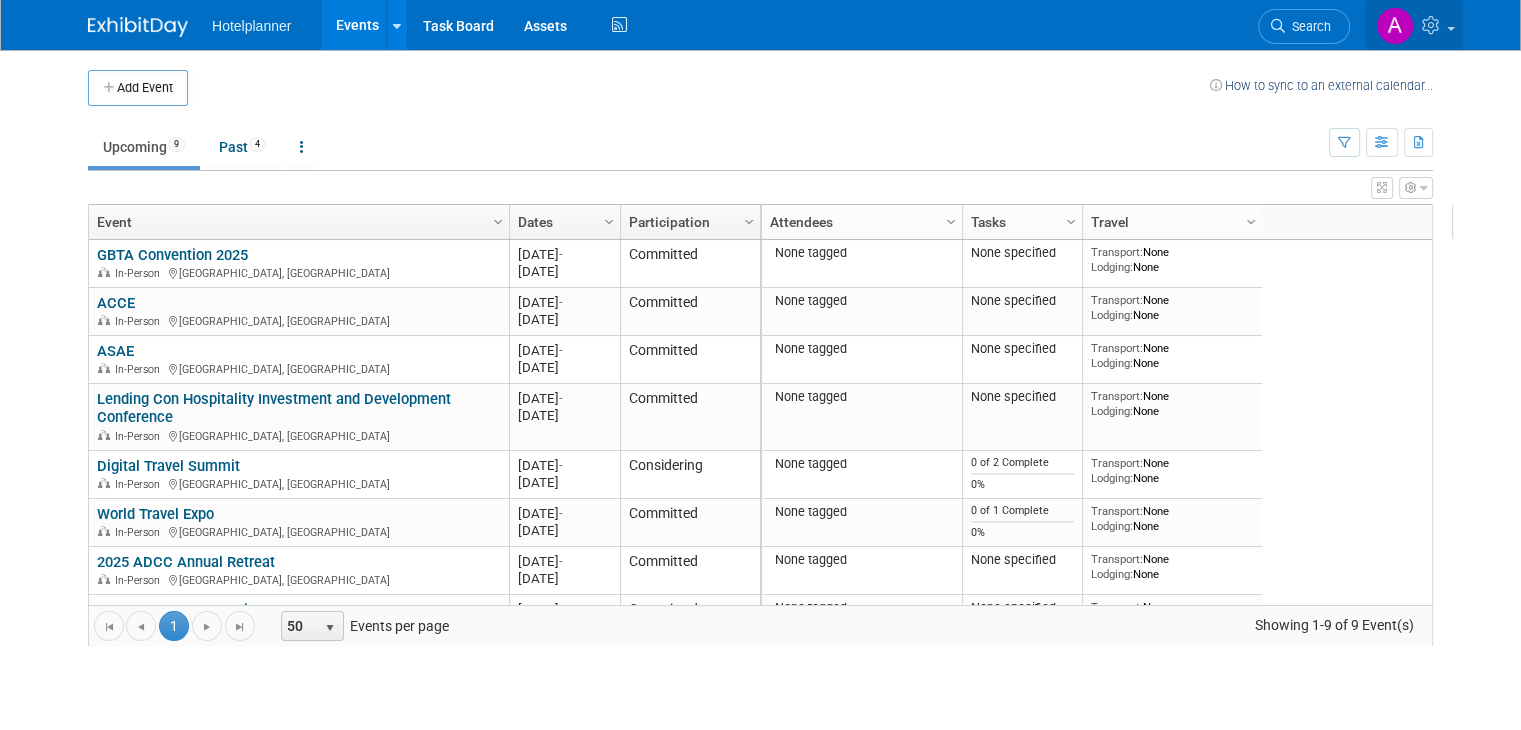 click at bounding box center [1414, 25] 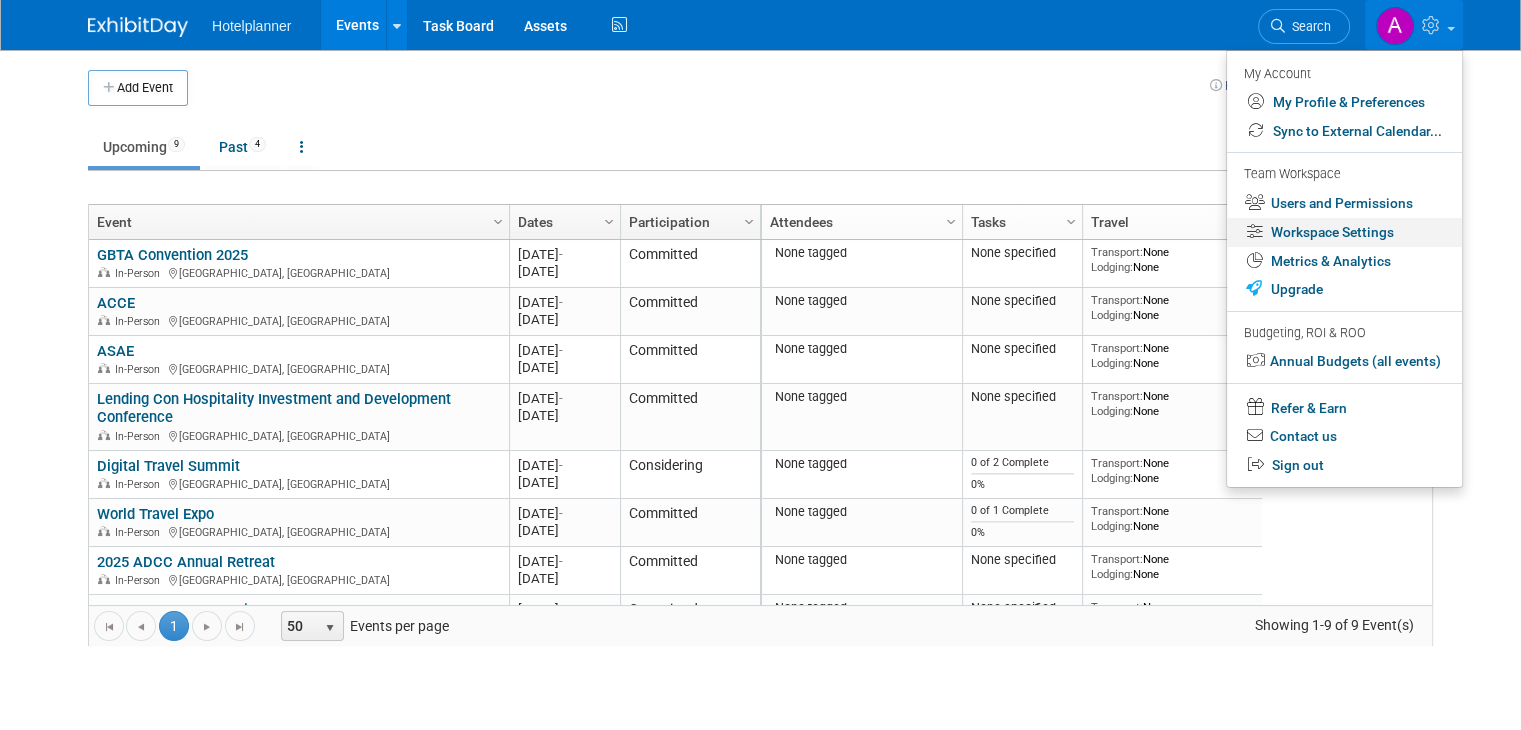 click on "Workspace Settings" at bounding box center [1344, 232] 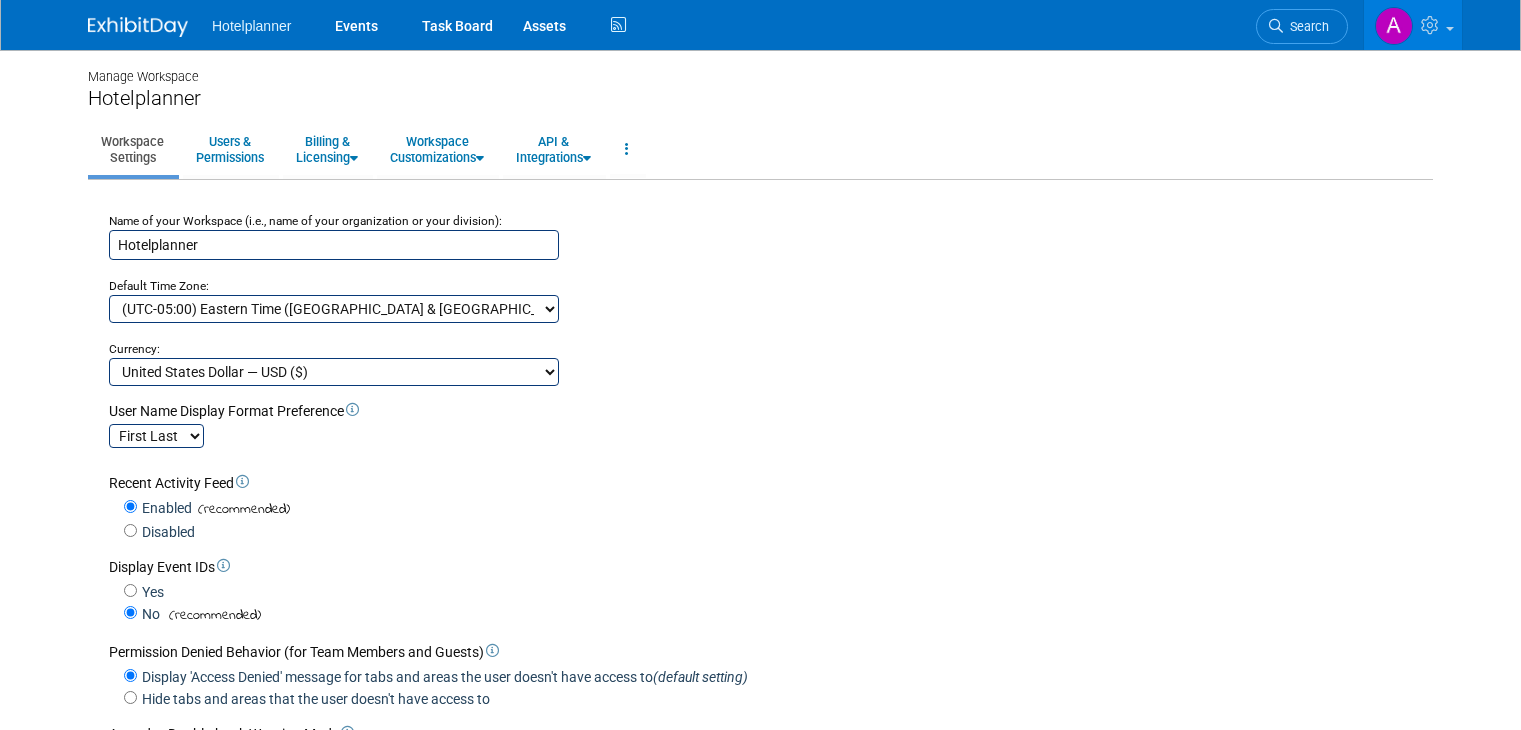scroll, scrollTop: 0, scrollLeft: 0, axis: both 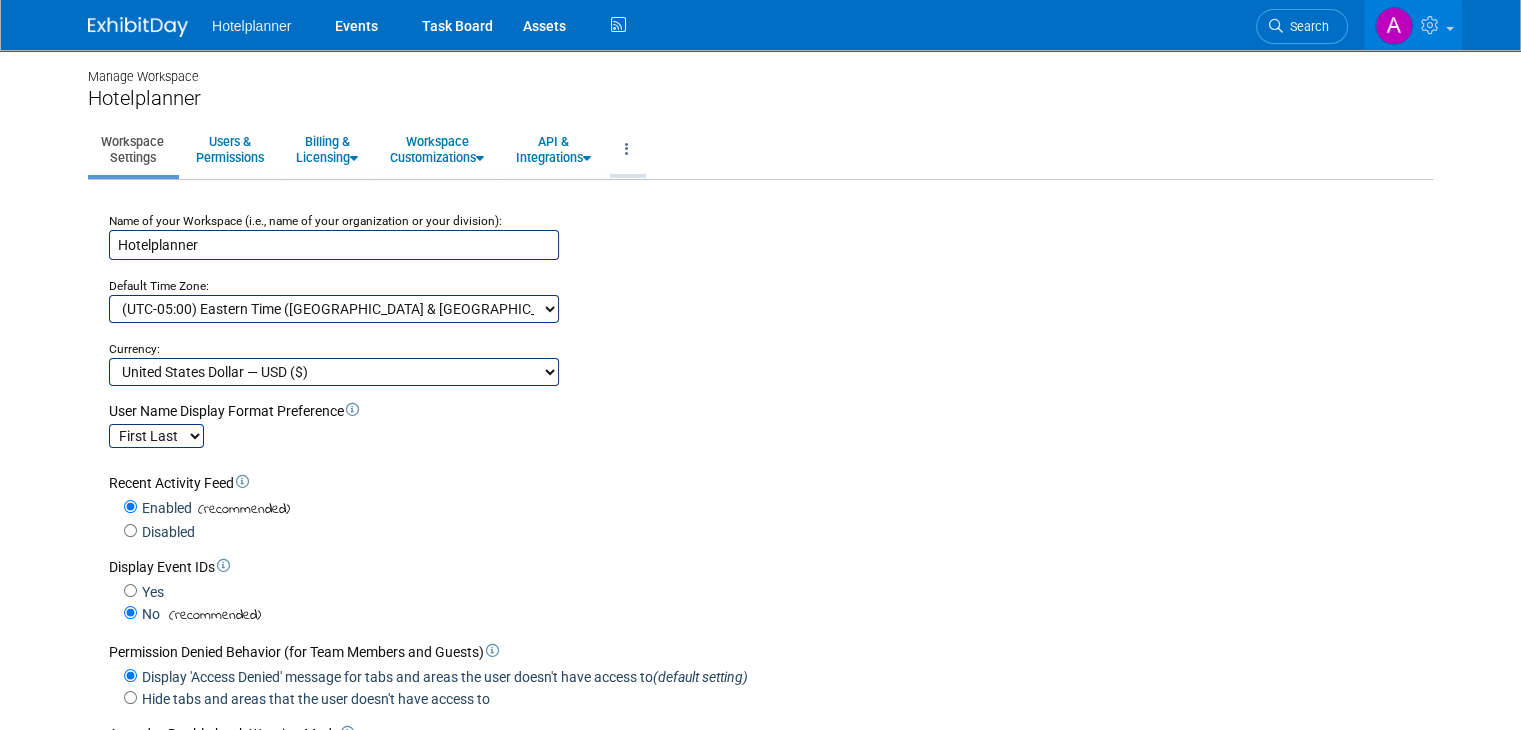 click at bounding box center [627, 149] 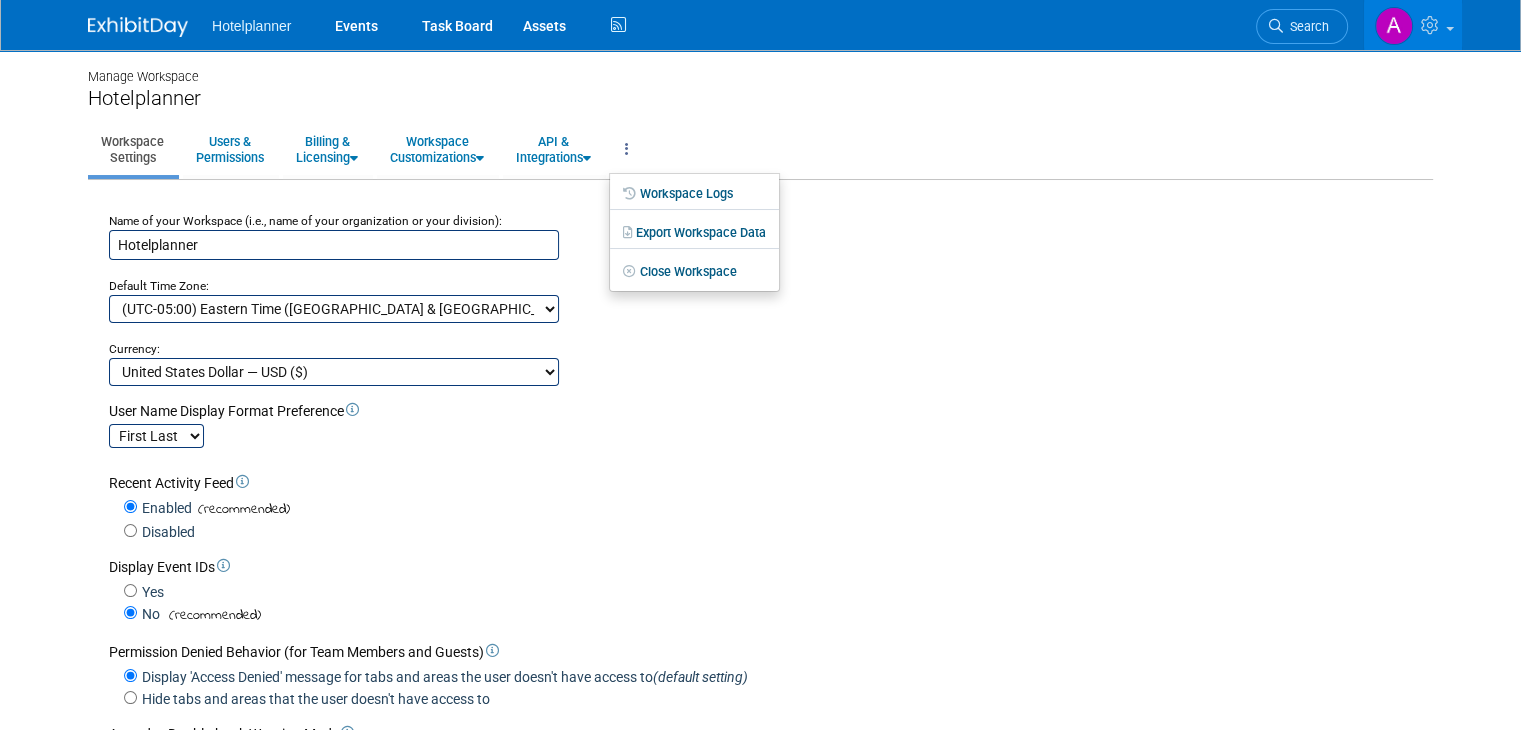 click at bounding box center (627, 149) 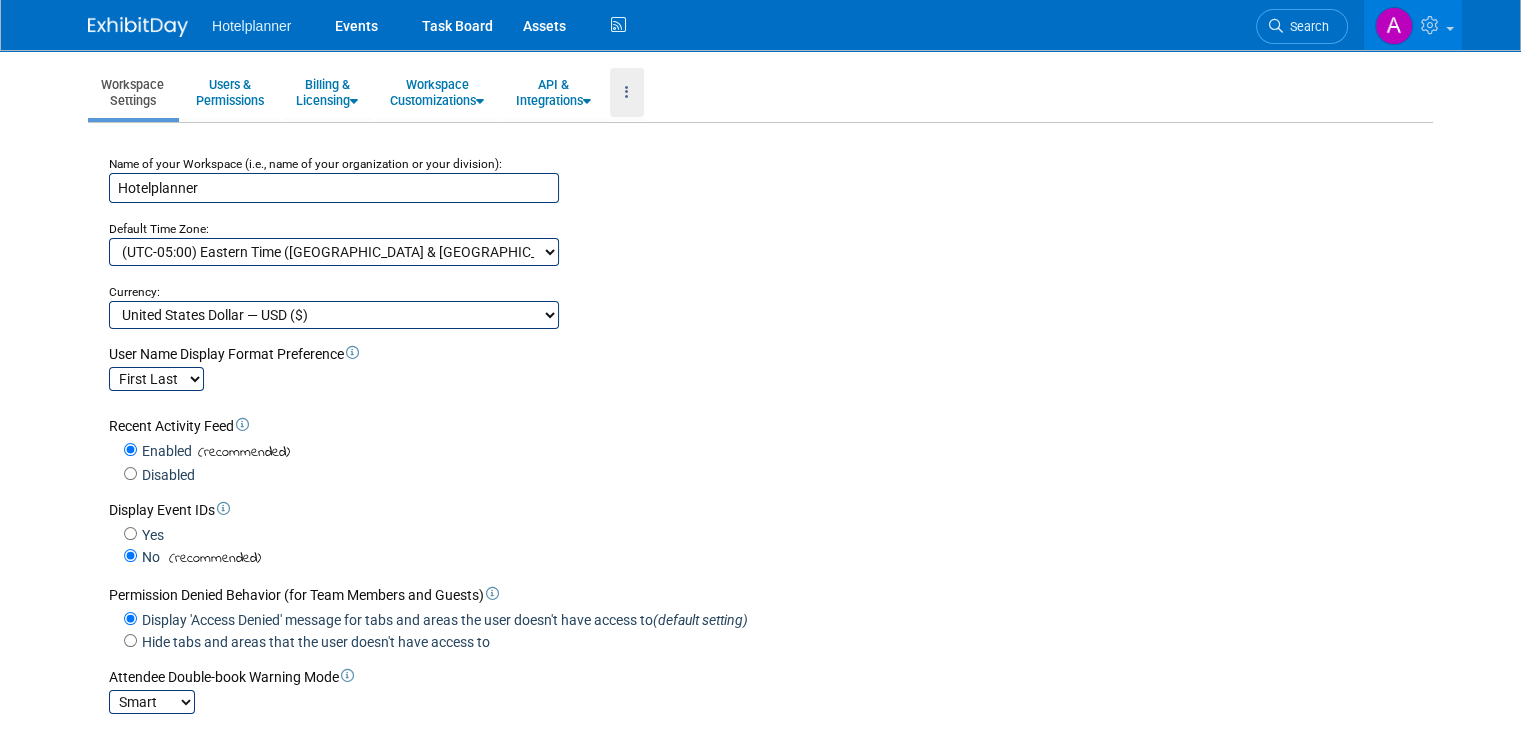 scroll, scrollTop: 0, scrollLeft: 0, axis: both 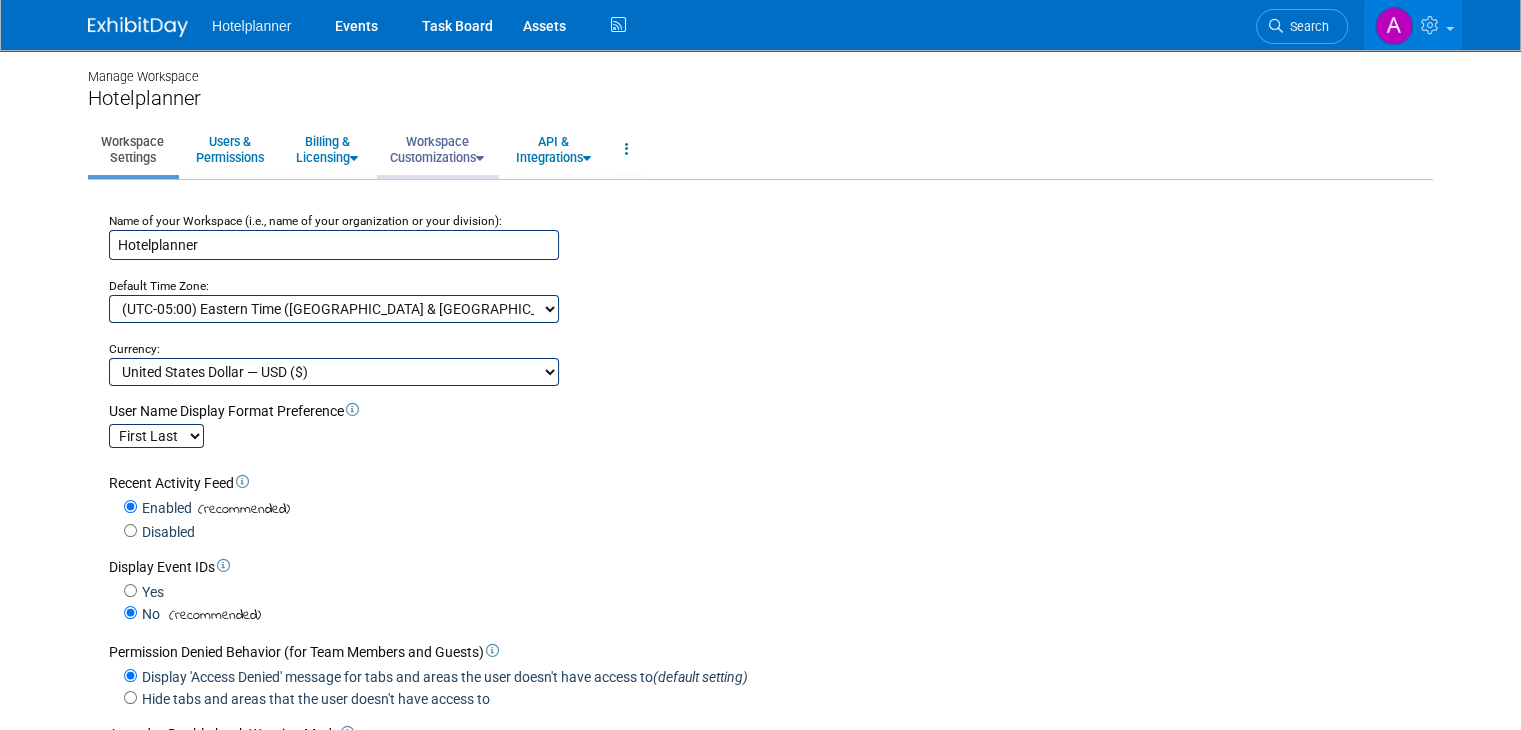 click on "Workspace Customizations" at bounding box center (437, 149) 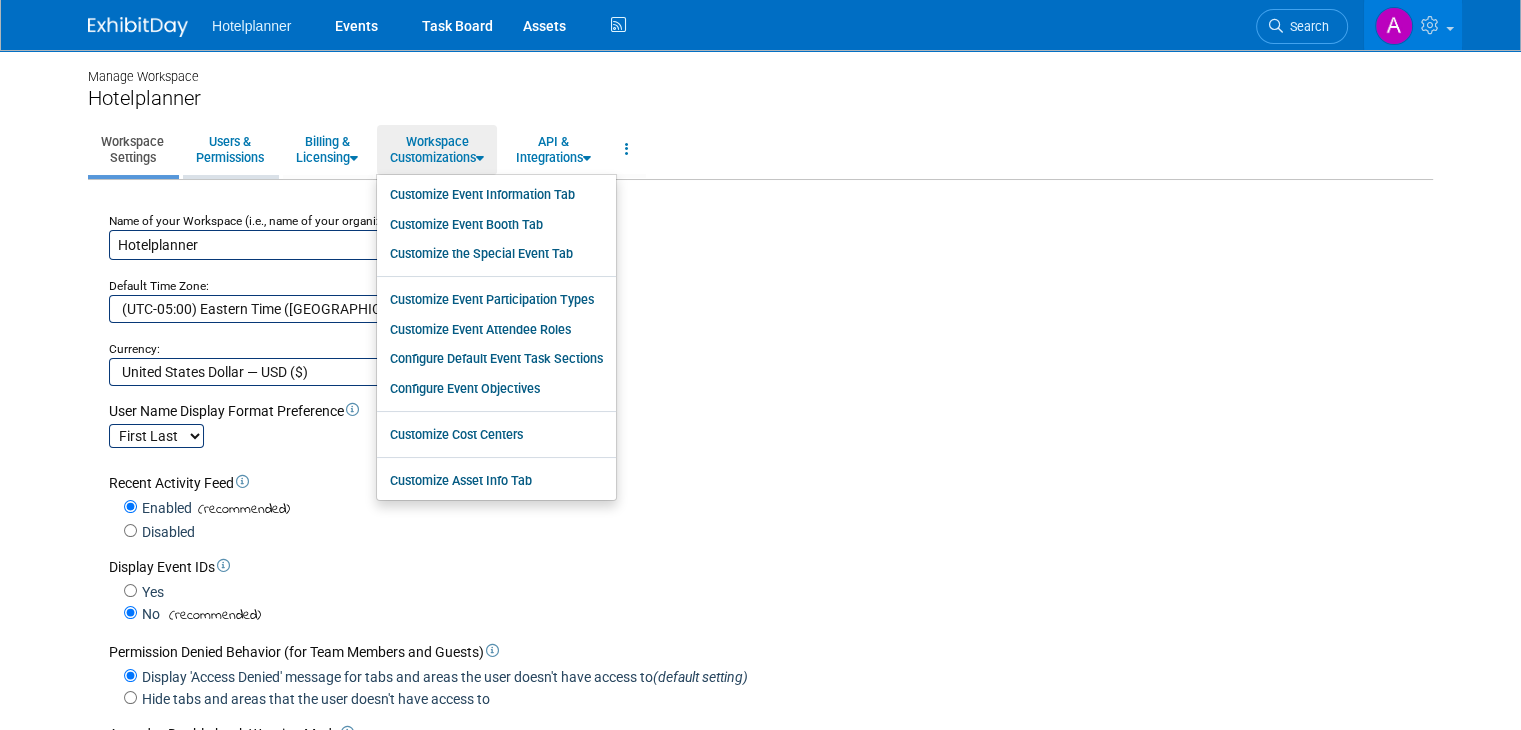 click on "Users & Permissions" at bounding box center [230, 149] 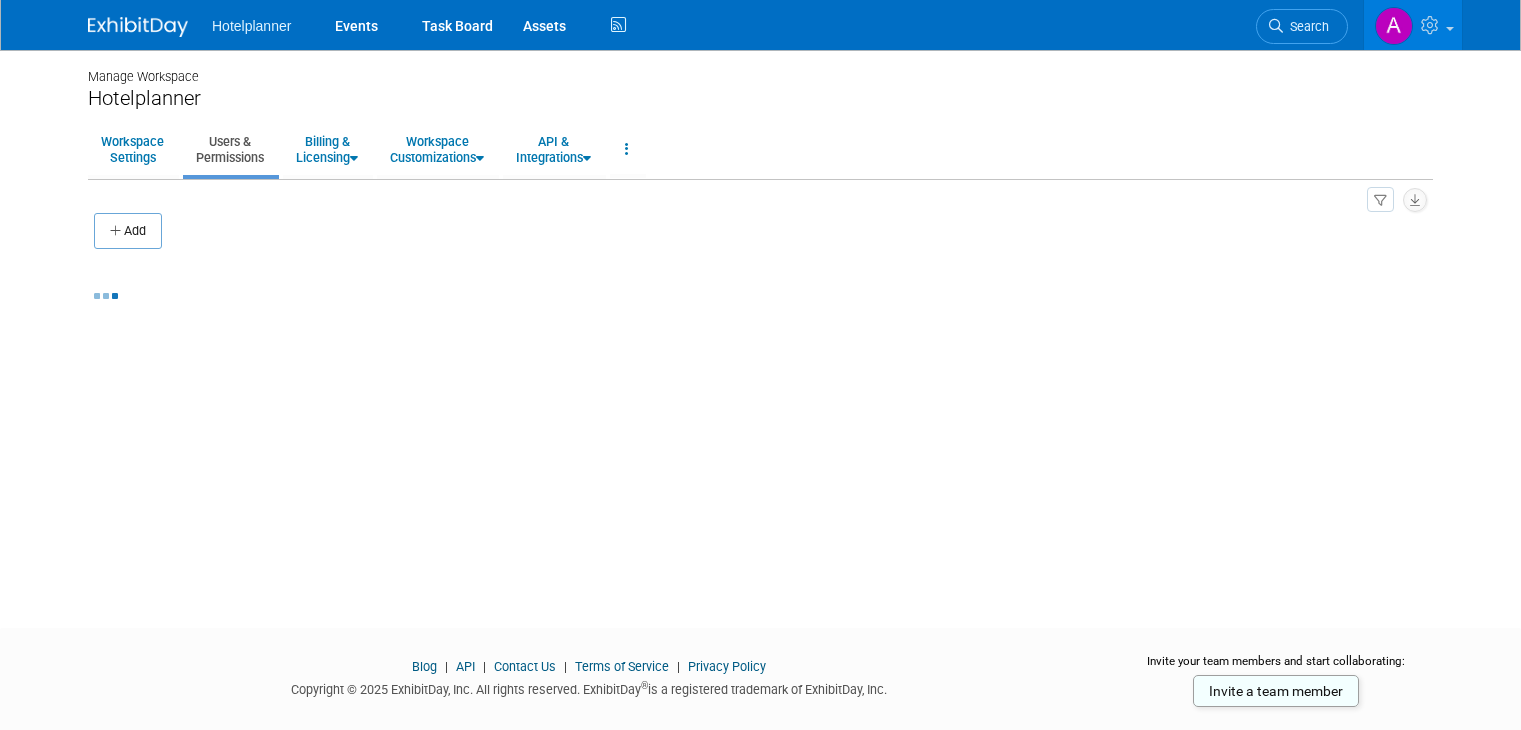 scroll, scrollTop: 0, scrollLeft: 0, axis: both 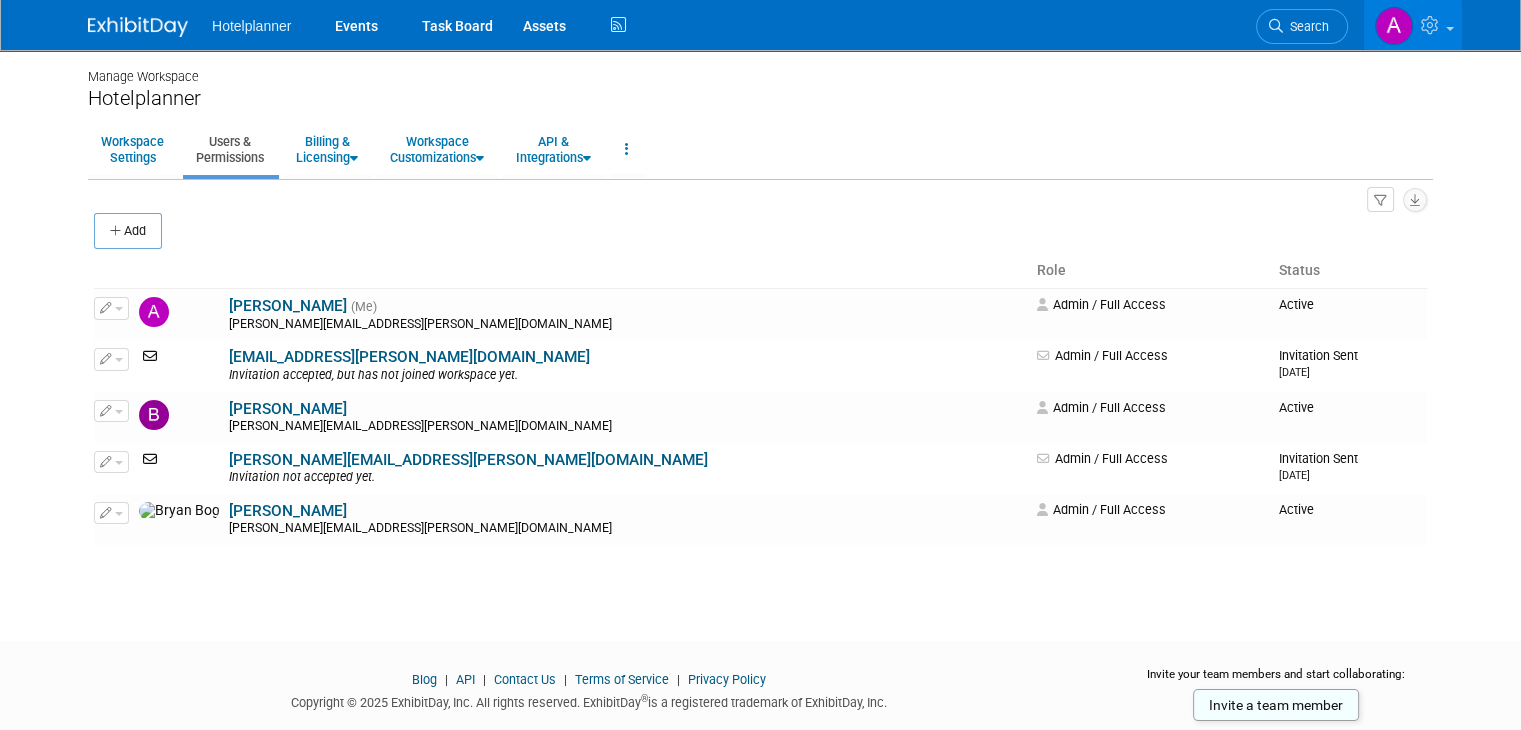 click on "Add" at bounding box center [128, 231] 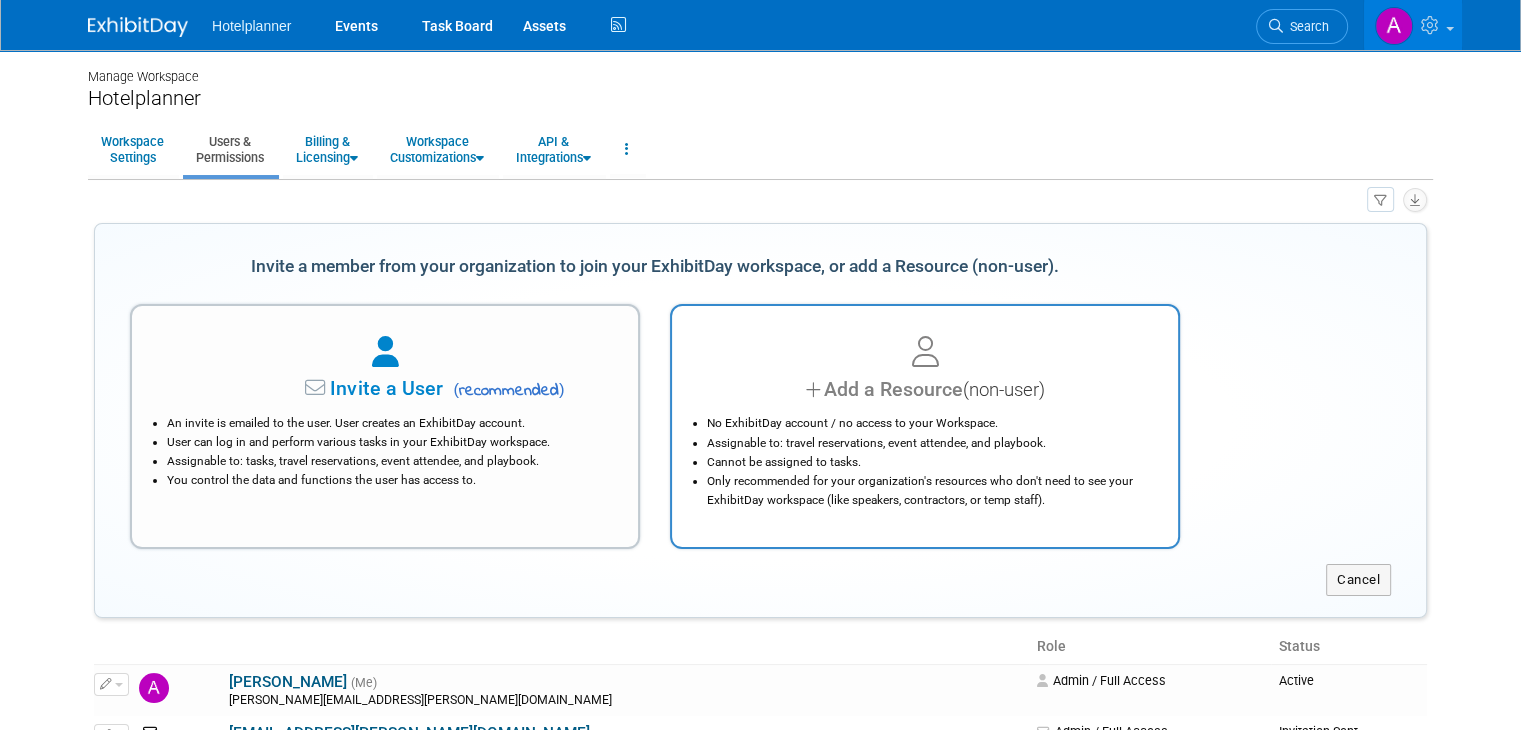 click on "No ExhibitDay account / no access to your Workspace.
Assignable to: travel reservations, event attendee, and playbook.
Cannot be assigned to tasks.
Only recommended for your organization's resources who don't need to see your ExhibitDay workspace (like speakers, contractors, or temp staff)." at bounding box center (925, 456) 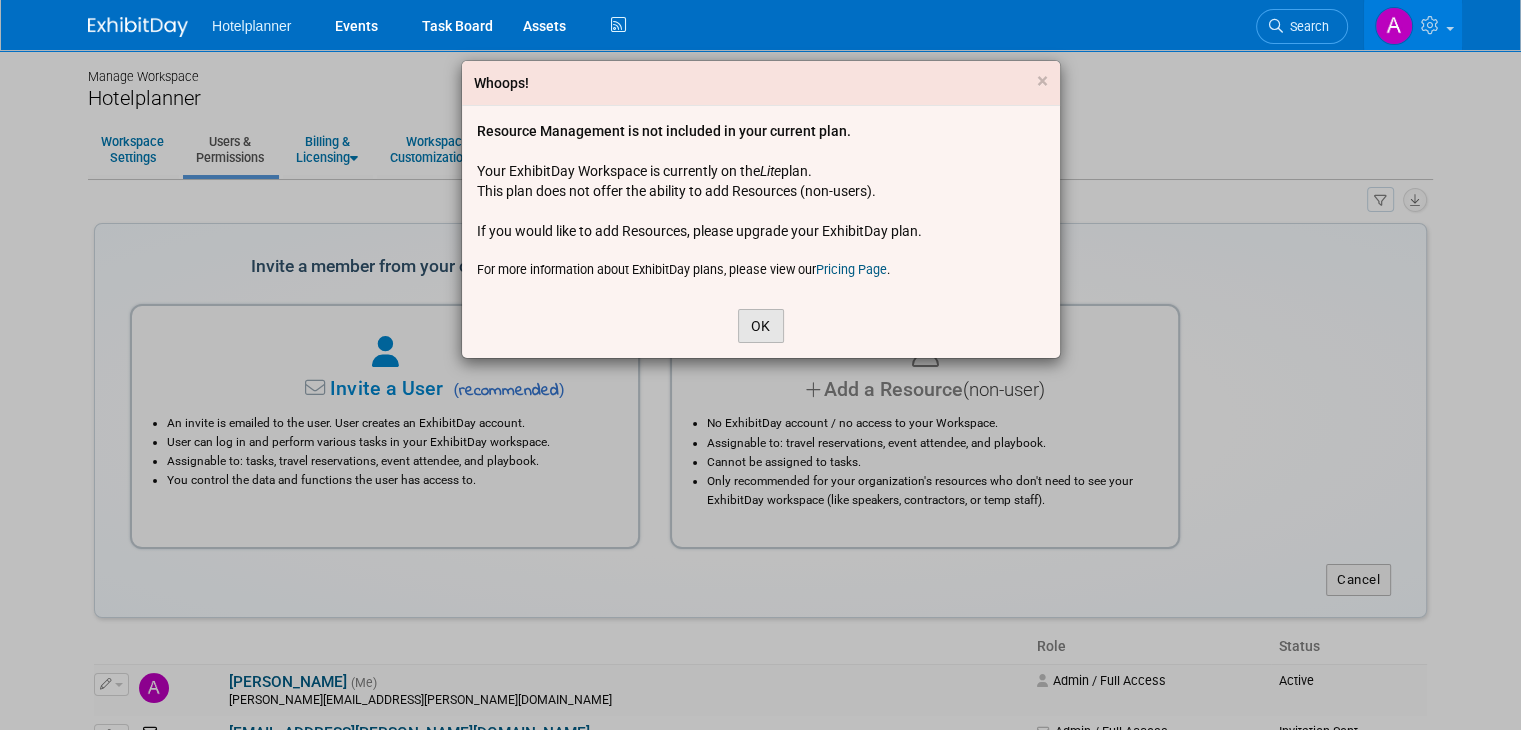 click on "OK" at bounding box center (761, 326) 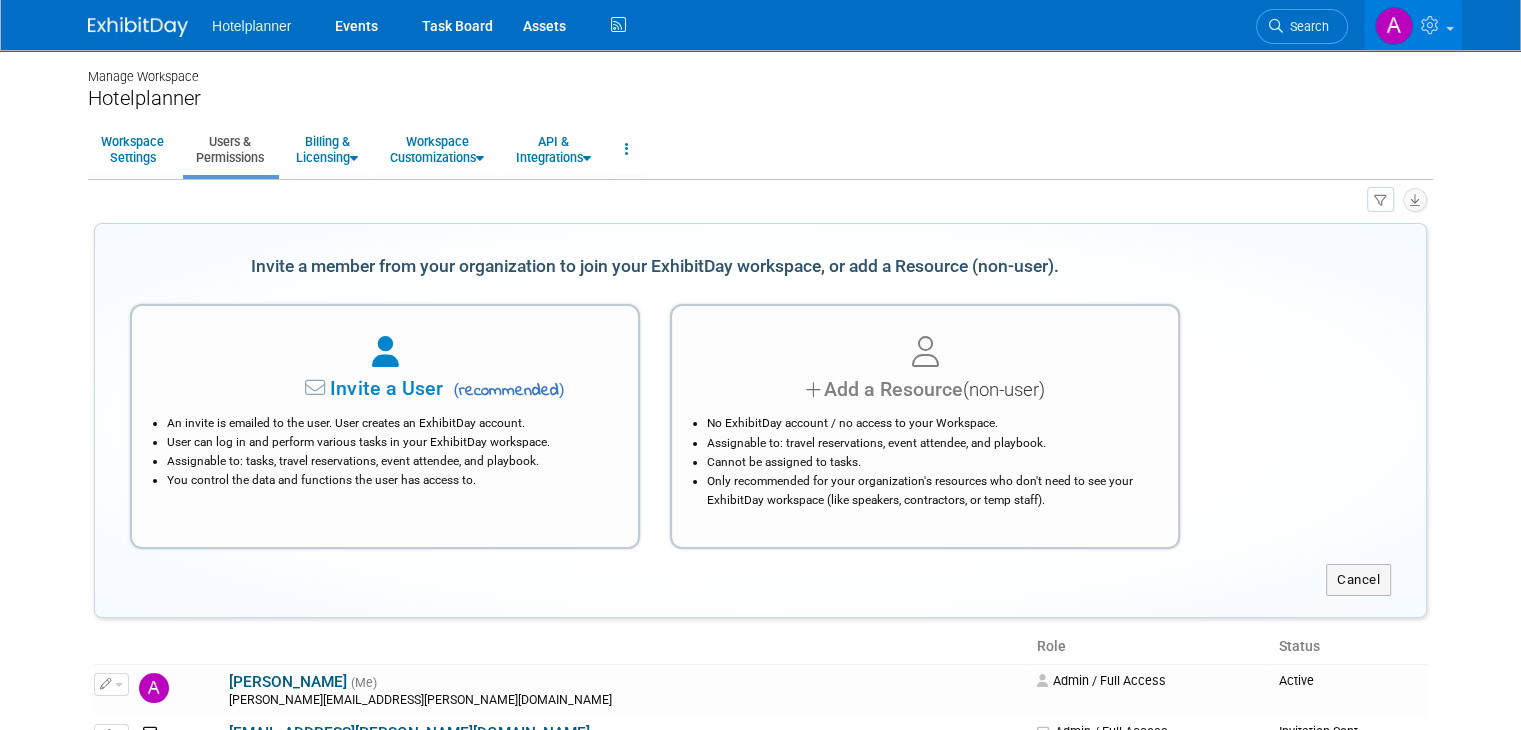 click at bounding box center (925, 353) 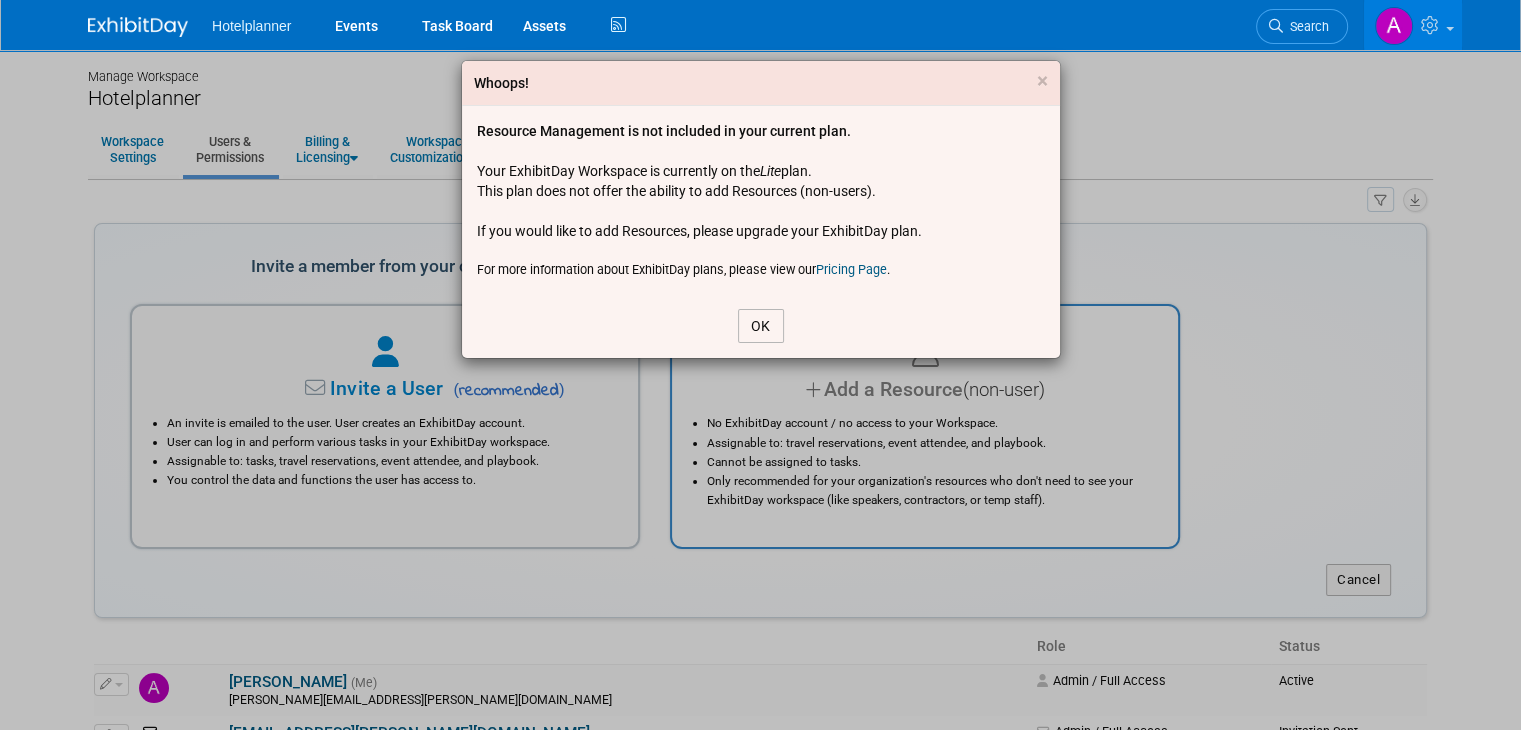click on "OK" at bounding box center (761, 326) 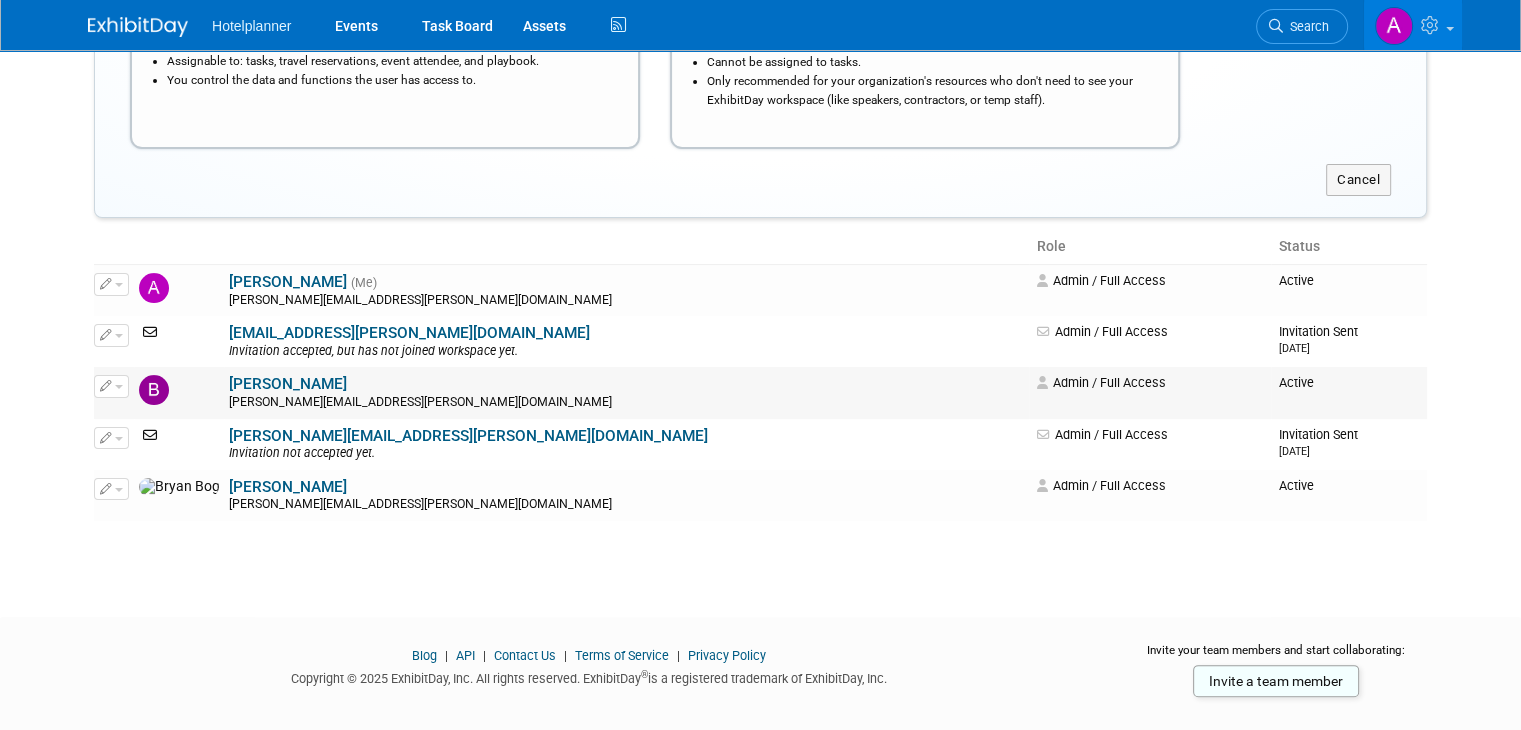 scroll, scrollTop: 0, scrollLeft: 0, axis: both 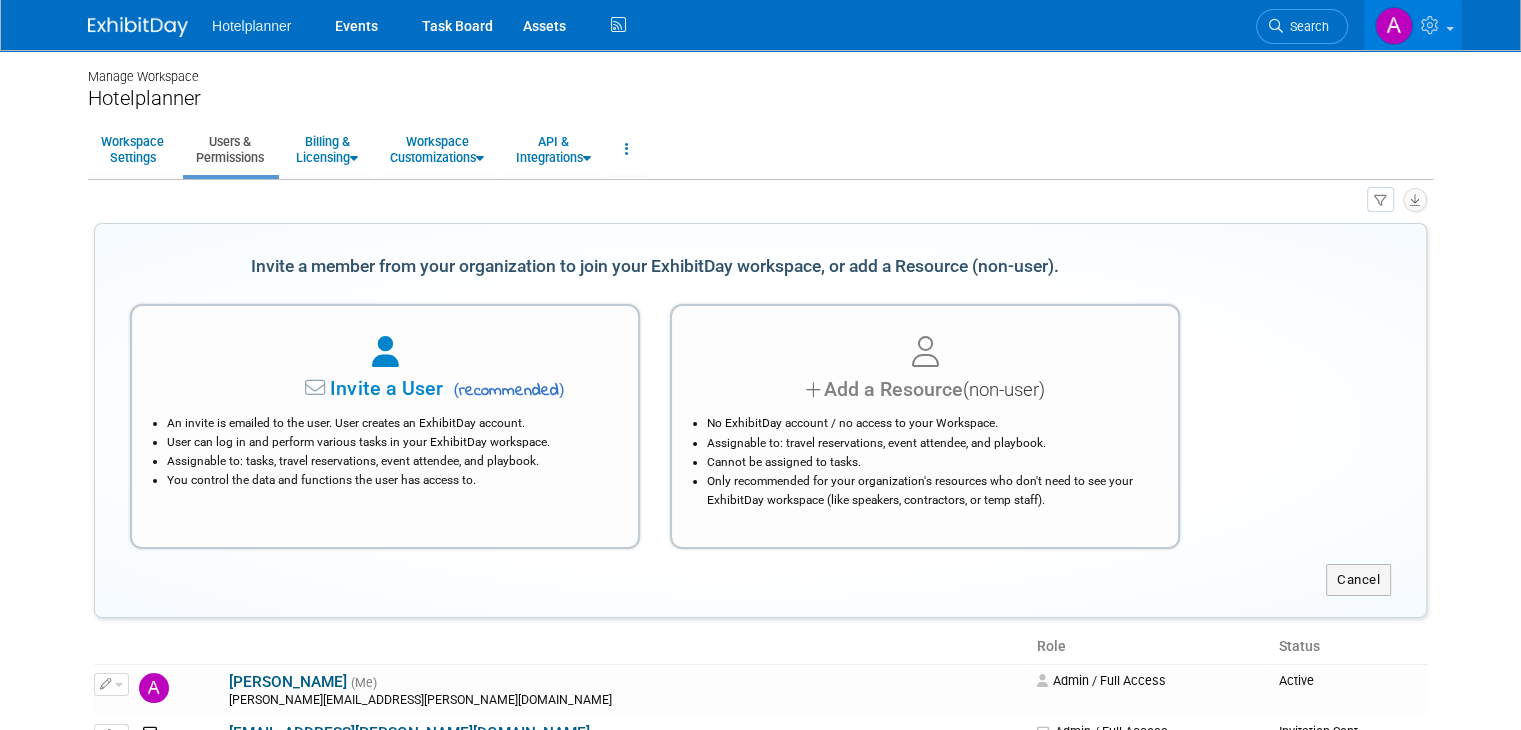 click on "Hotelplanner
Events
Task Board
Assets
Activity Feed" at bounding box center (421, 25) 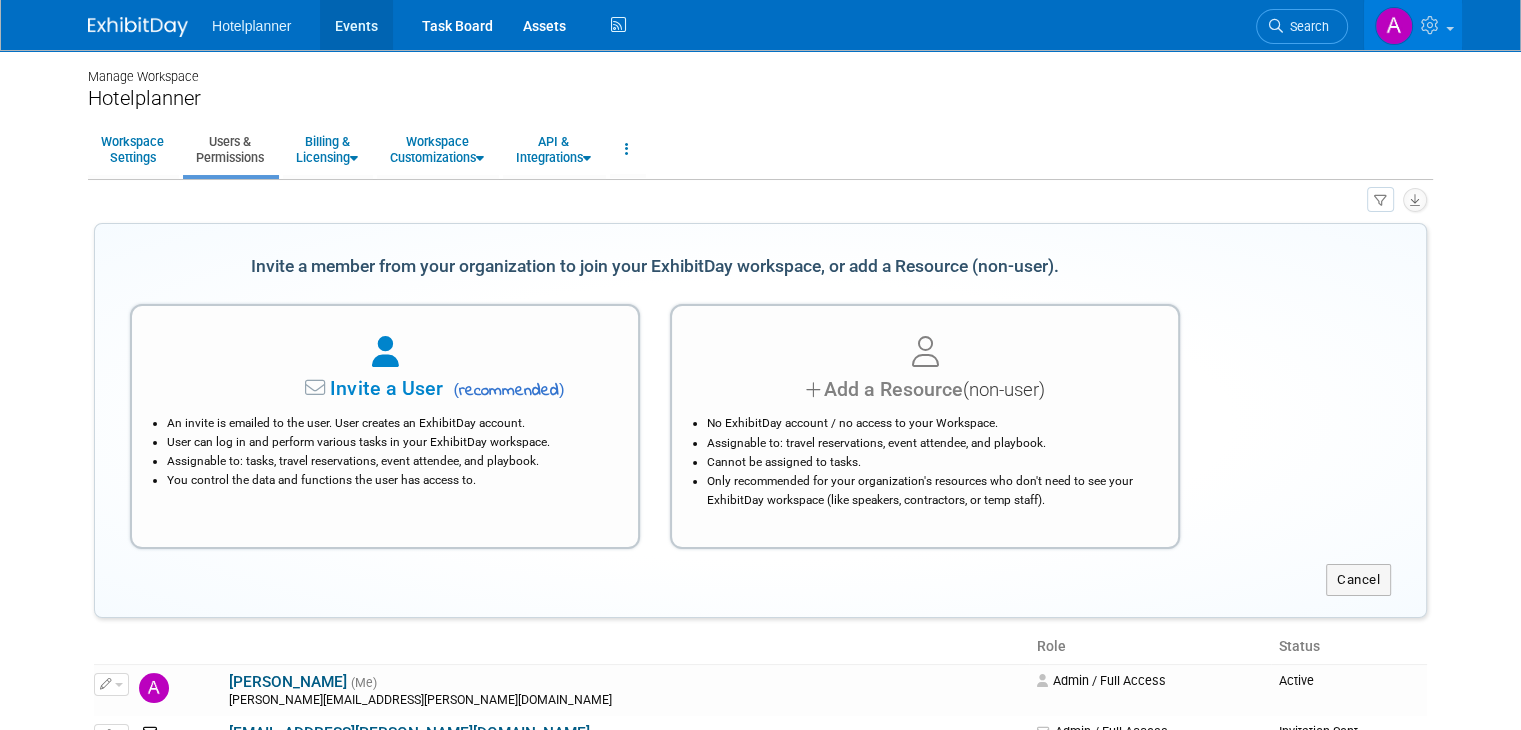 click on "Events" at bounding box center (356, 25) 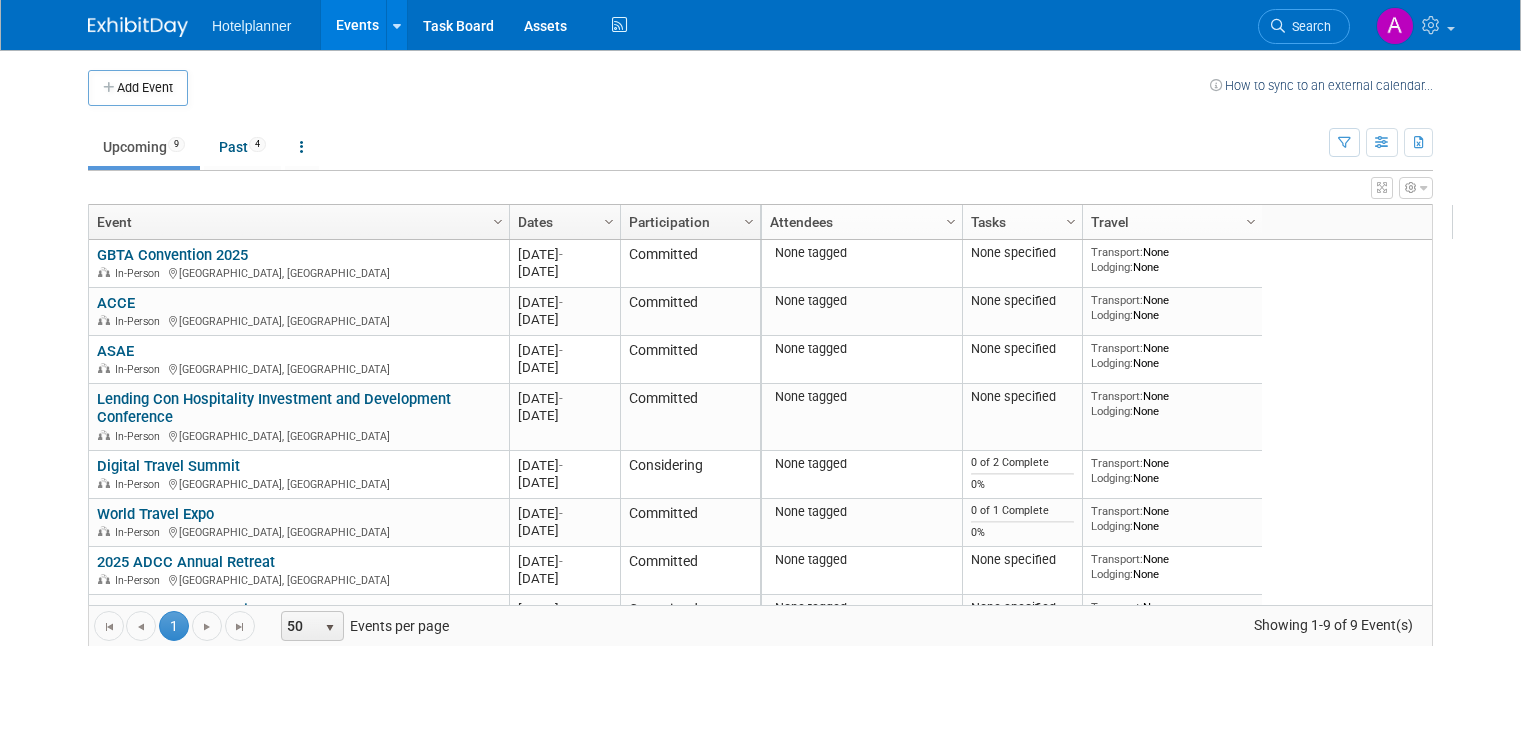 scroll, scrollTop: 0, scrollLeft: 0, axis: both 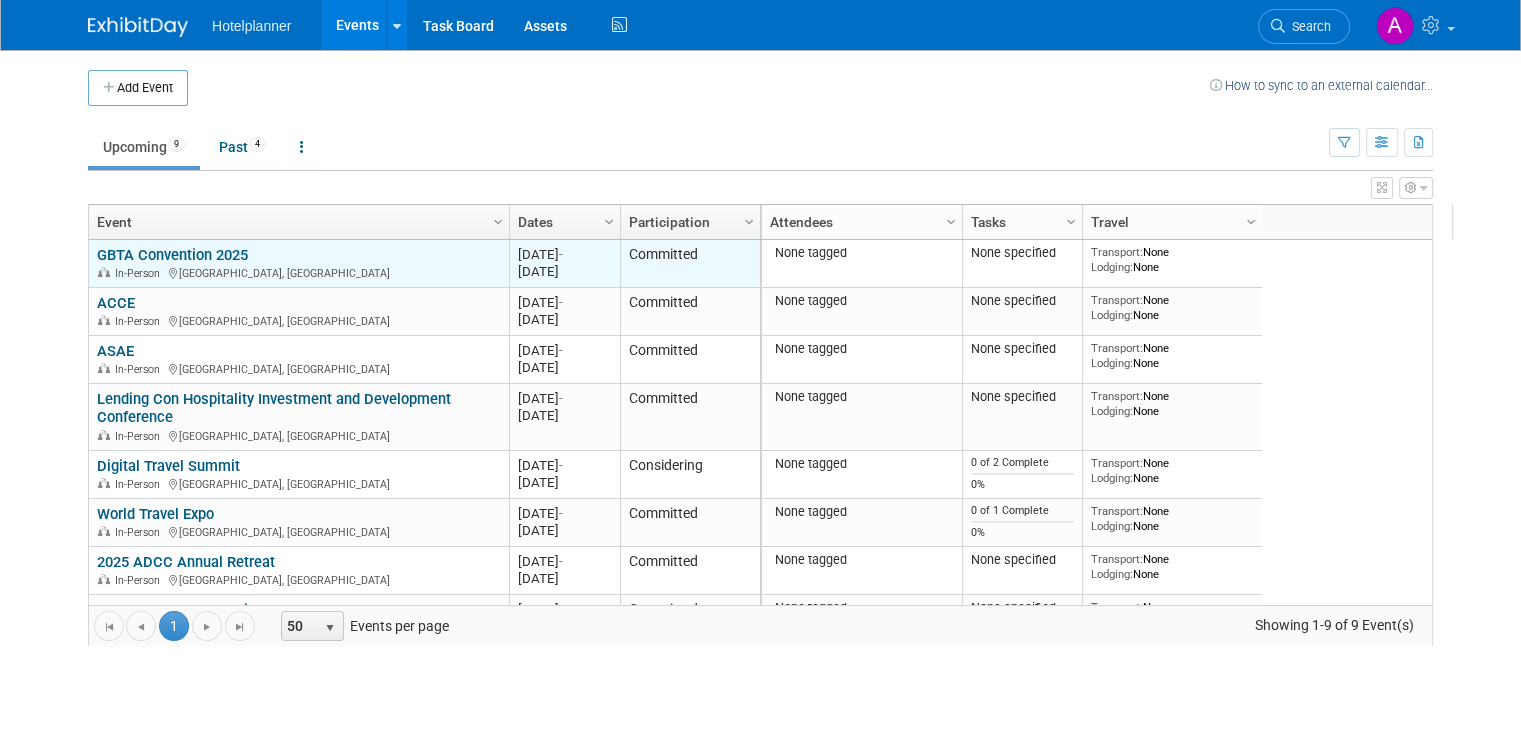 click on "GBTA Convention 2025" at bounding box center (172, 255) 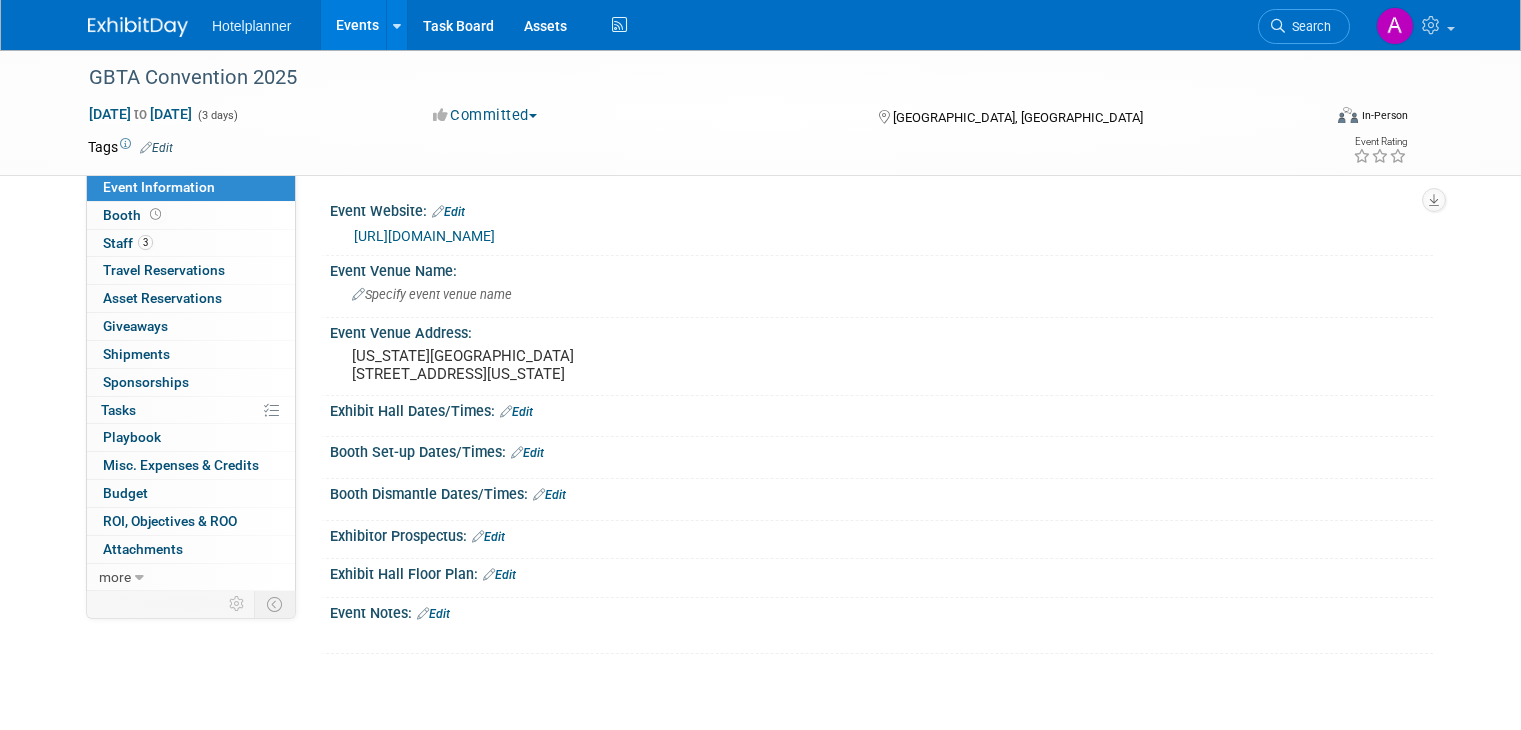 scroll, scrollTop: 0, scrollLeft: 0, axis: both 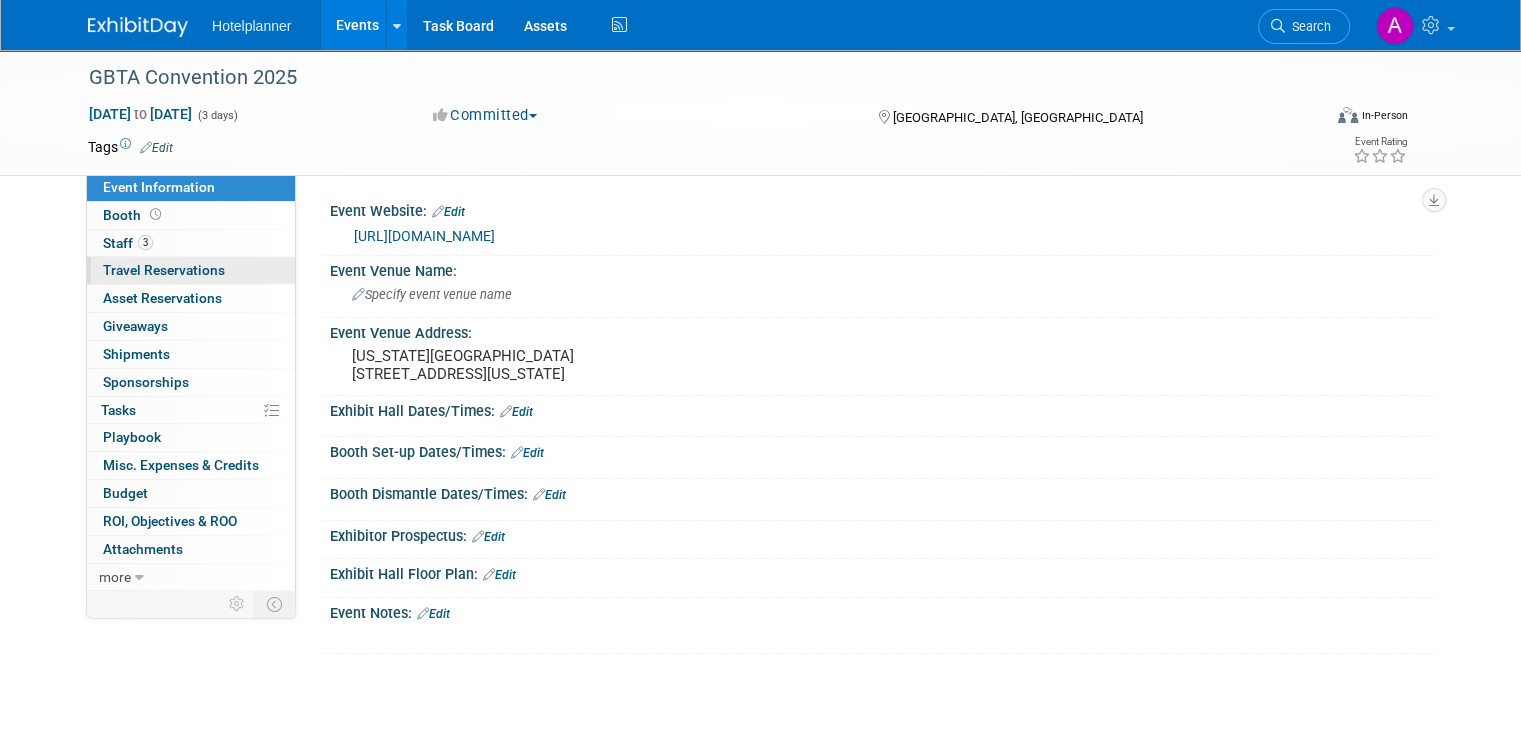 click on "Travel Reservations 0" at bounding box center [164, 270] 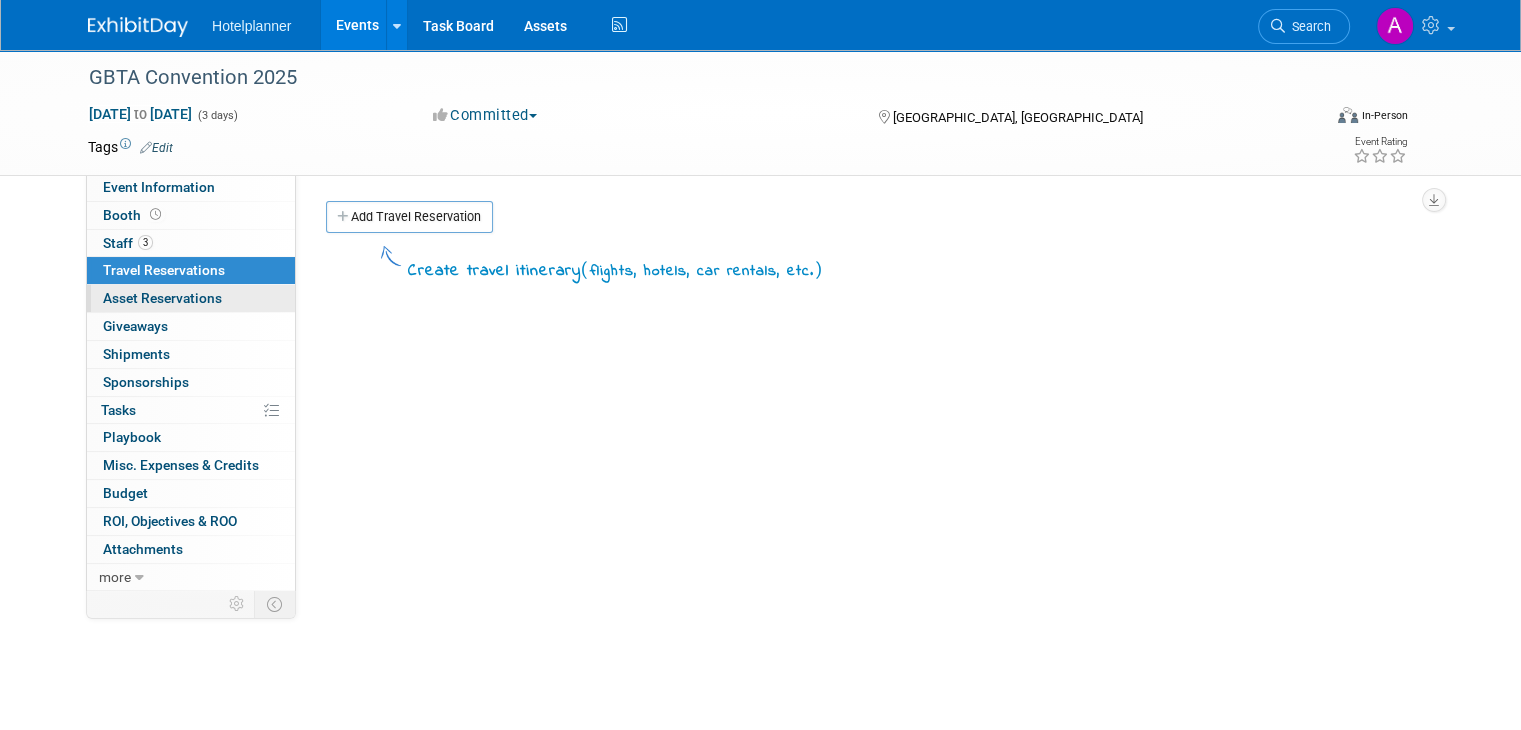 click on "Asset Reservations 0" at bounding box center [162, 298] 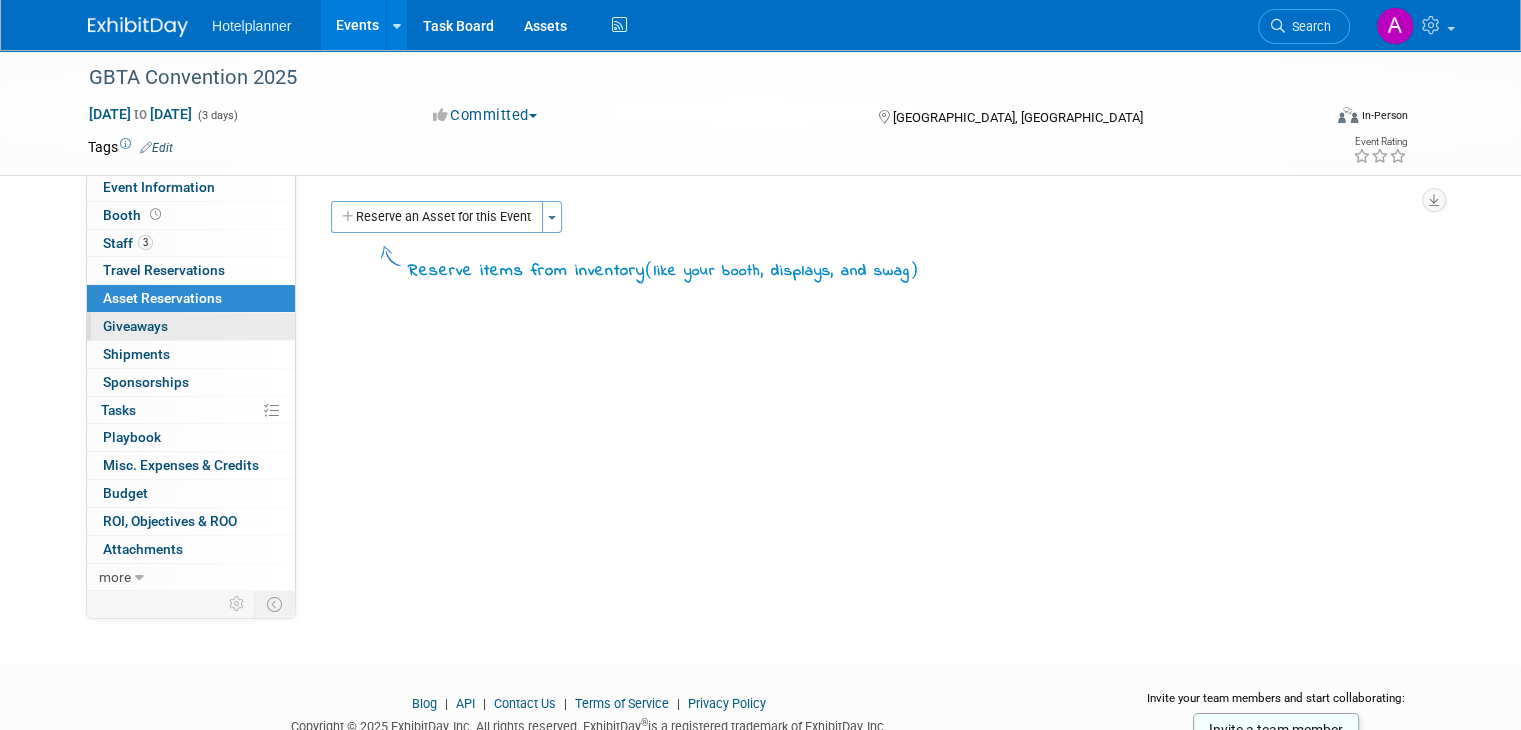 click on "Giveaways 0" at bounding box center (135, 326) 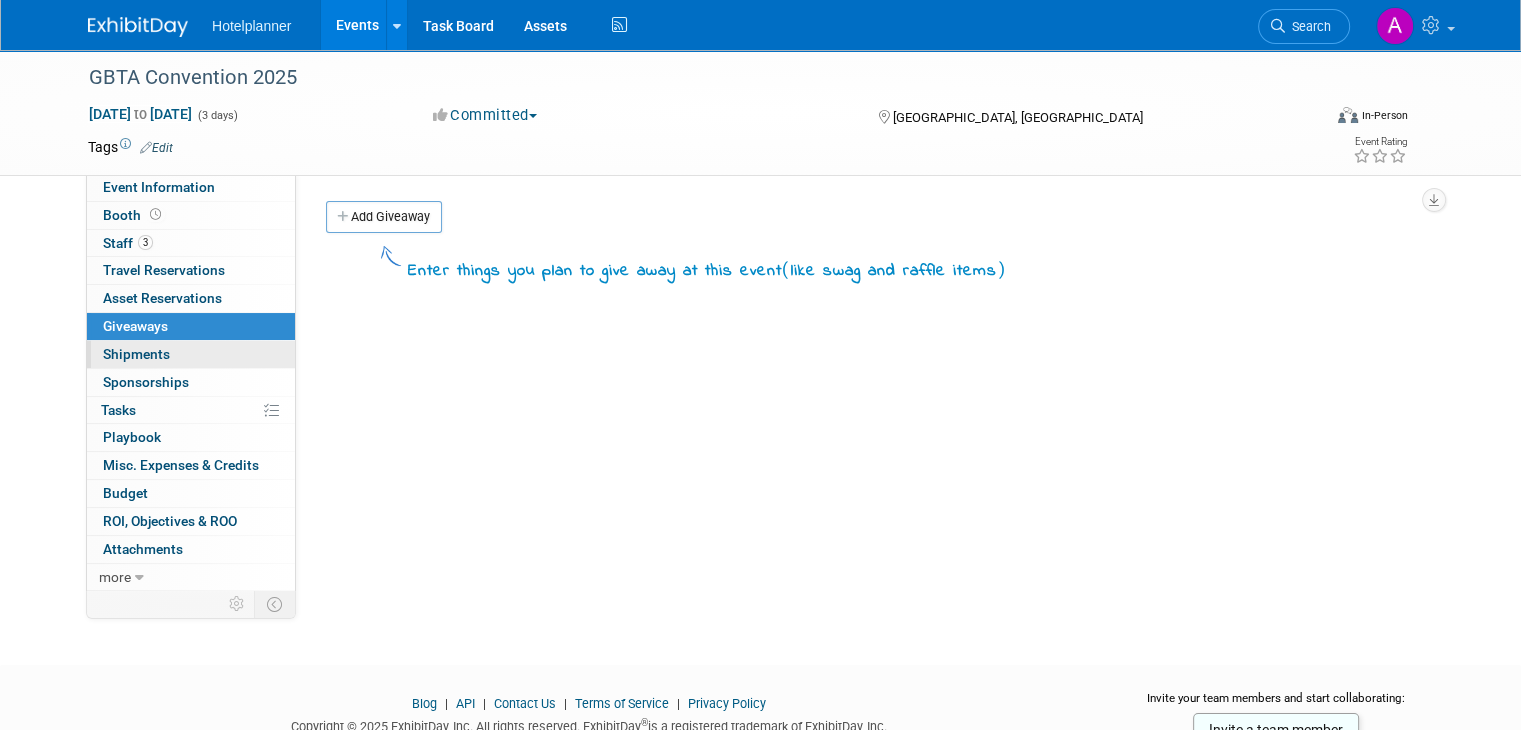 click on "Shipments 0" at bounding box center [136, 354] 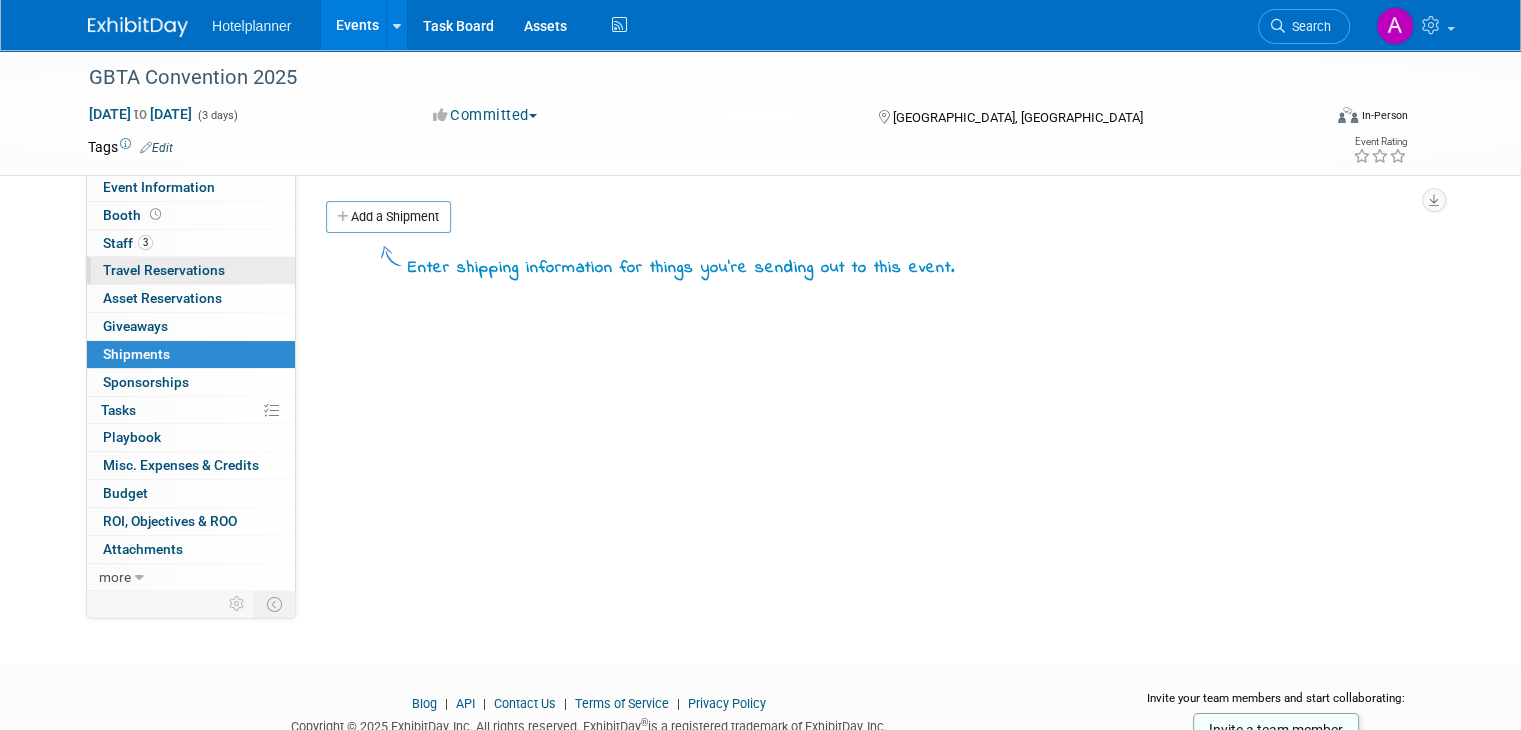 click on "Travel Reservations 0" at bounding box center (164, 270) 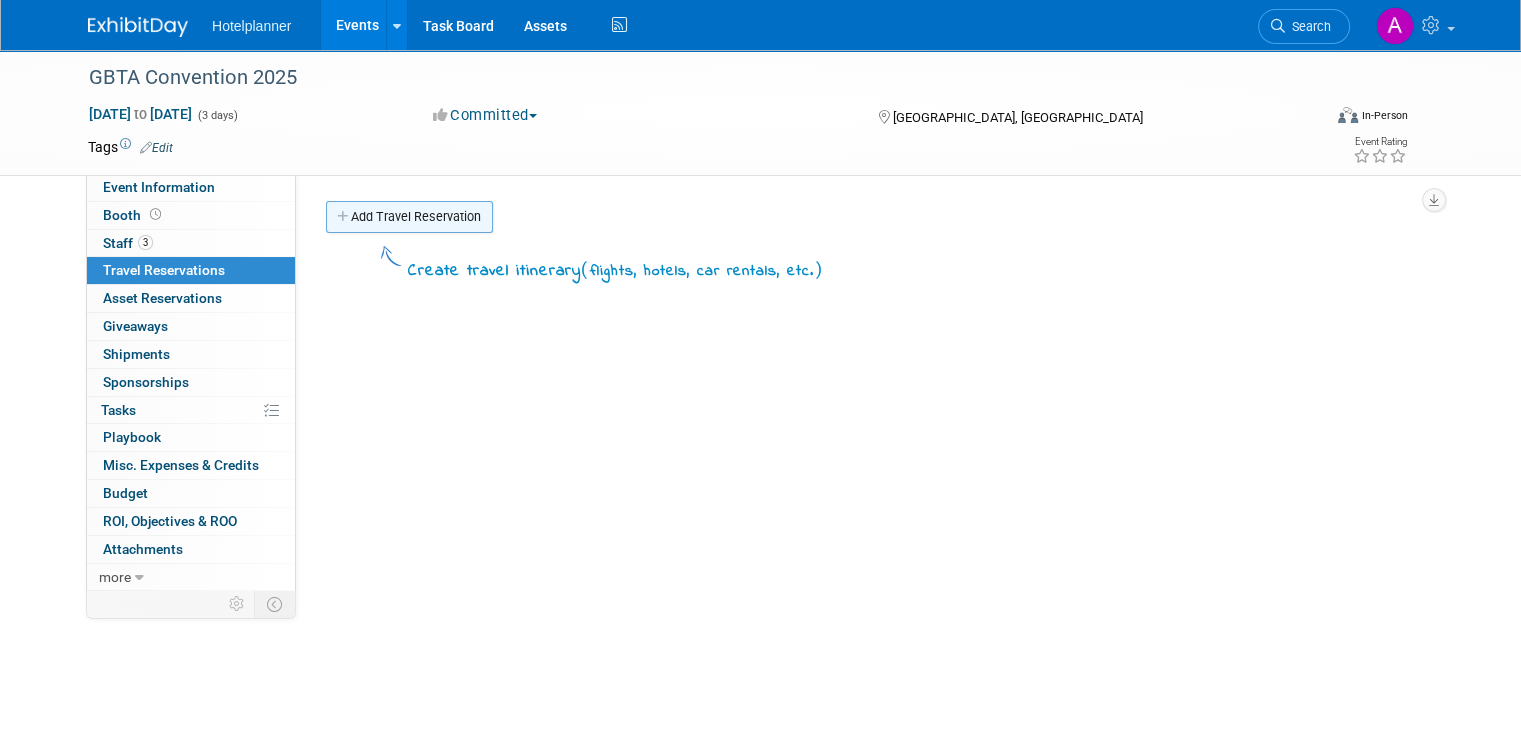 click at bounding box center (344, 217) 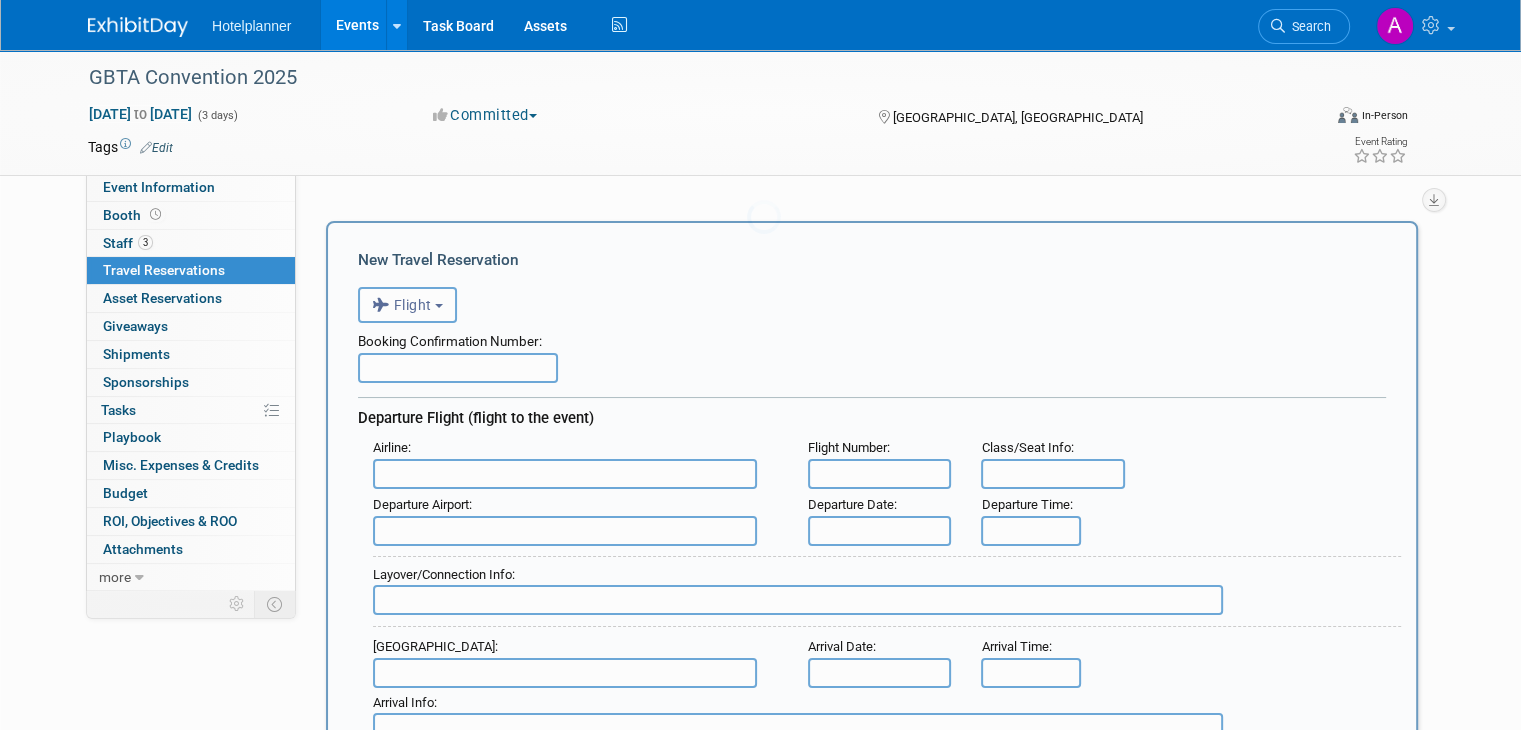 scroll, scrollTop: 0, scrollLeft: 0, axis: both 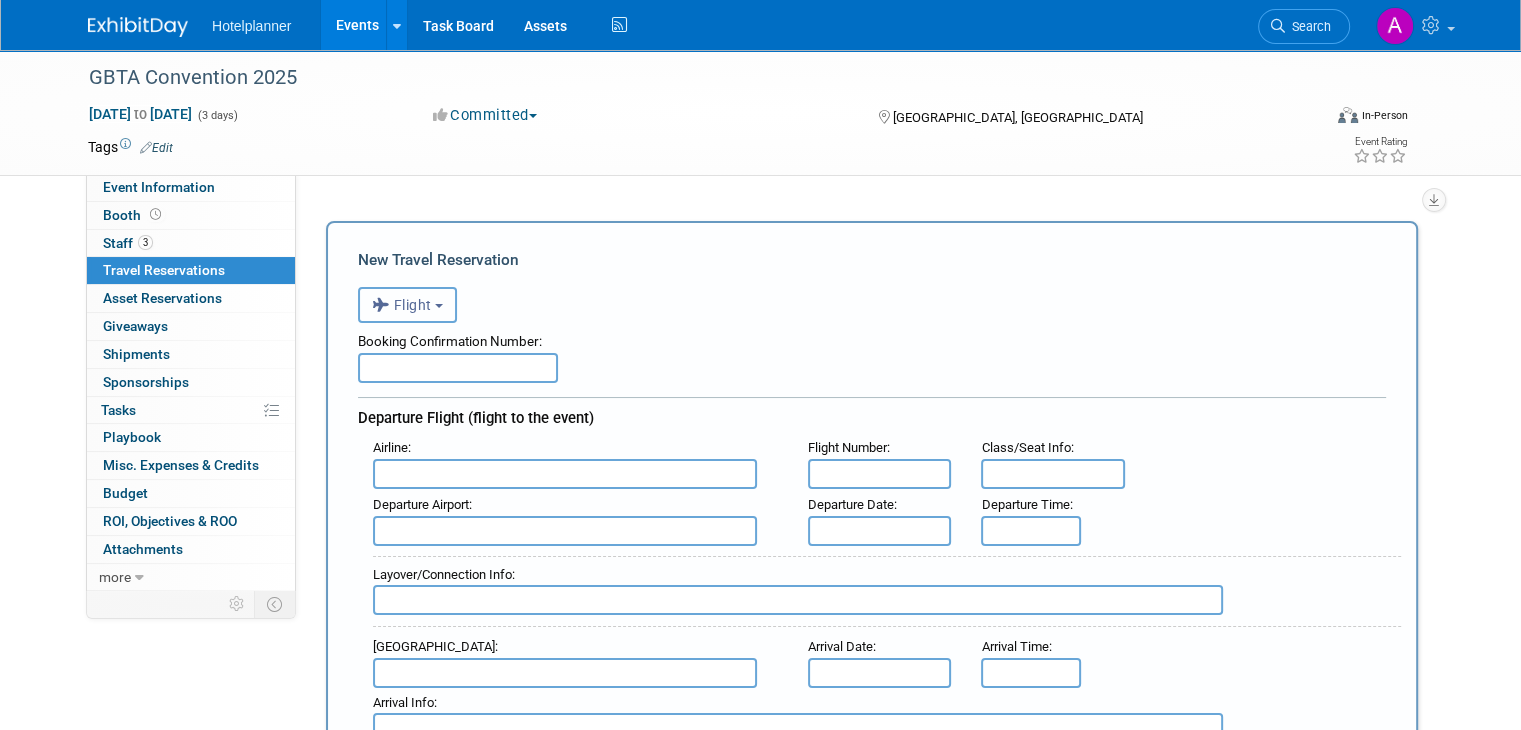 click on "Flight" at bounding box center [407, 305] 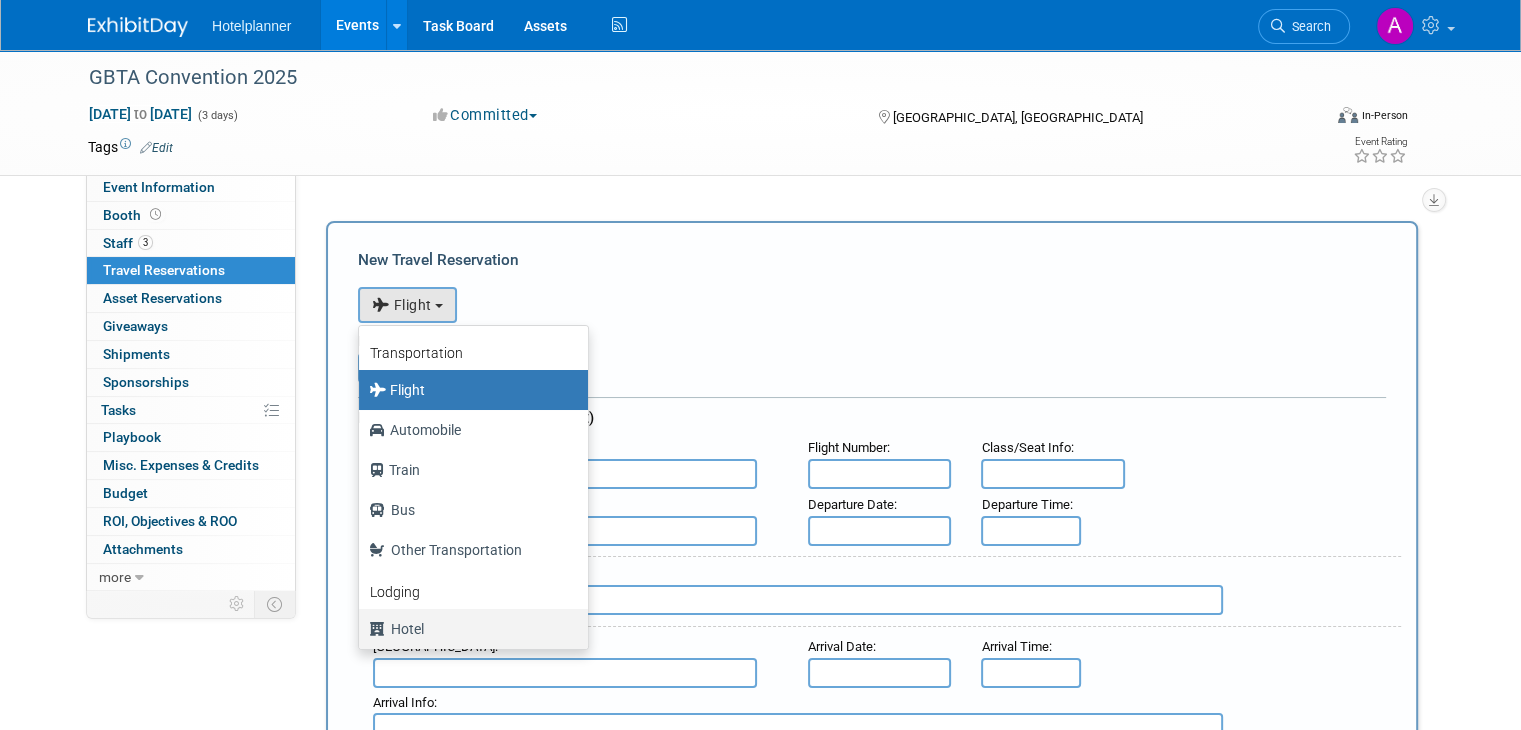 click on "Hotel" at bounding box center [468, 629] 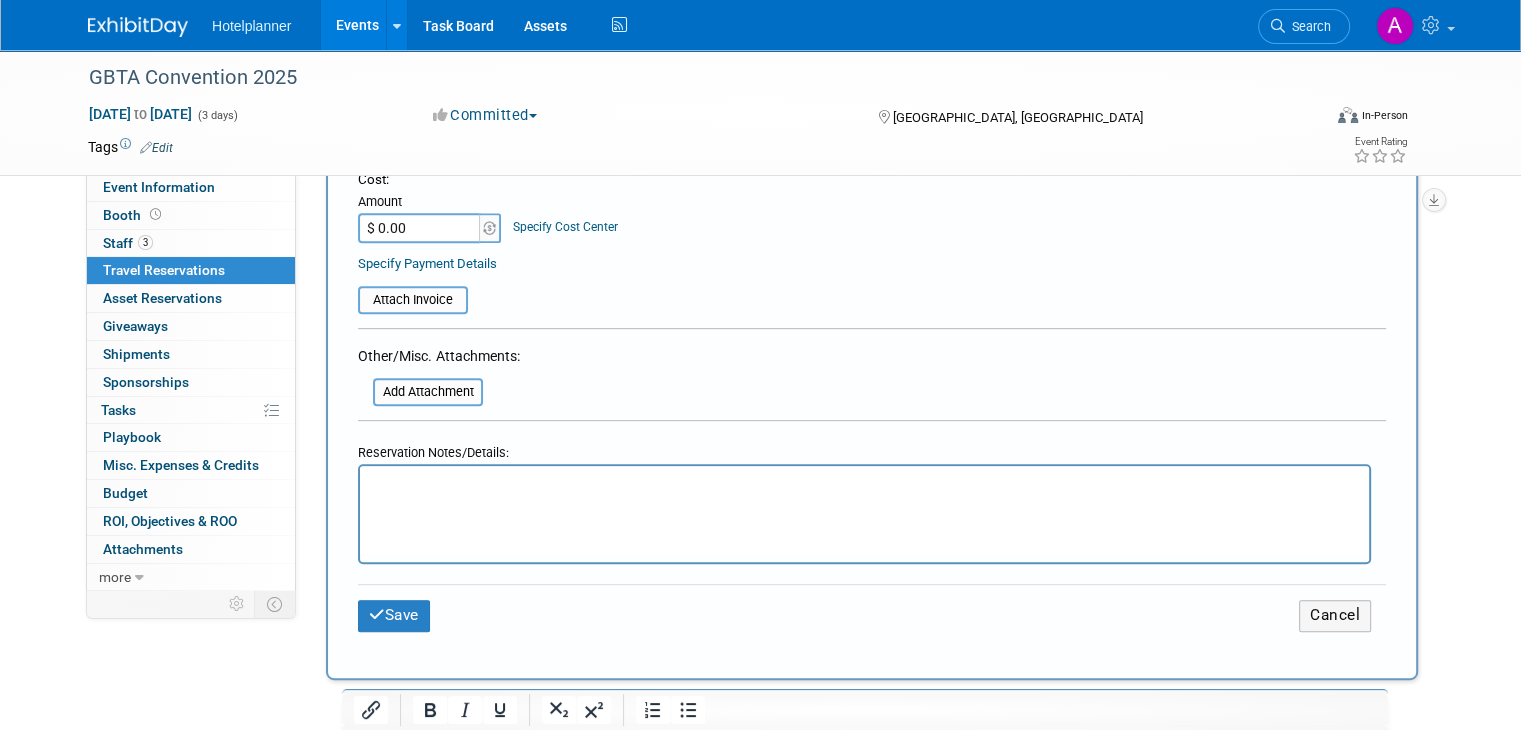 scroll, scrollTop: 800, scrollLeft: 0, axis: vertical 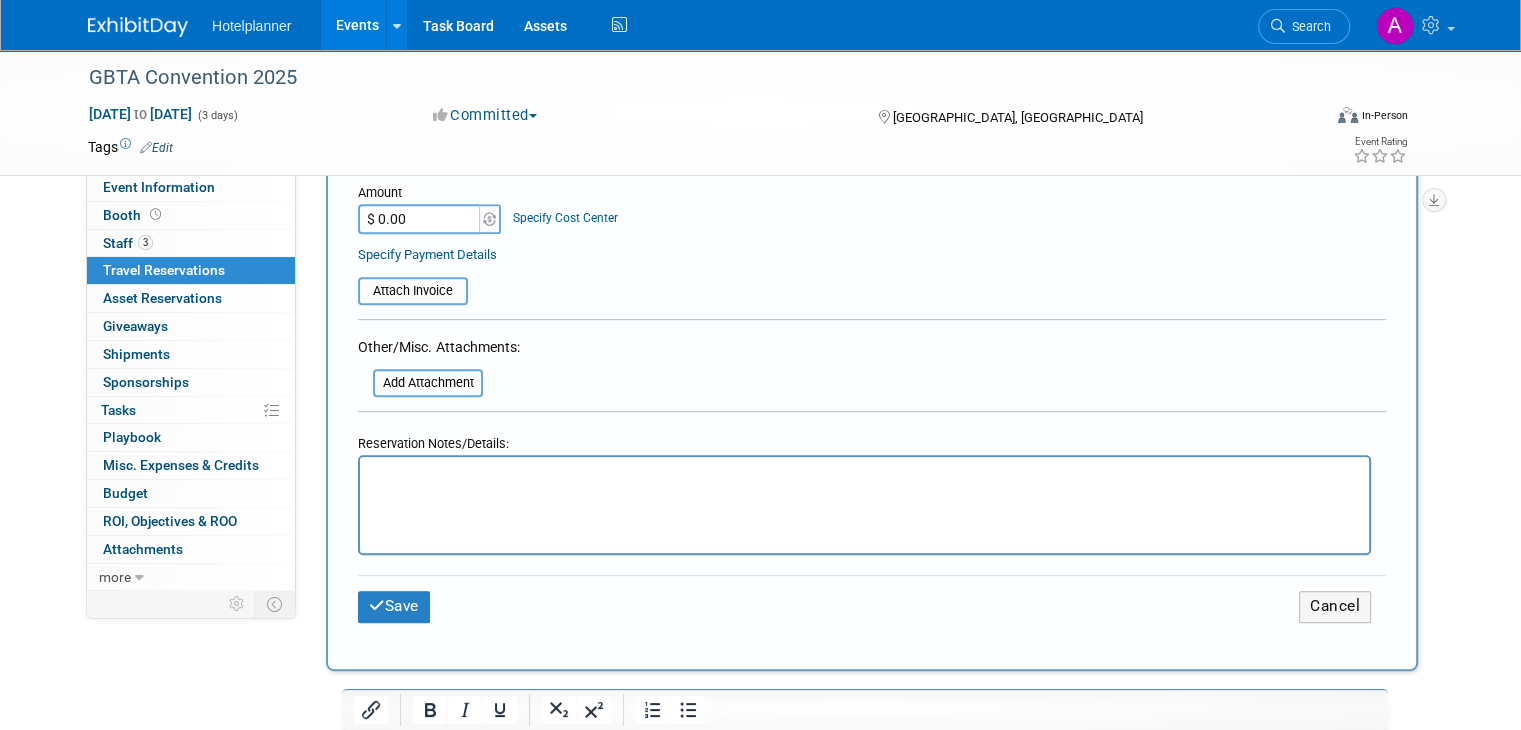 click at bounding box center [864, 471] 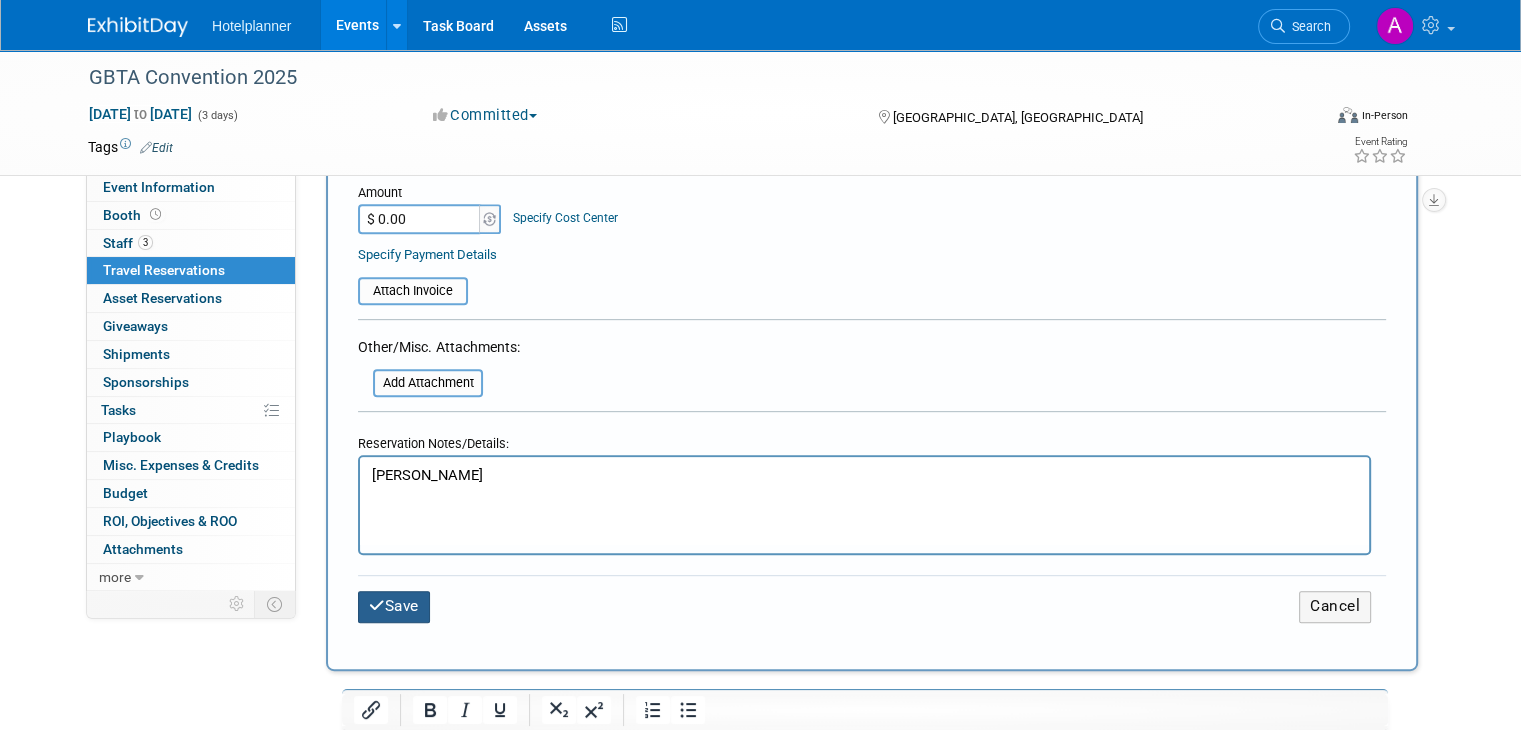 click on "Save" at bounding box center [394, 606] 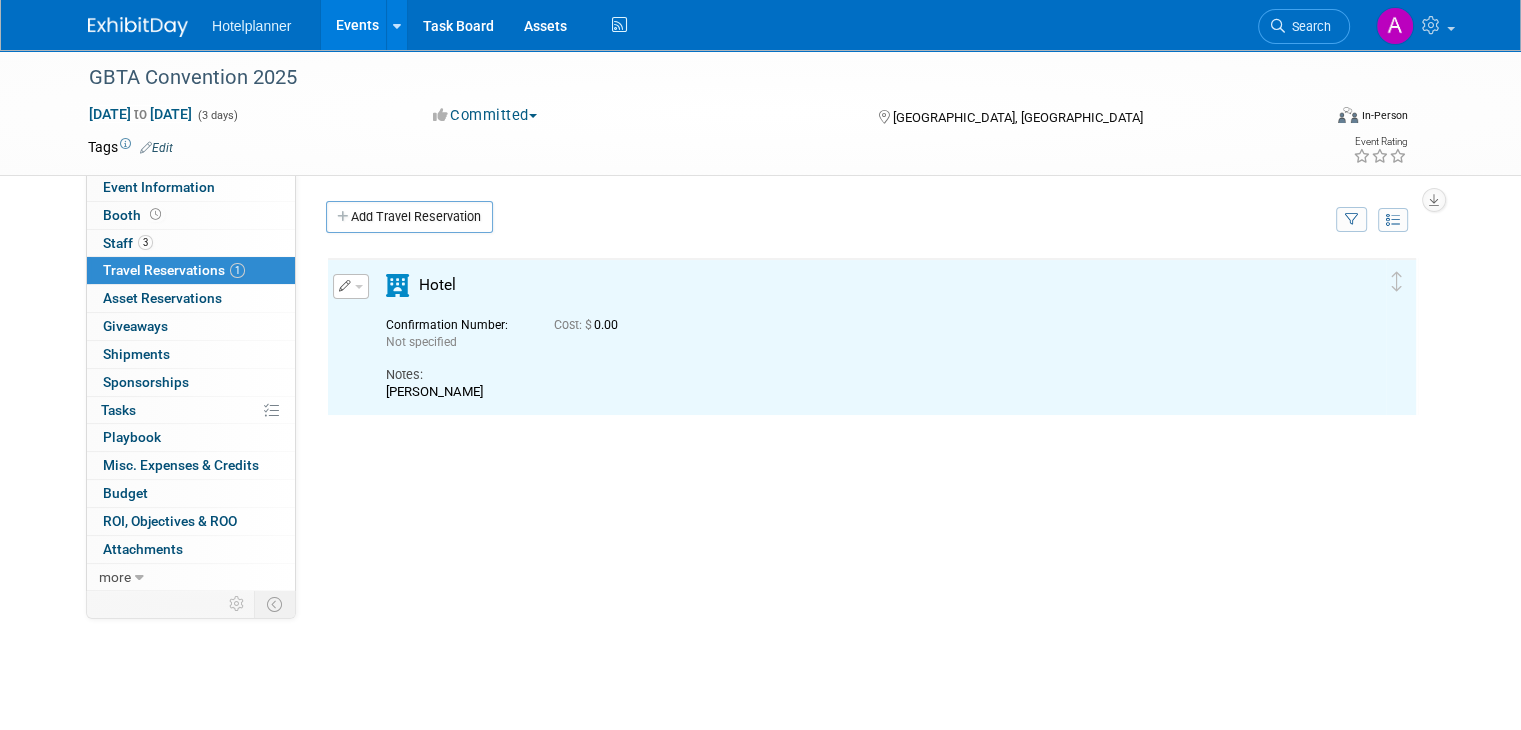scroll, scrollTop: 0, scrollLeft: 0, axis: both 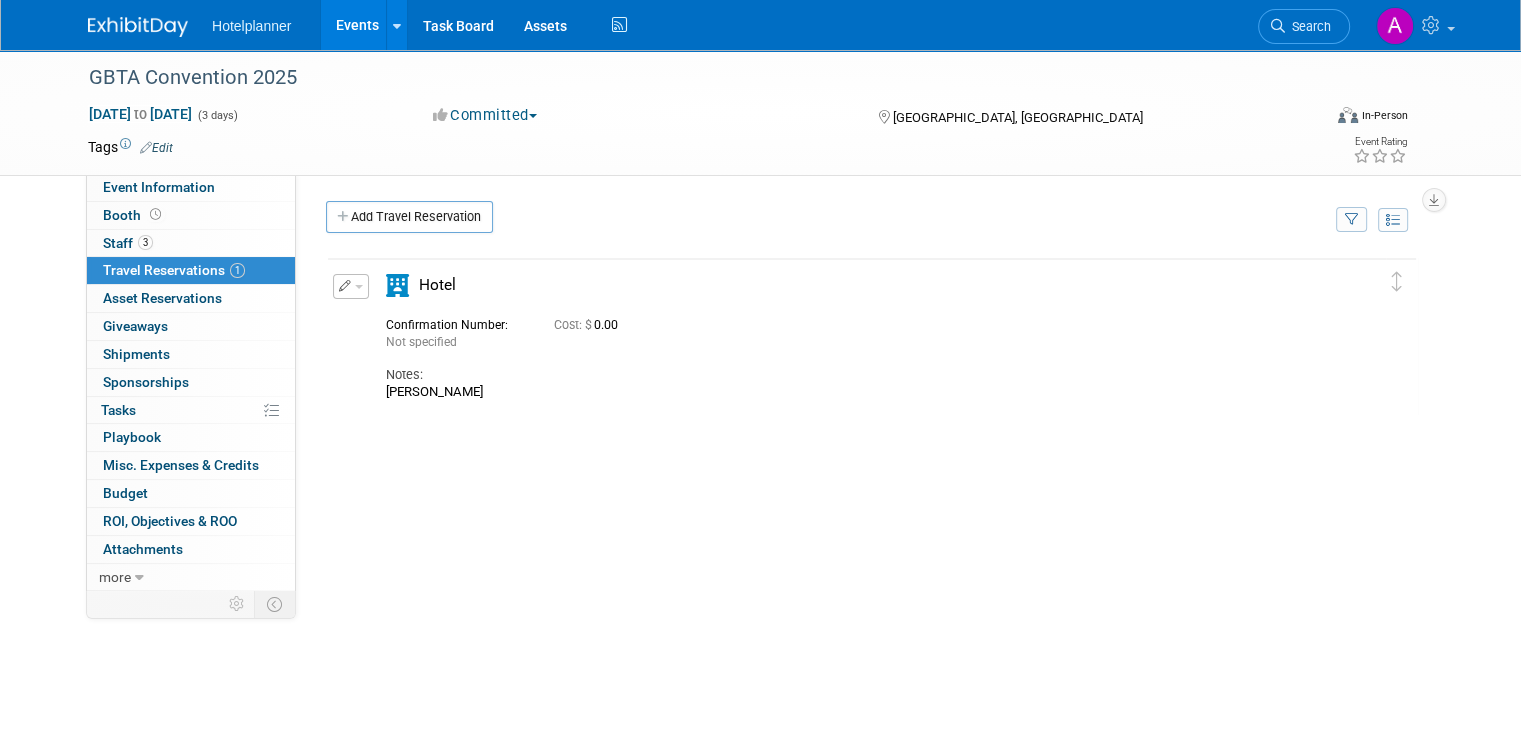 click at bounding box center (351, 286) 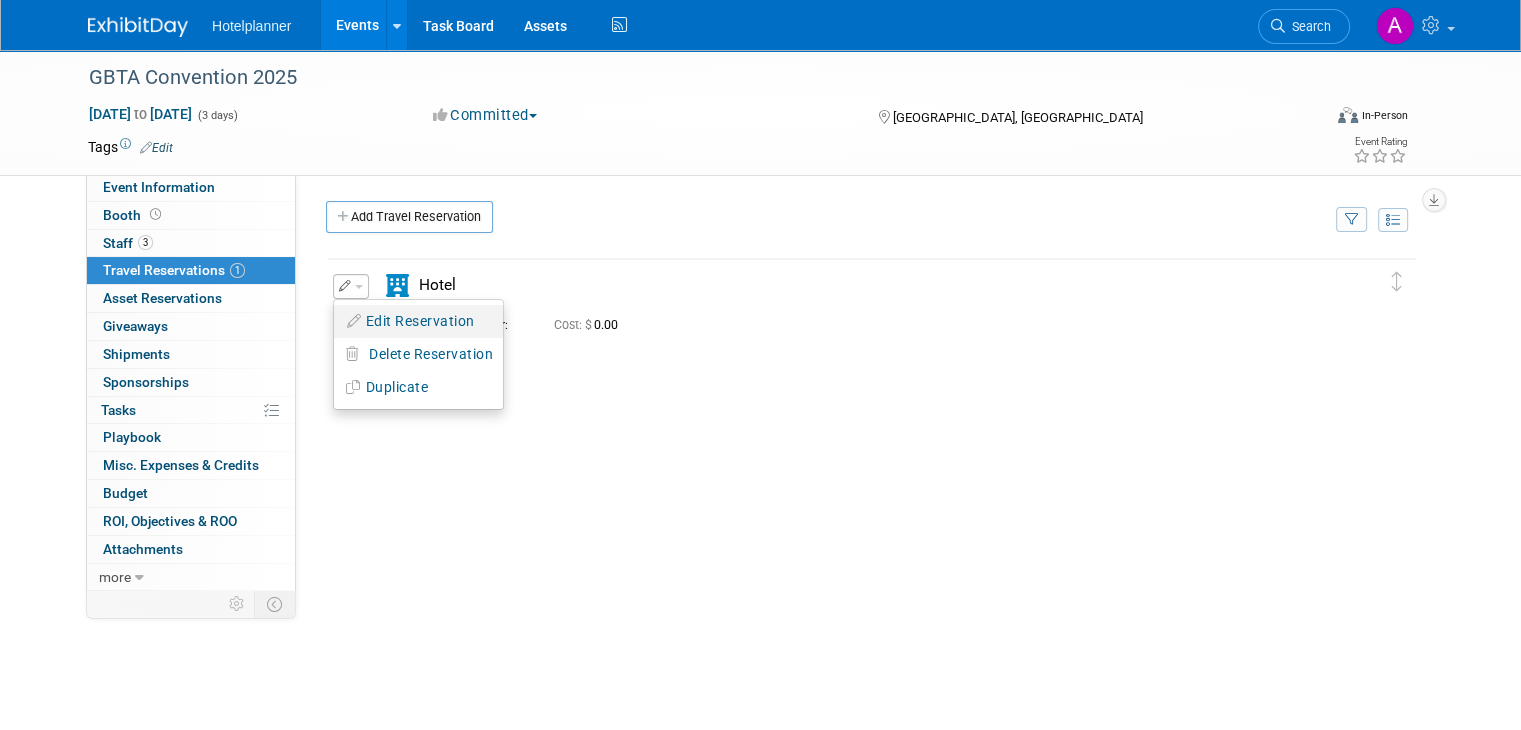 click at bounding box center (355, 321) 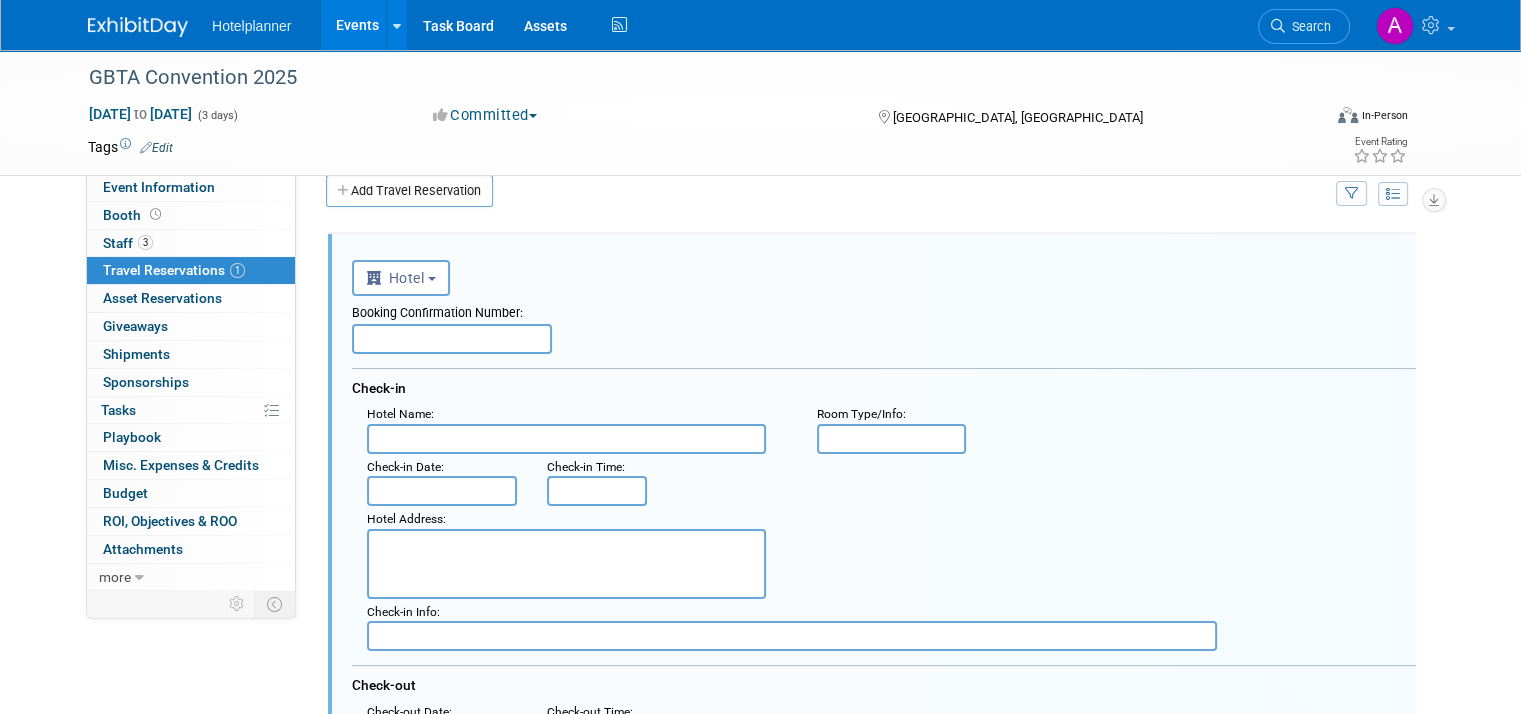scroll, scrollTop: 31, scrollLeft: 0, axis: vertical 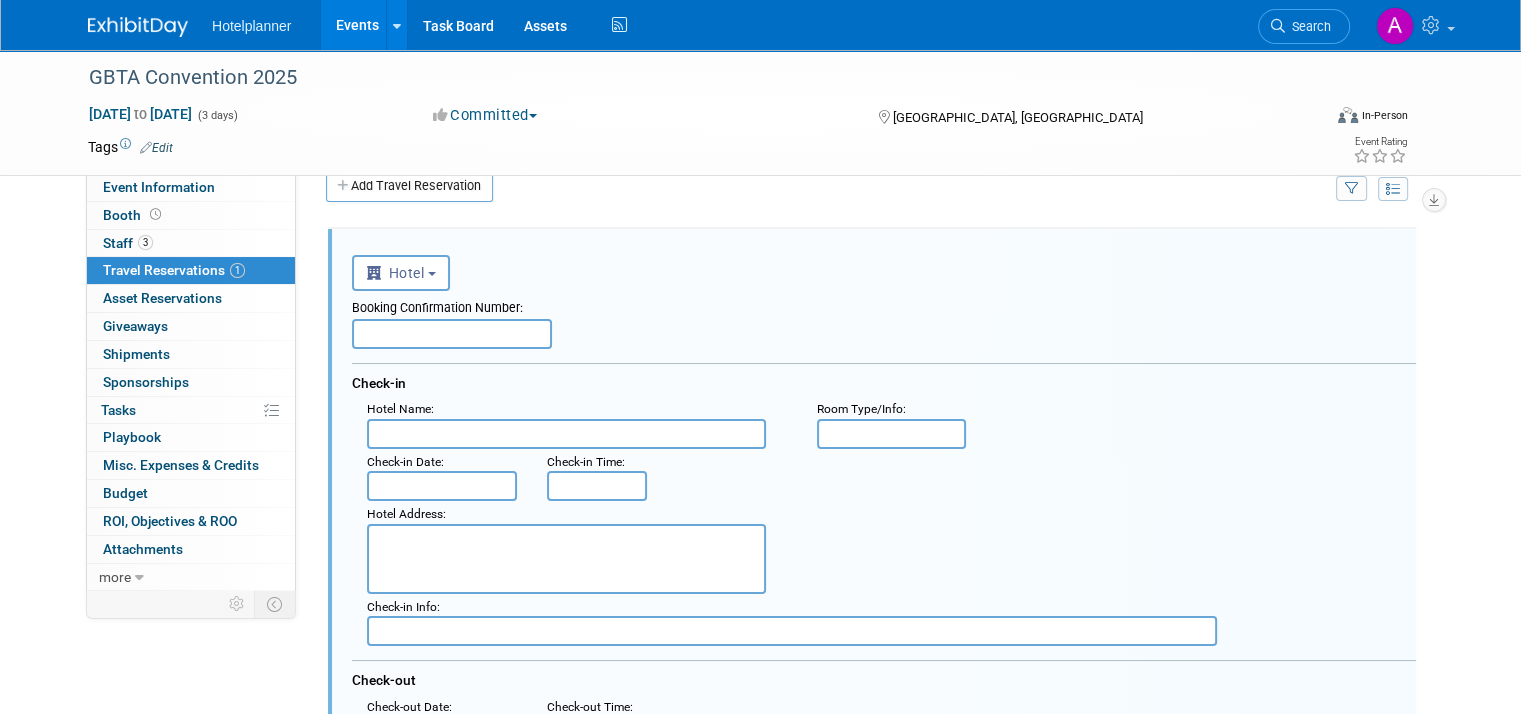 click at bounding box center (452, 334) 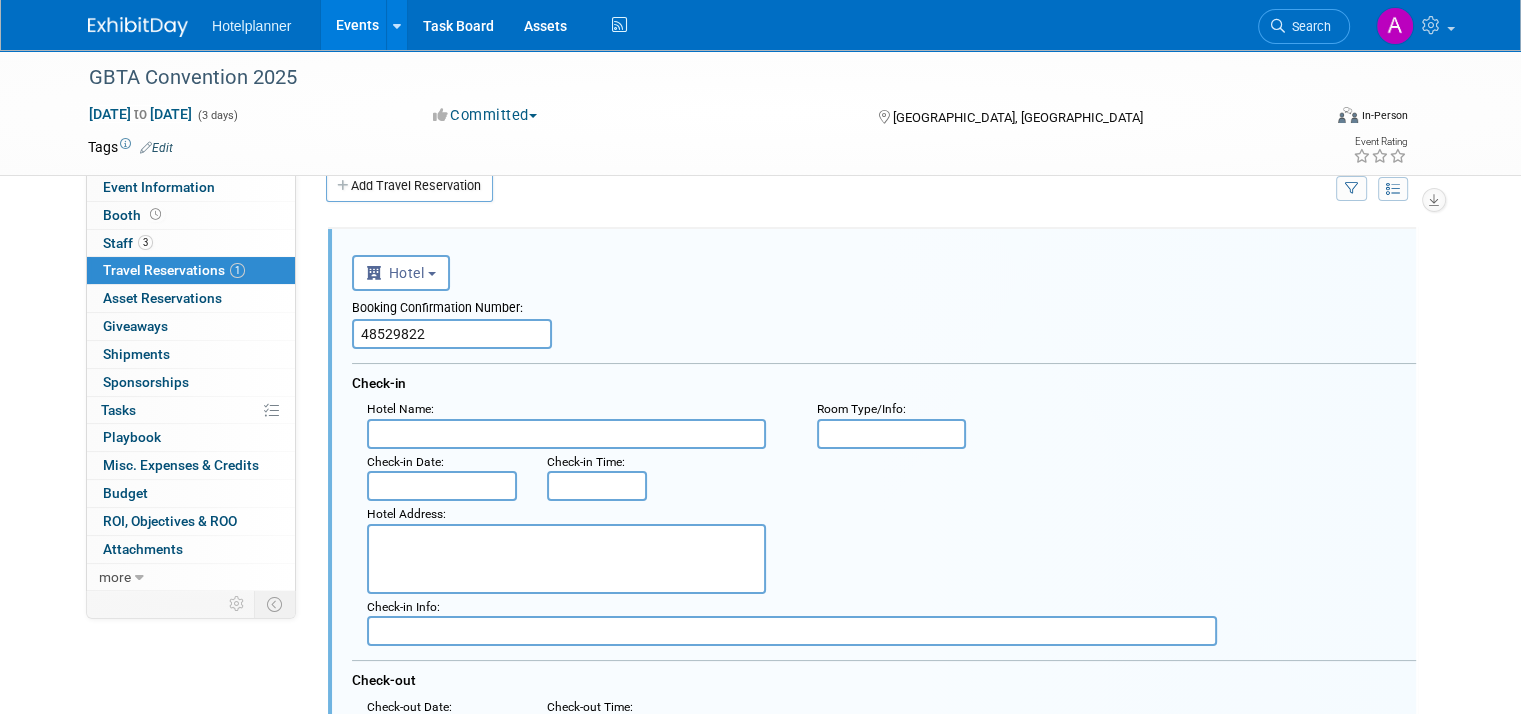 type on "48529822" 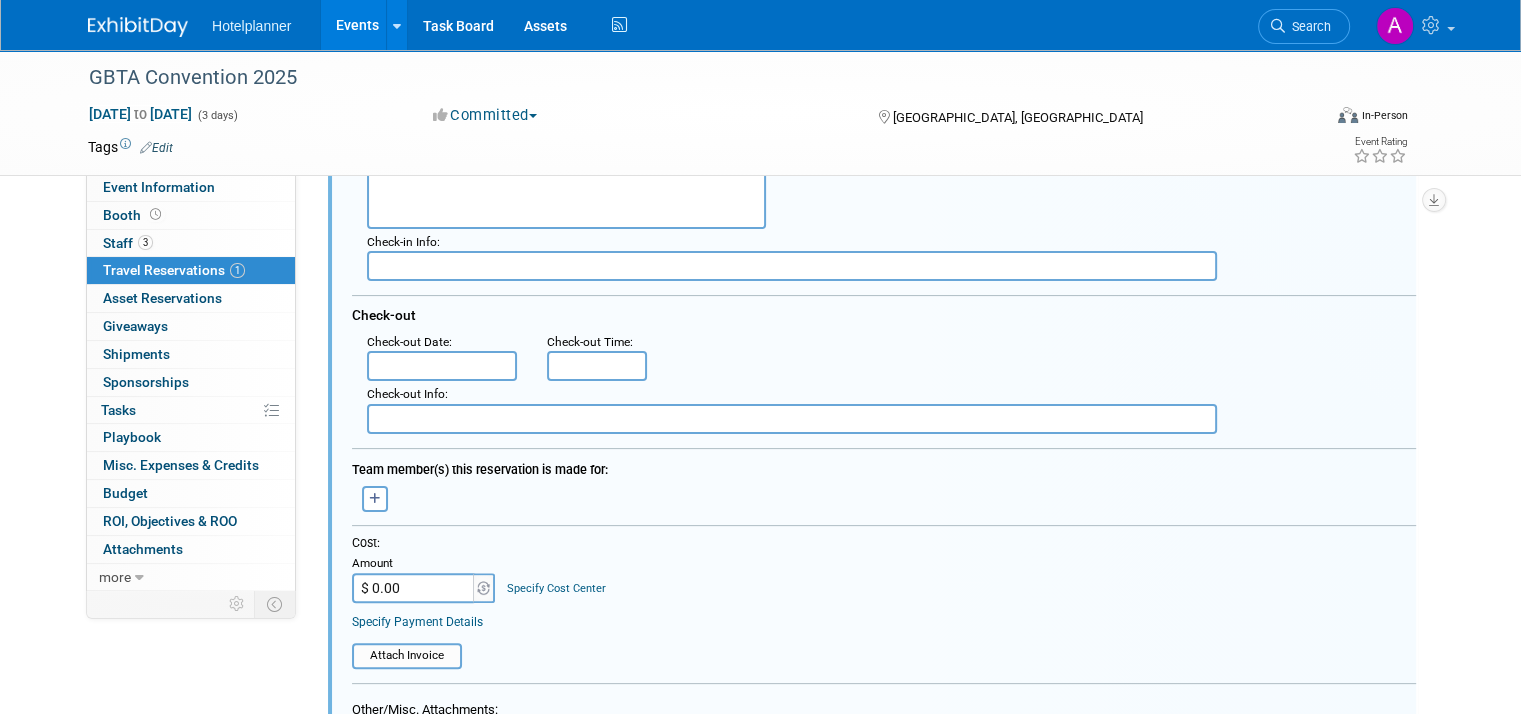 scroll, scrollTop: 431, scrollLeft: 0, axis: vertical 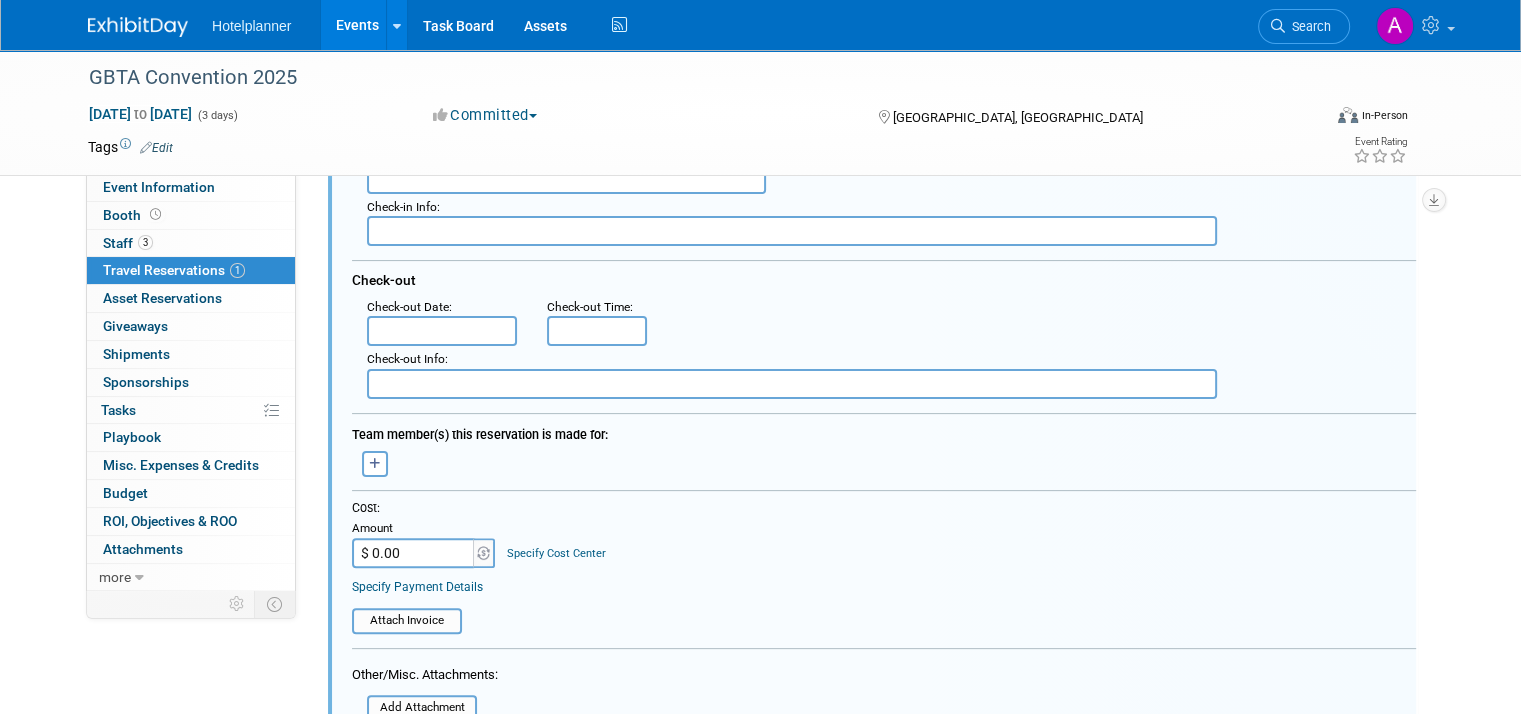 click on "$ 0.00" at bounding box center (414, 553) 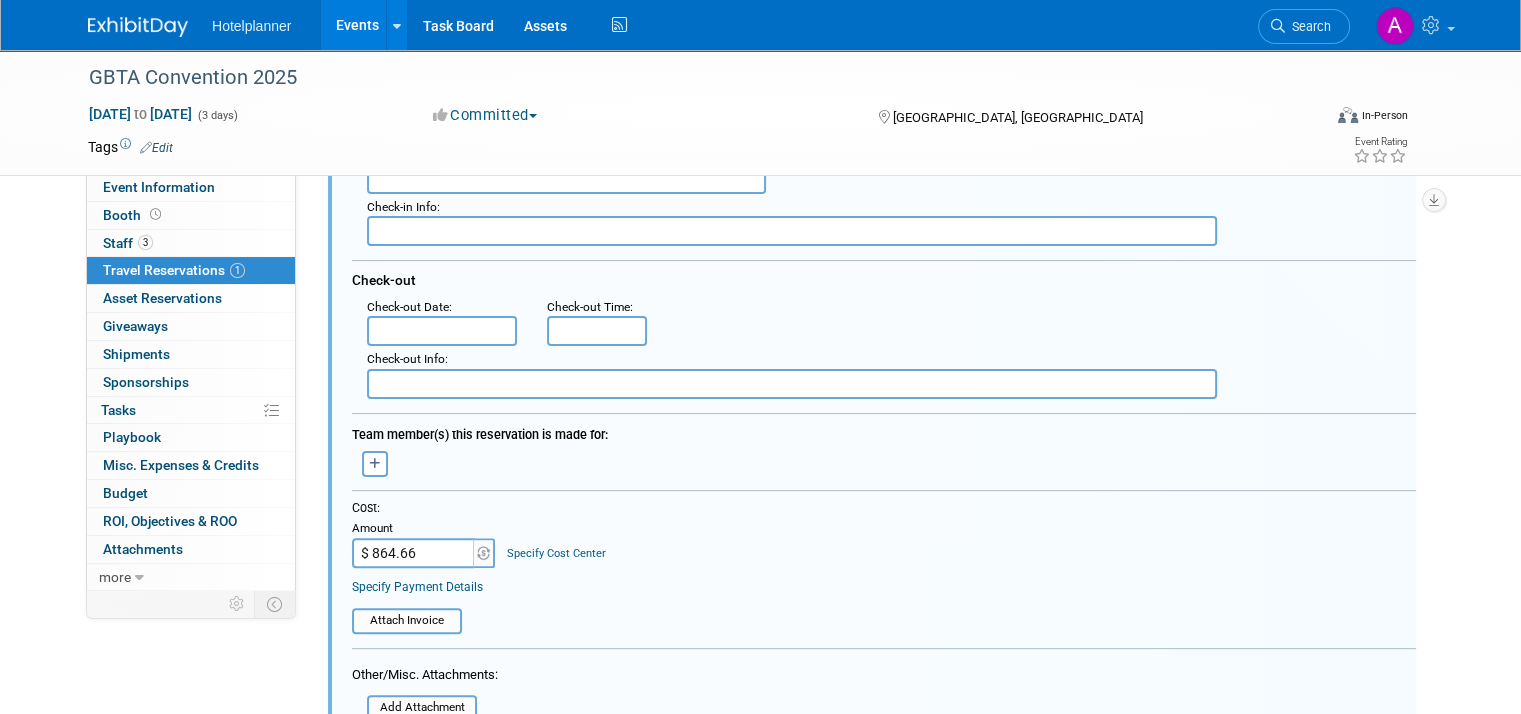 click on "Cost:
Amount
$ 864.66
Specify Cost Center
Cost Center
-- Not Specified --" at bounding box center [884, 534] 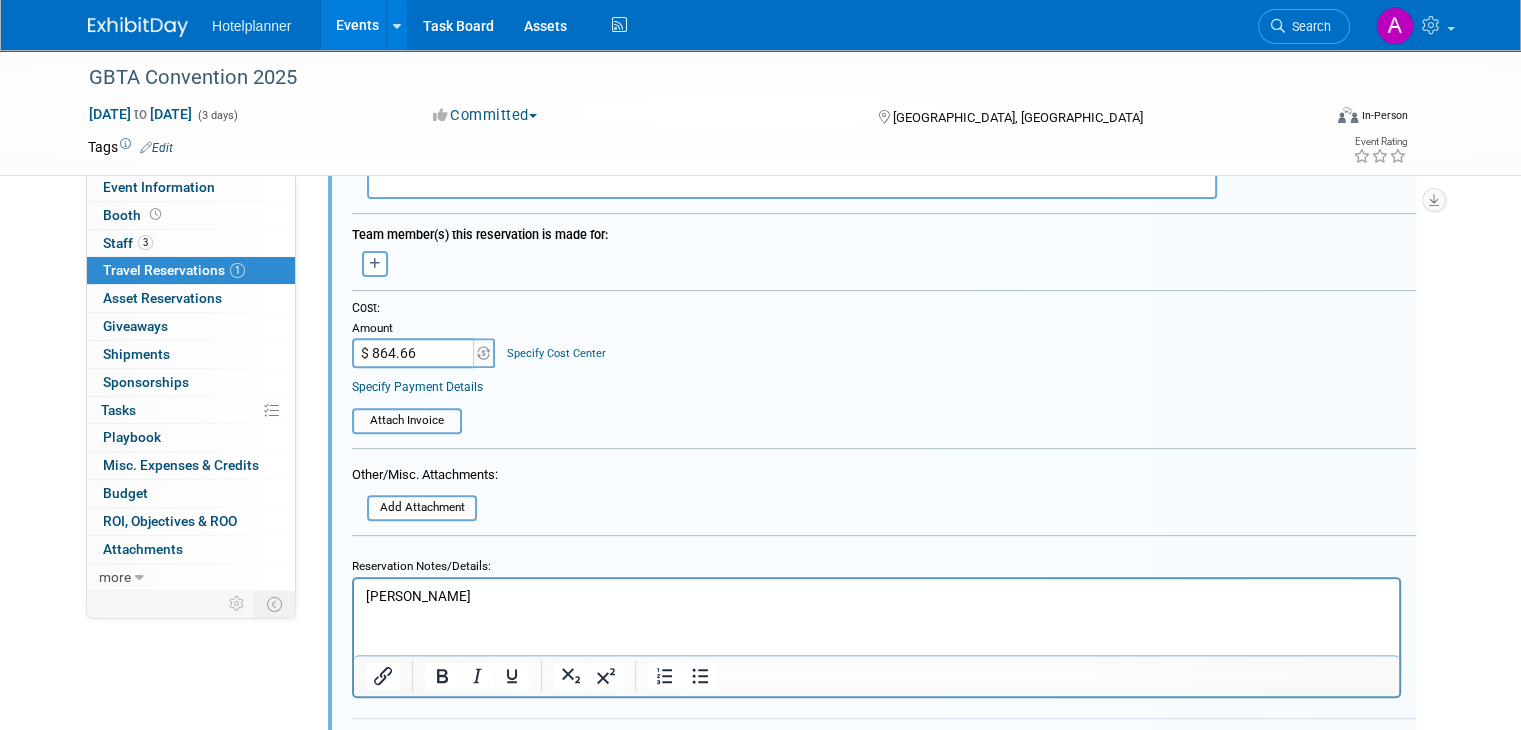 scroll, scrollTop: 731, scrollLeft: 0, axis: vertical 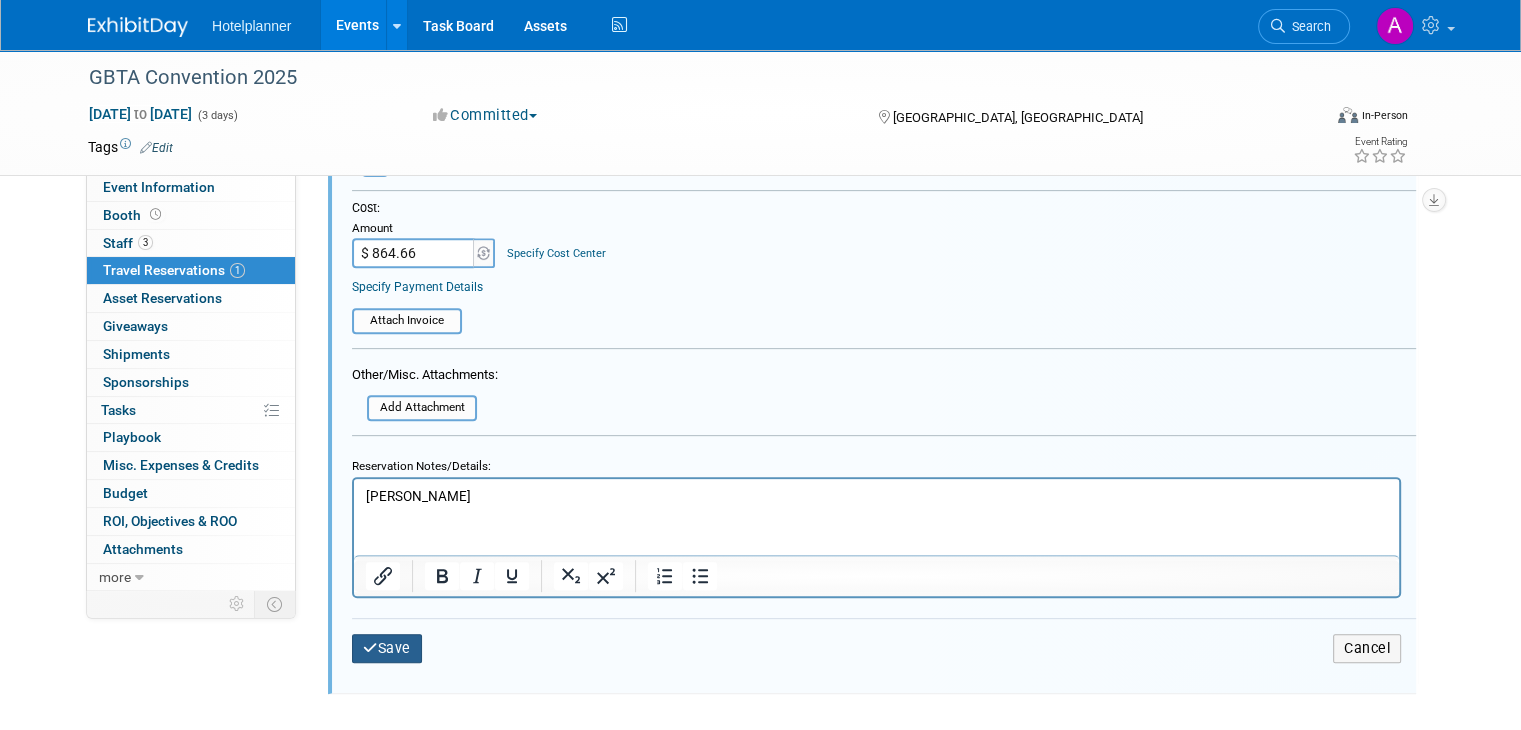 drag, startPoint x: 347, startPoint y: 649, endPoint x: 458, endPoint y: 440, distance: 236.64742 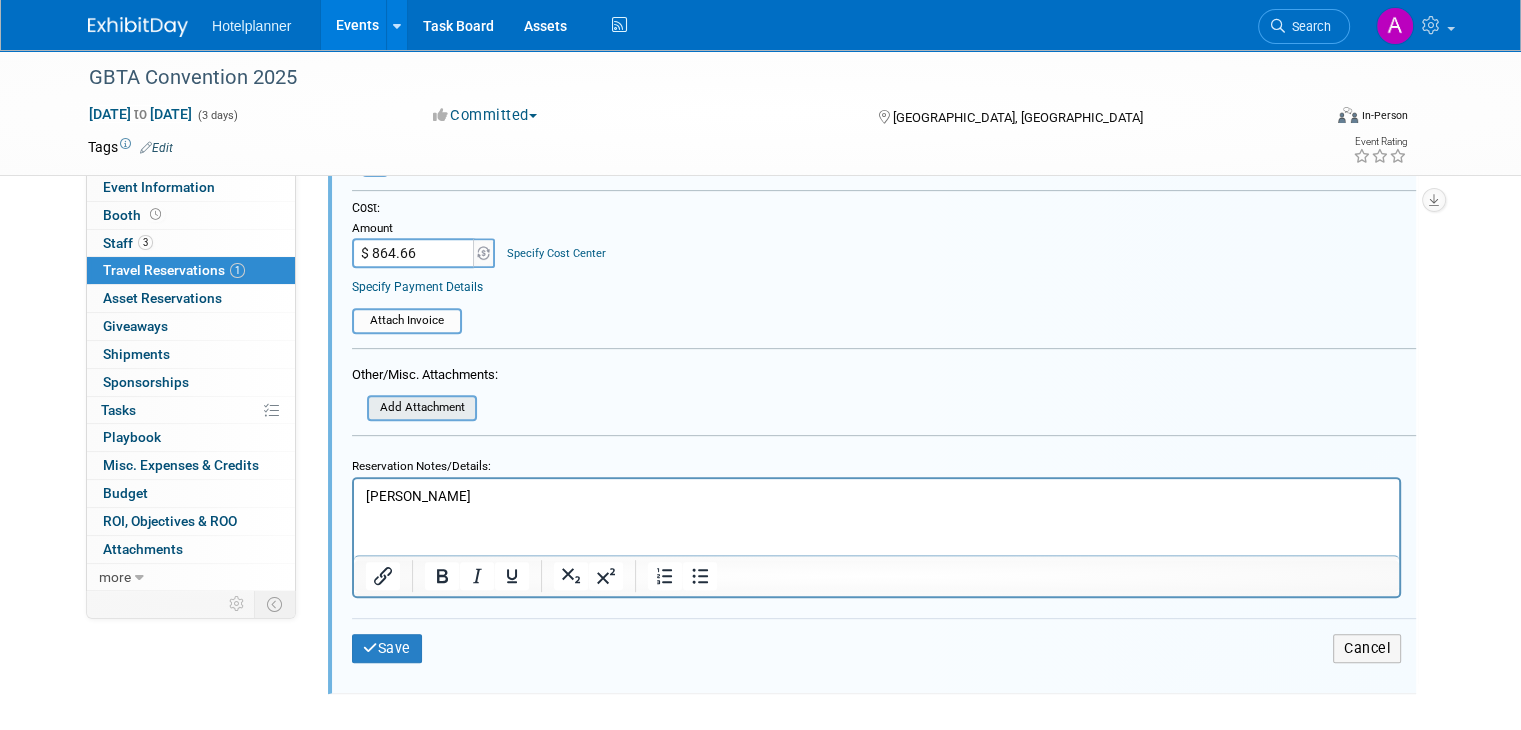 click at bounding box center [356, 408] 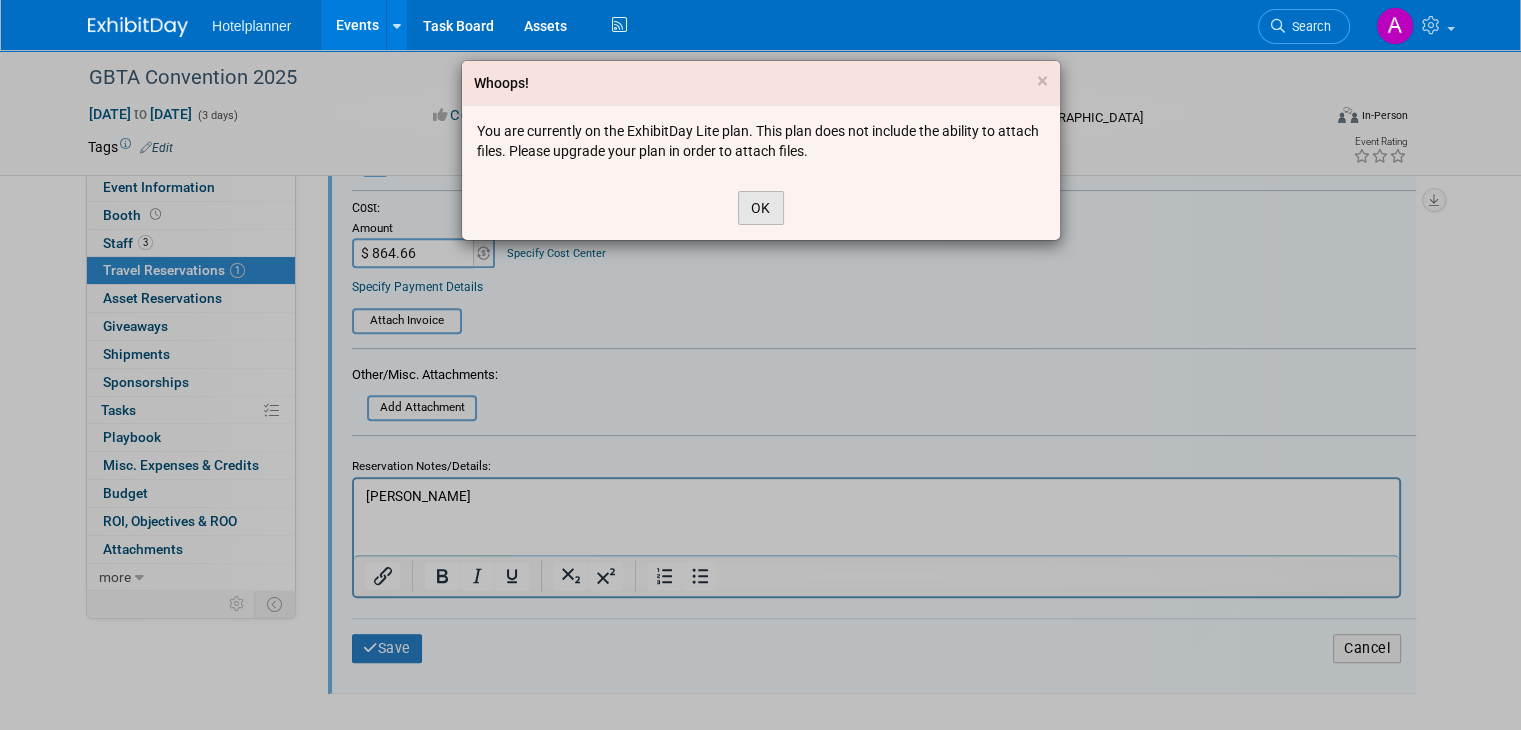 click on "OK" at bounding box center (761, 208) 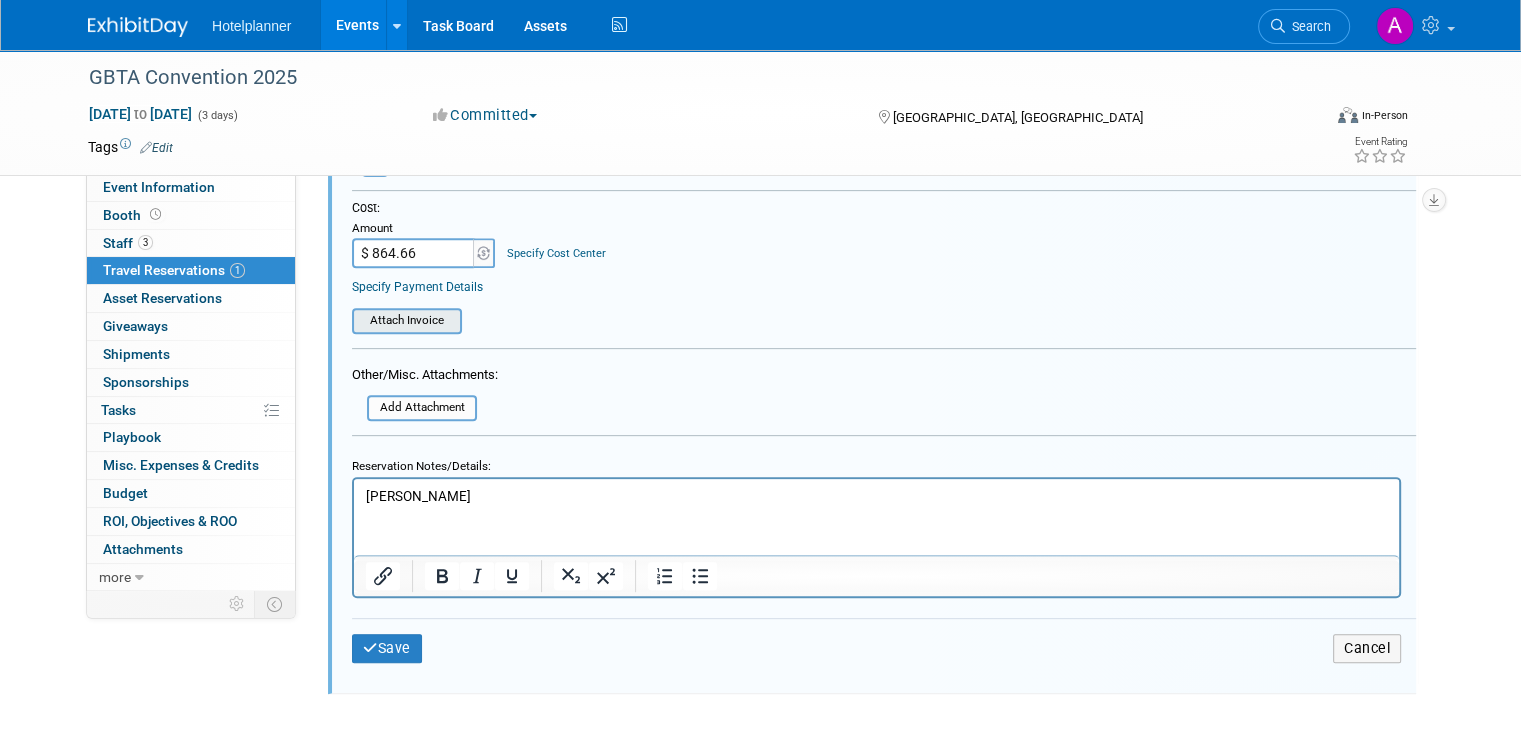 click at bounding box center (341, 321) 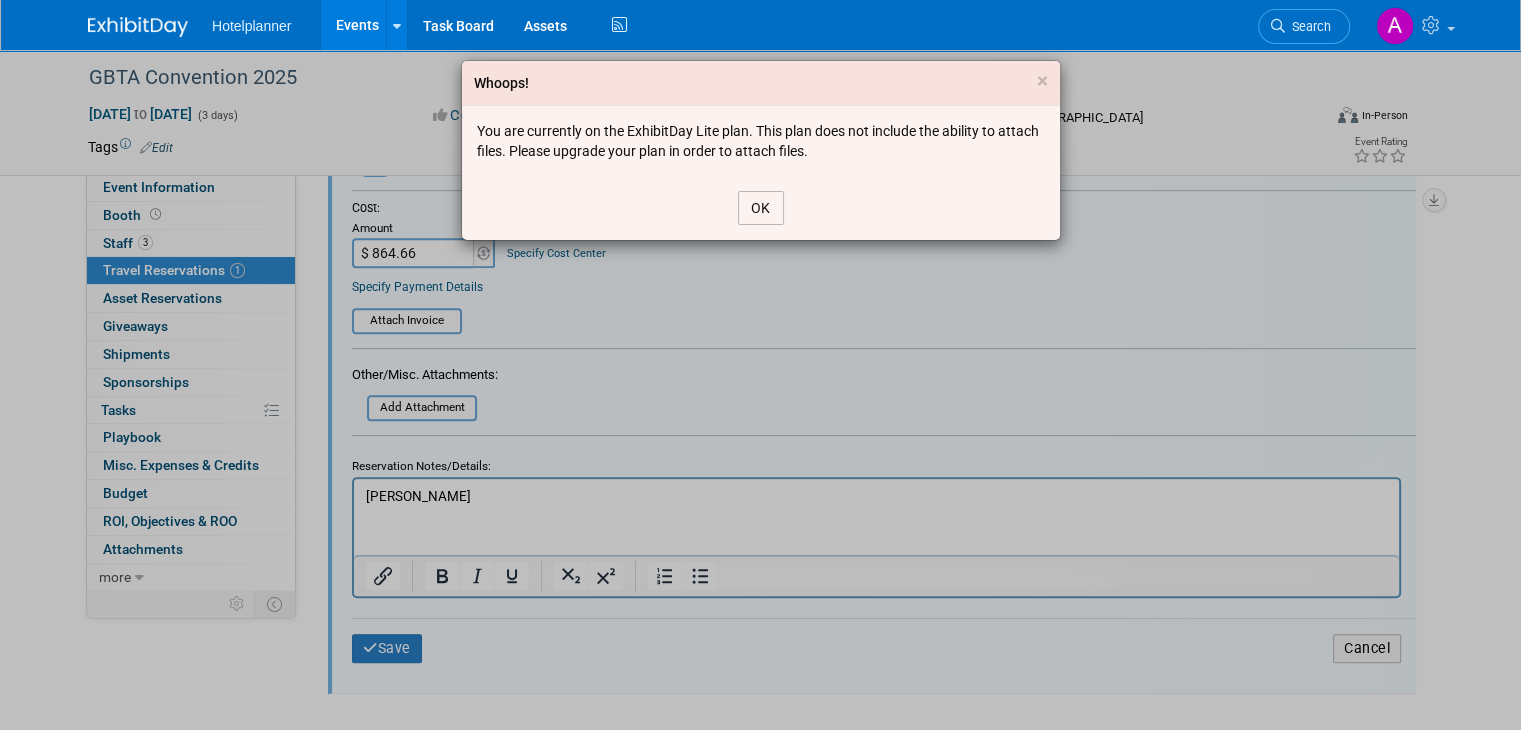 click on "OK" at bounding box center [761, 208] 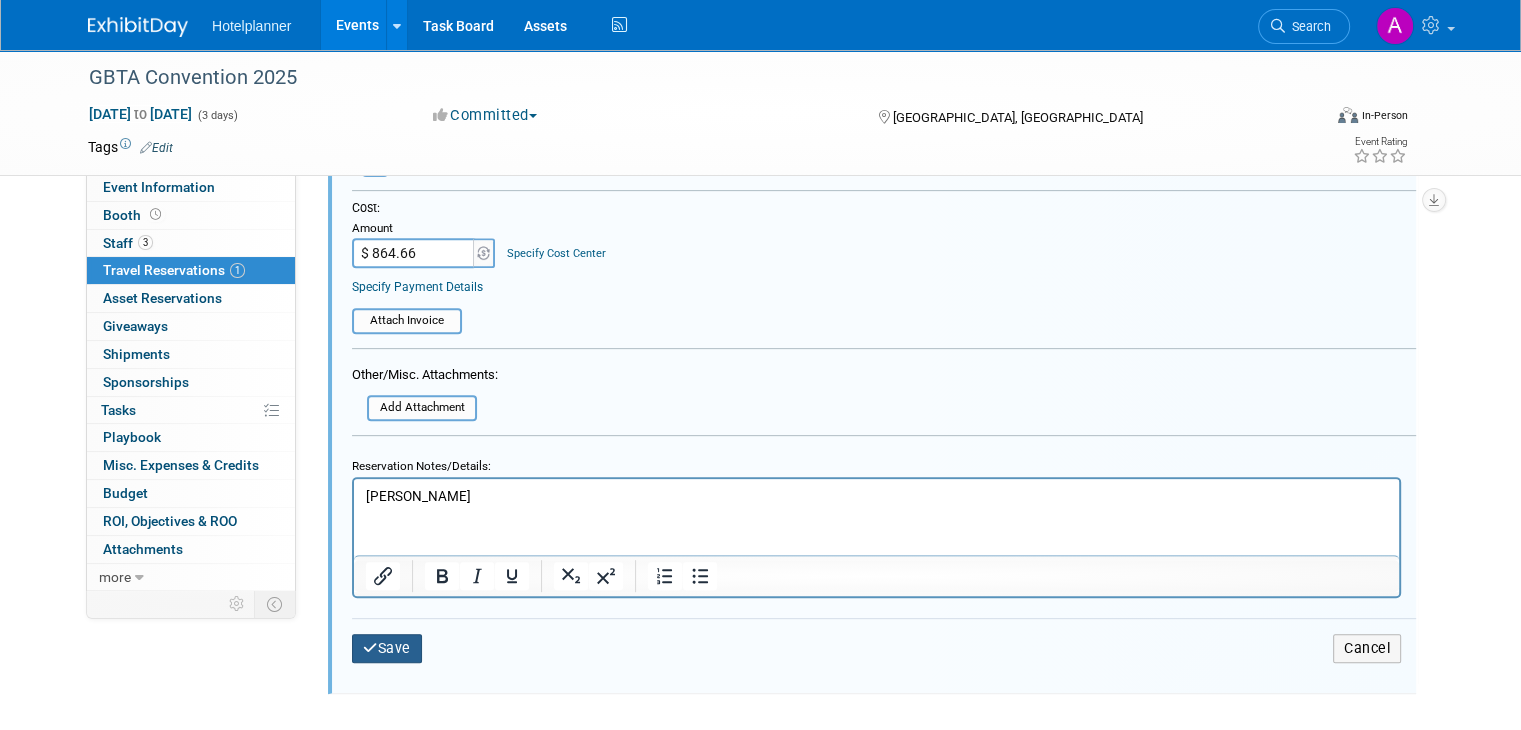 click on "Save" at bounding box center (387, 648) 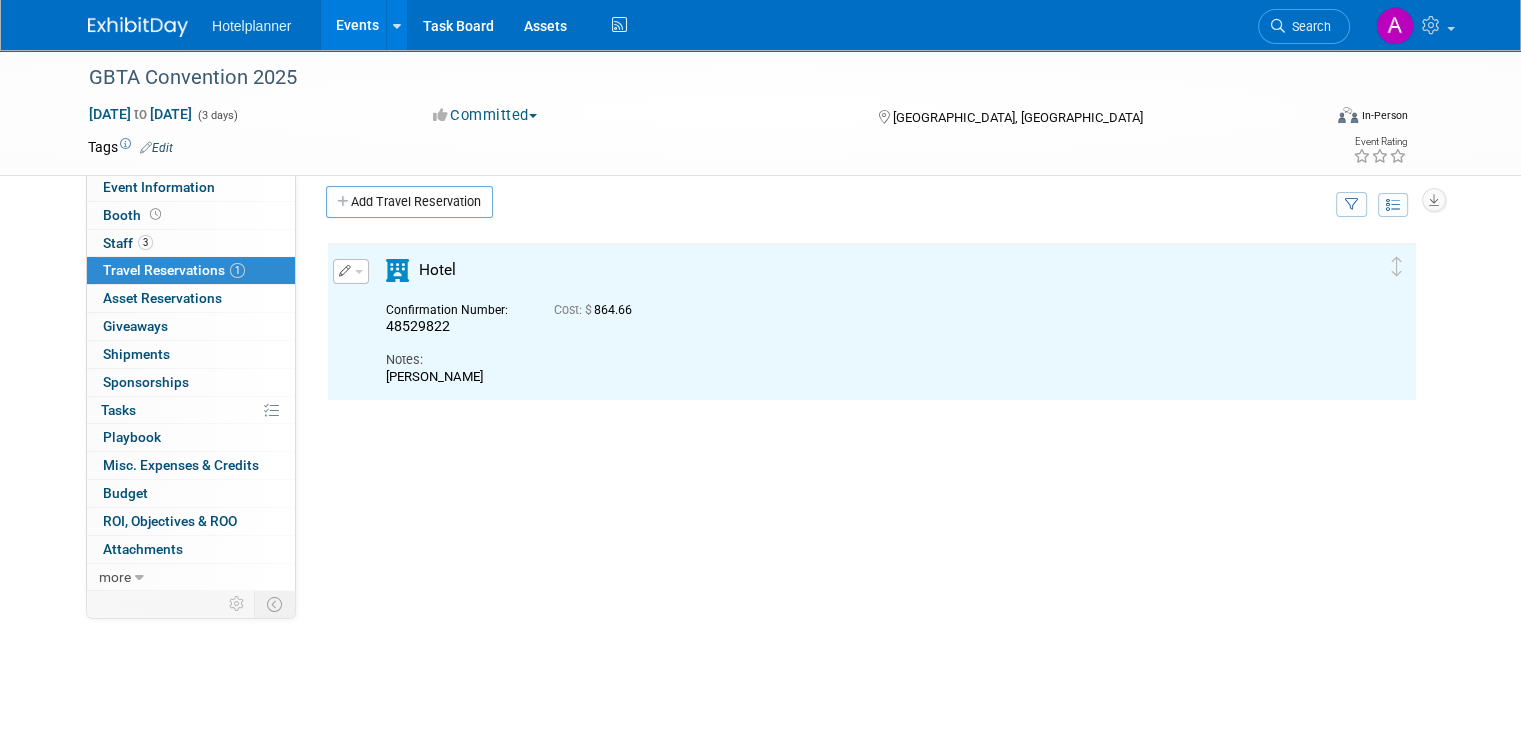 scroll, scrollTop: 0, scrollLeft: 0, axis: both 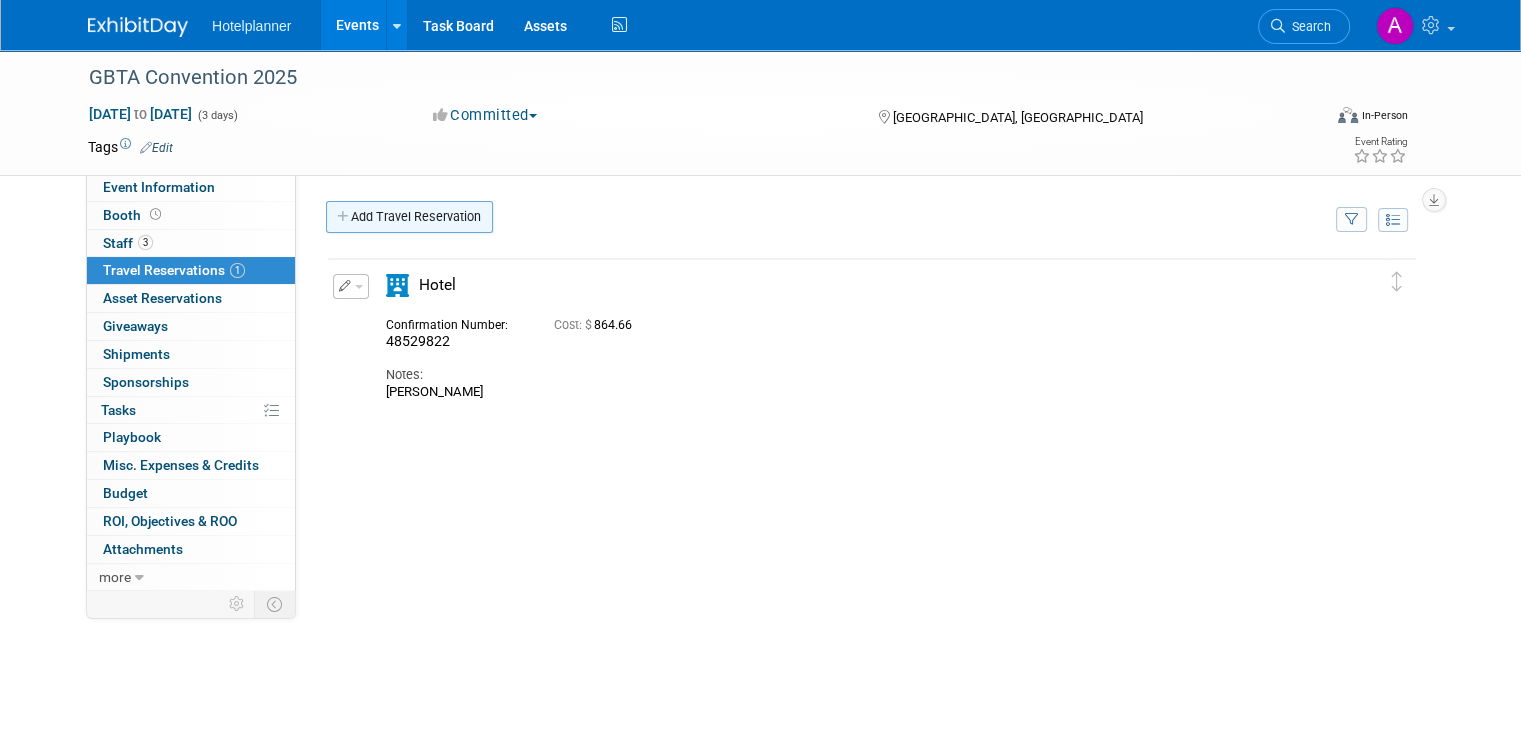 click on "Add Travel Reservation" at bounding box center [409, 217] 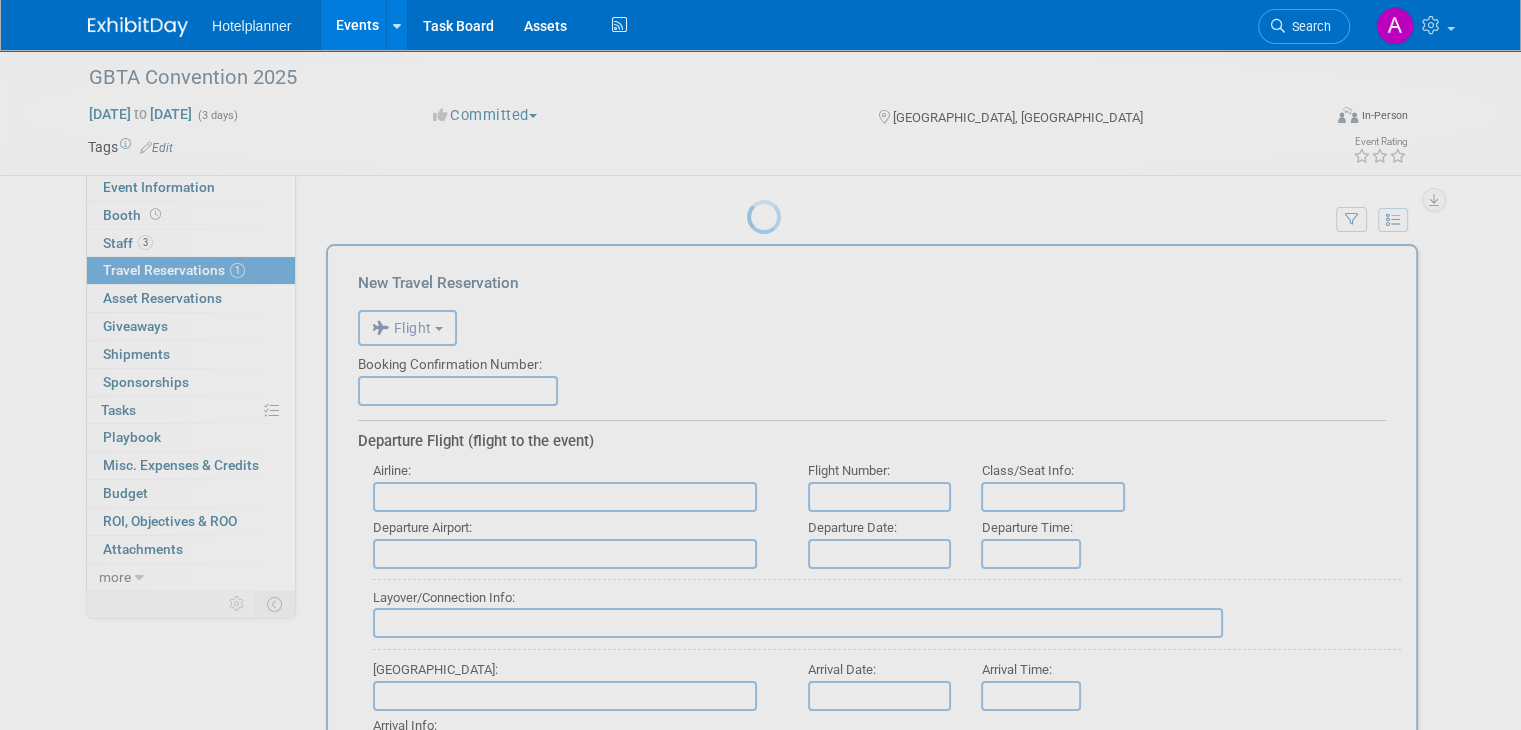 scroll, scrollTop: 0, scrollLeft: 0, axis: both 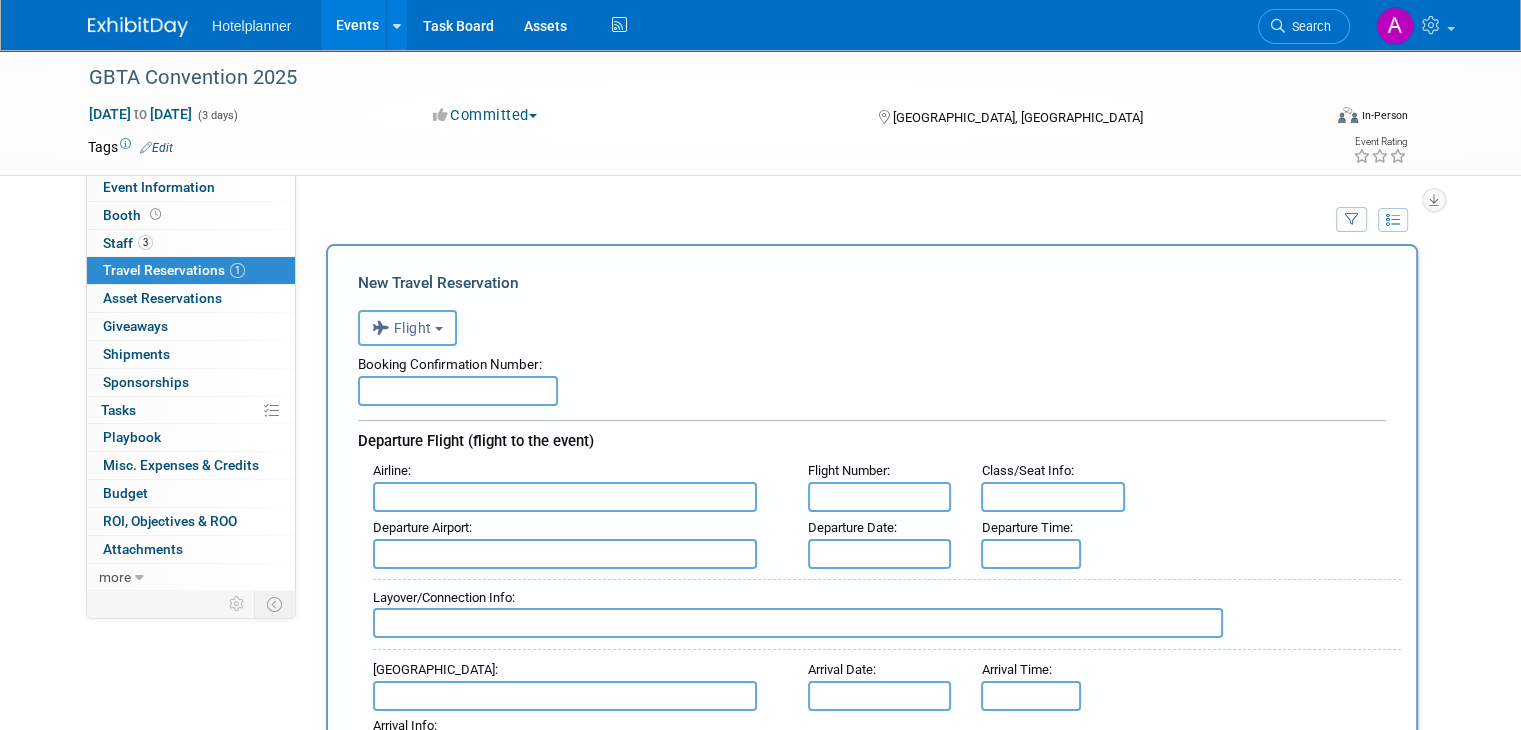 click on "Flight" at bounding box center (402, 328) 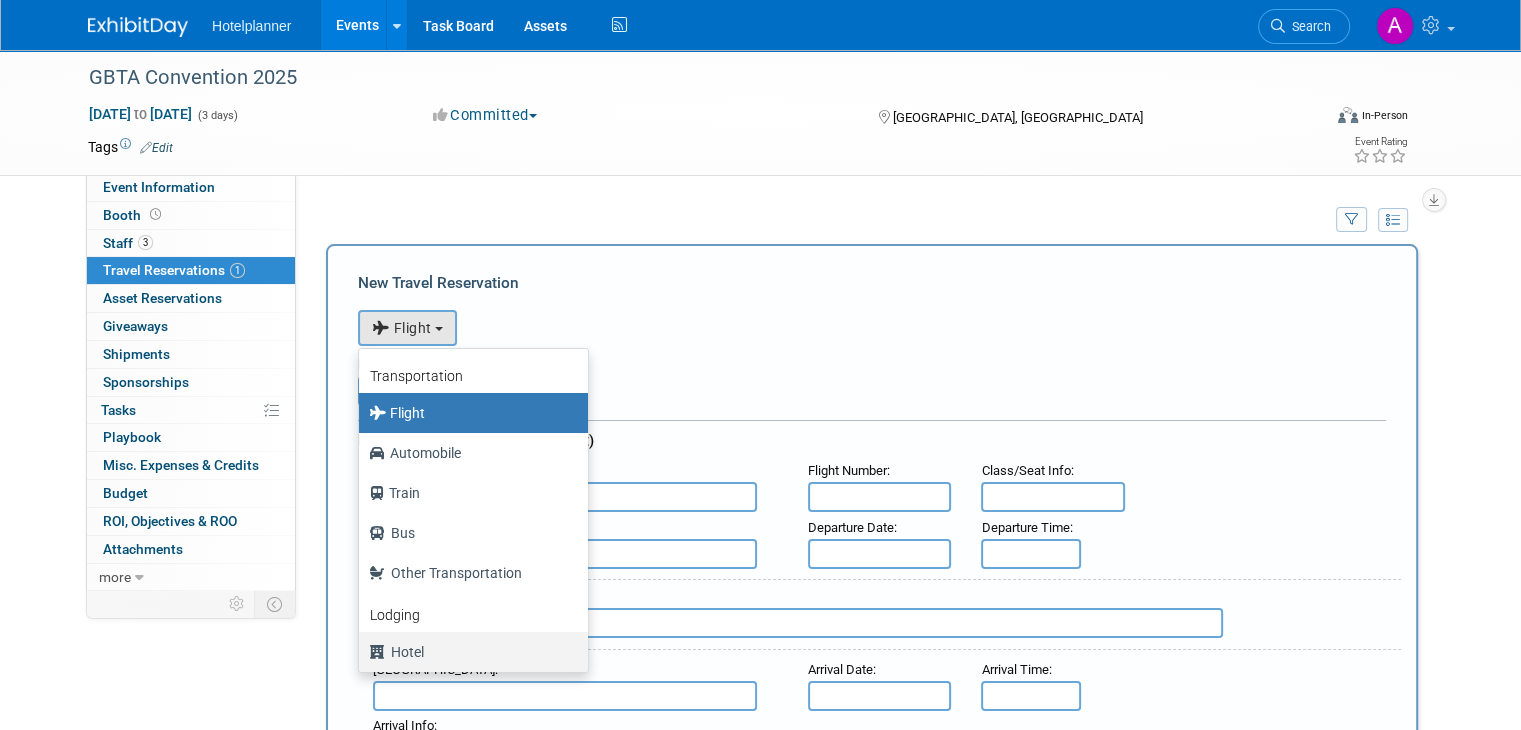 click on "Hotel" at bounding box center (468, 652) 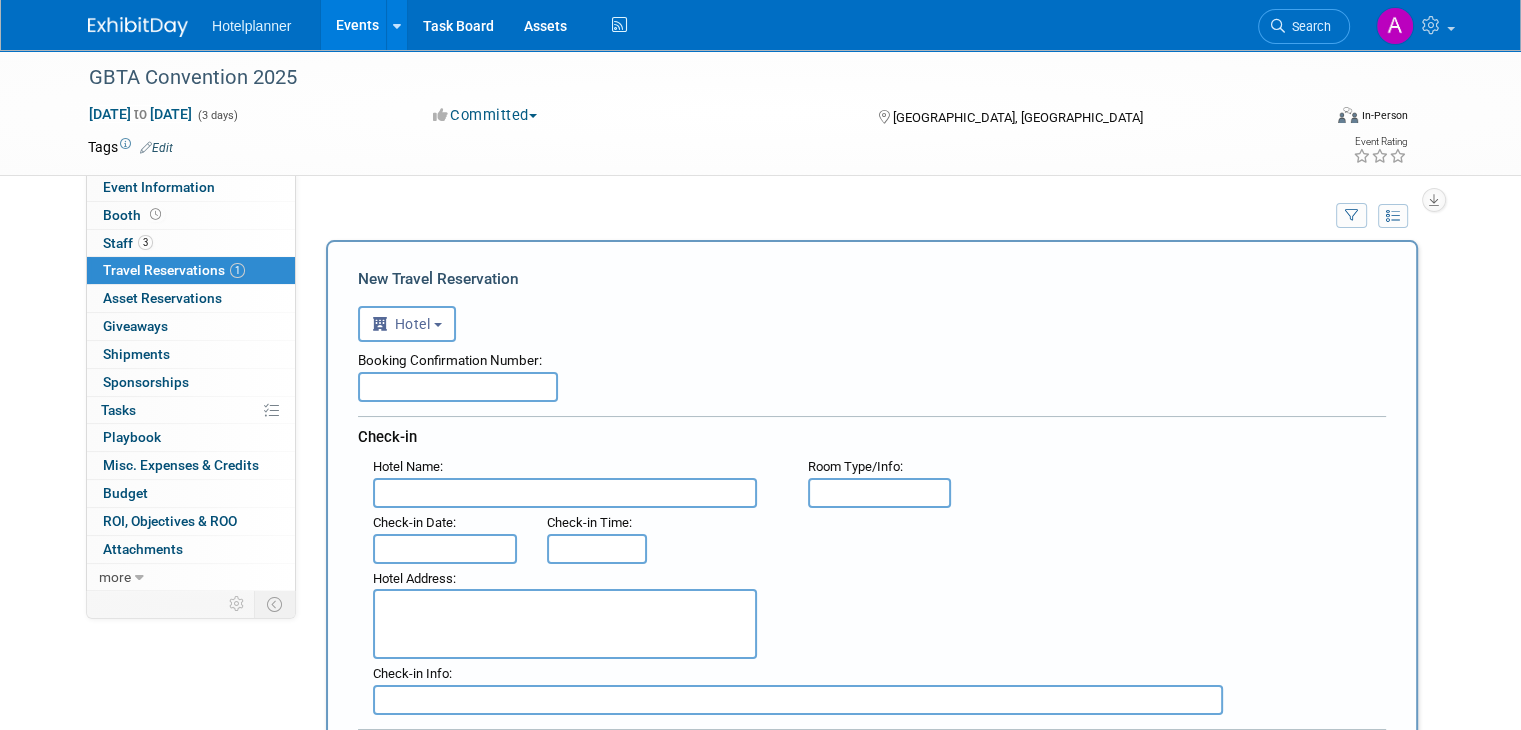 scroll, scrollTop: 0, scrollLeft: 0, axis: both 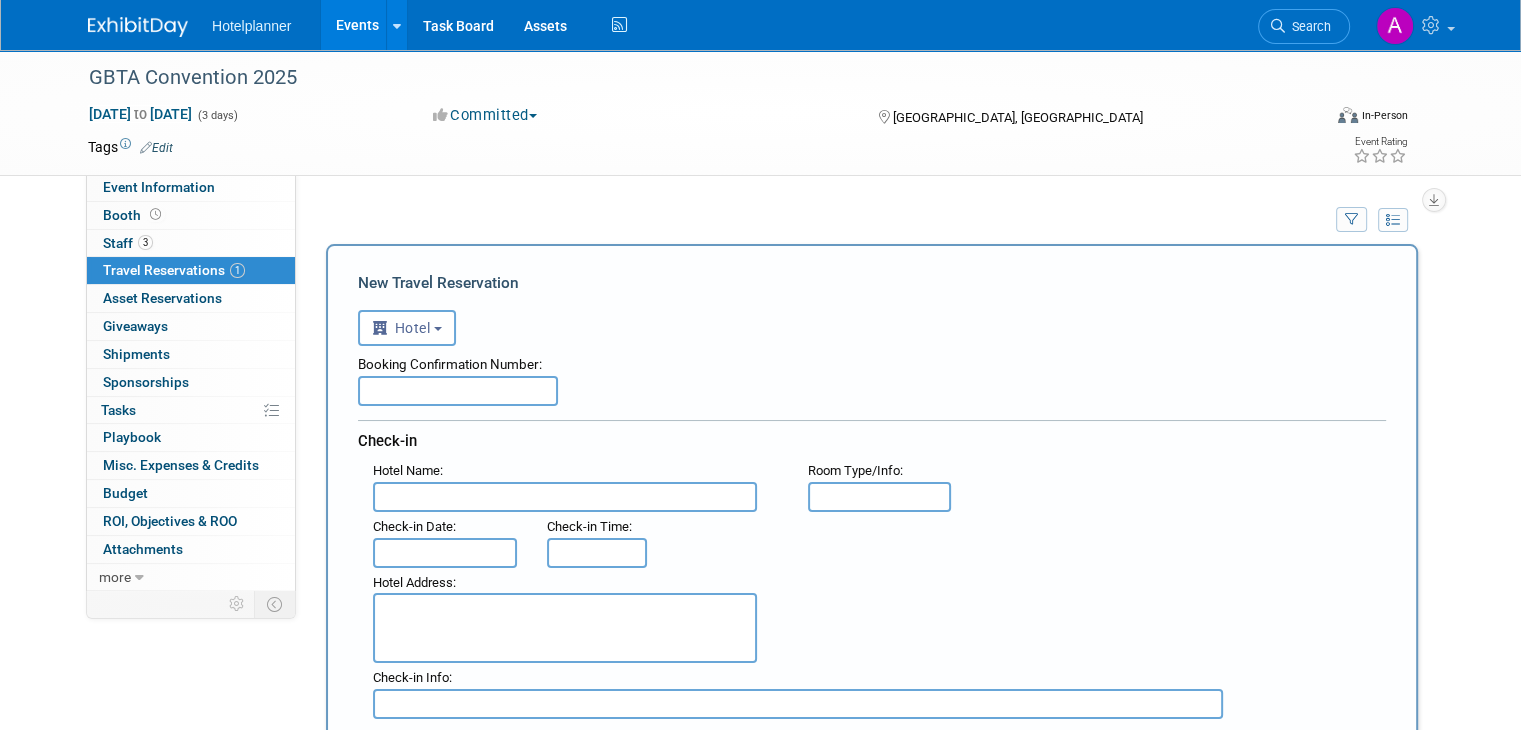 click at bounding box center (458, 391) 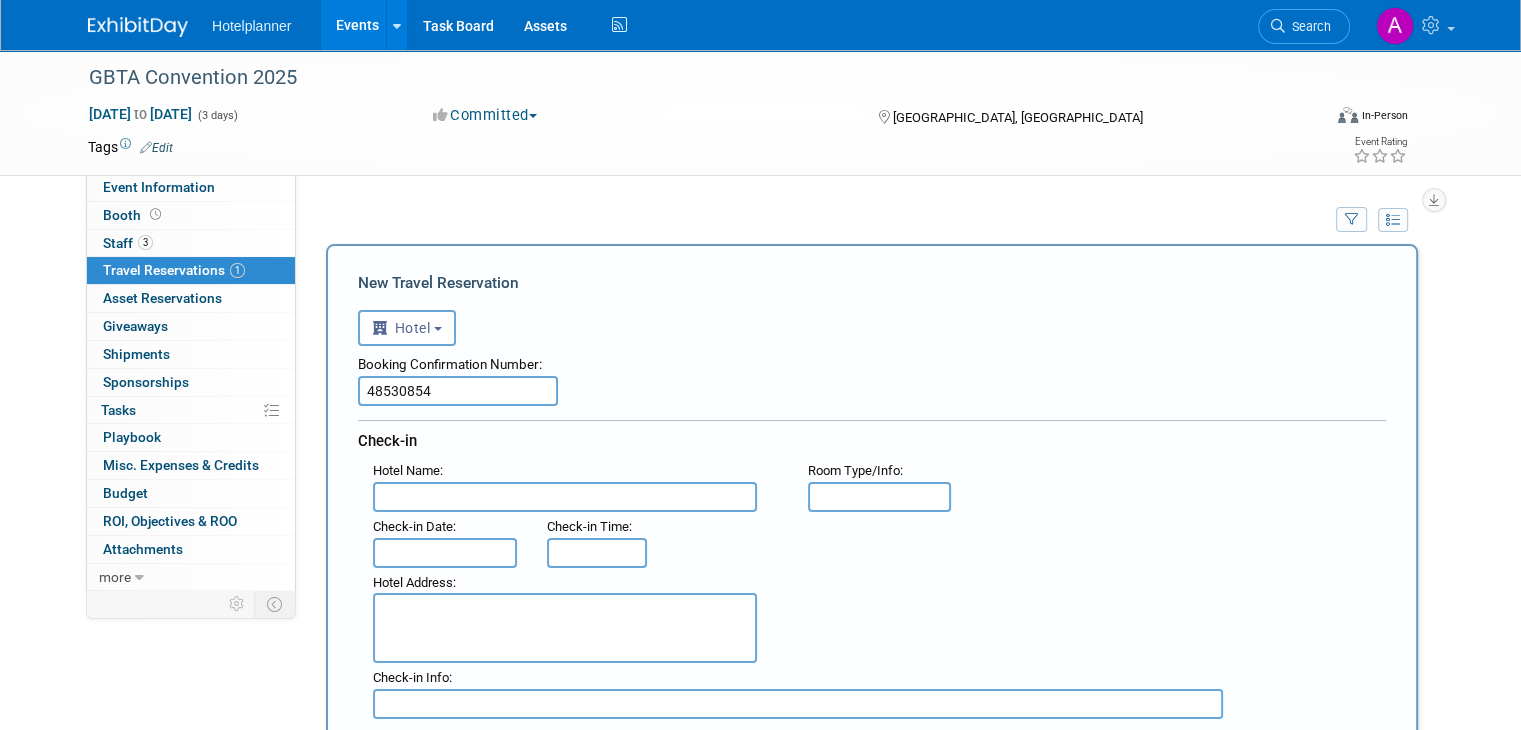 type on "48530854" 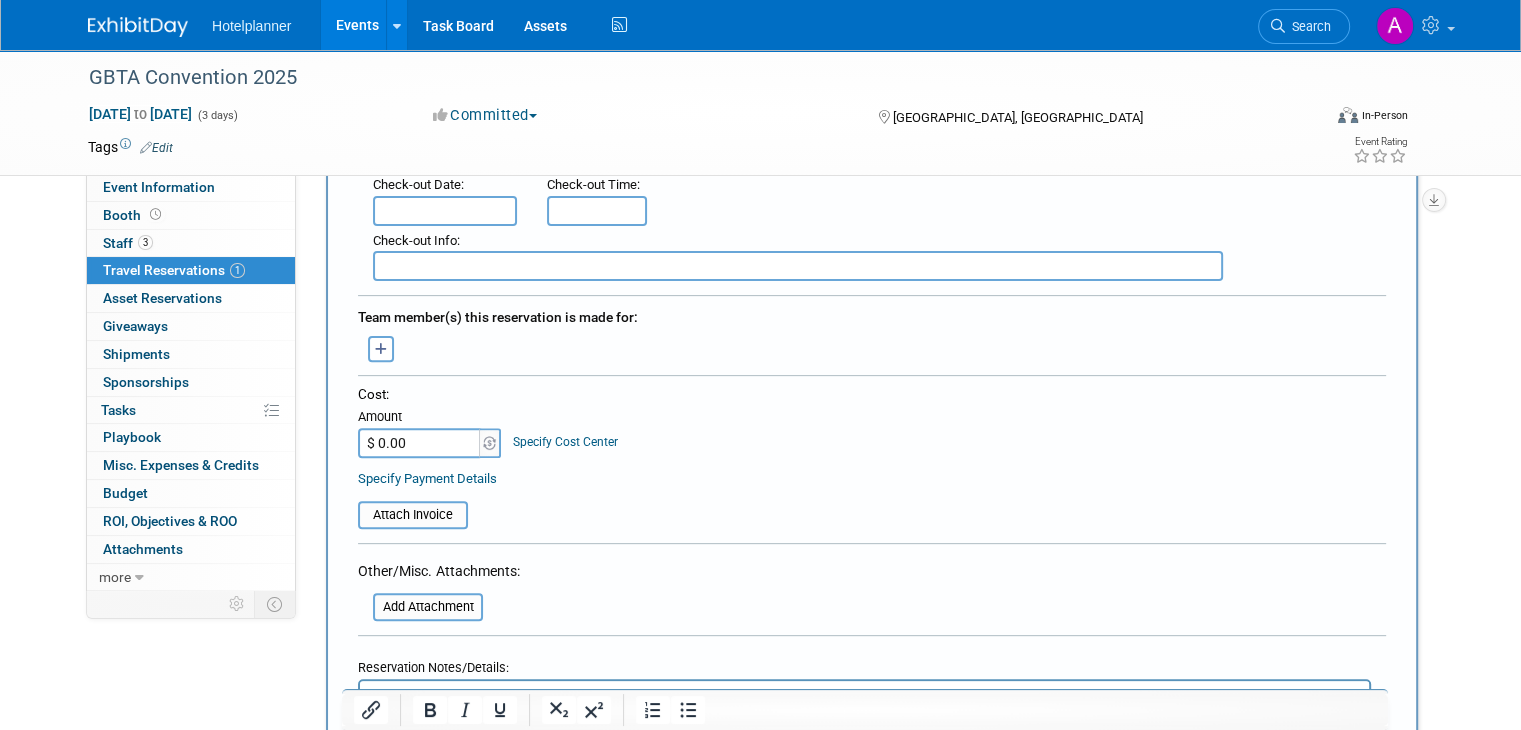 scroll, scrollTop: 700, scrollLeft: 0, axis: vertical 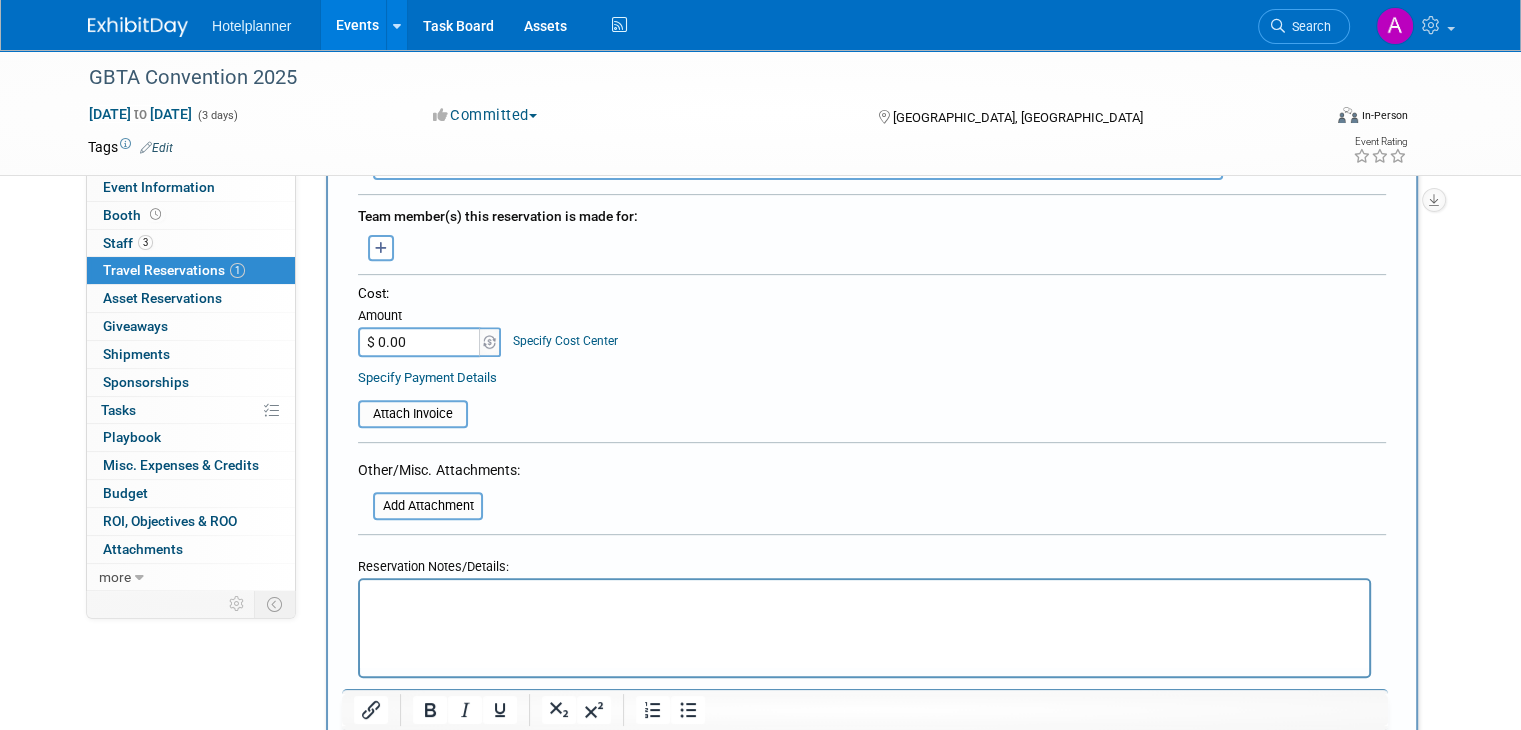 click on "$ 0.00" at bounding box center [420, 342] 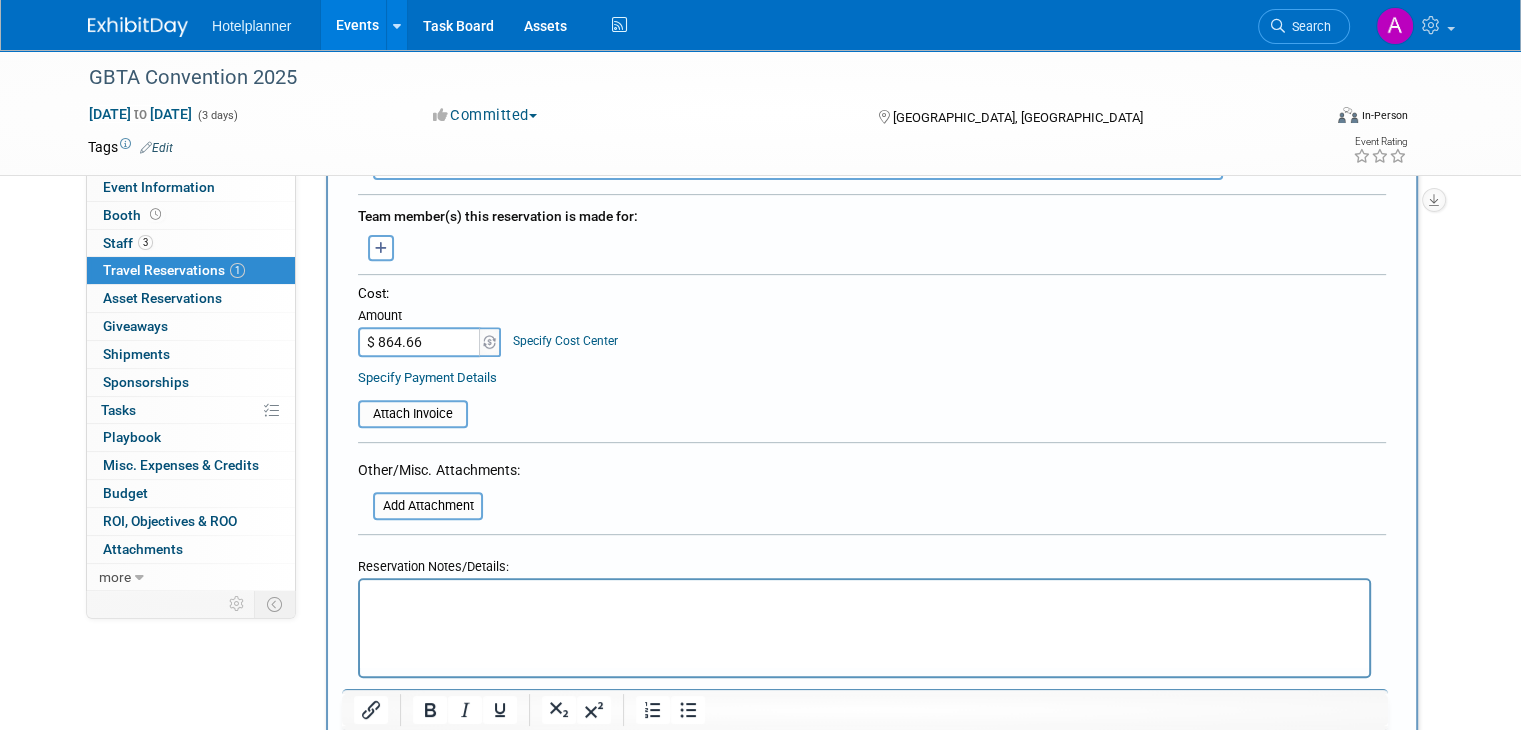 click on "Attach Invoice" at bounding box center (872, 405) 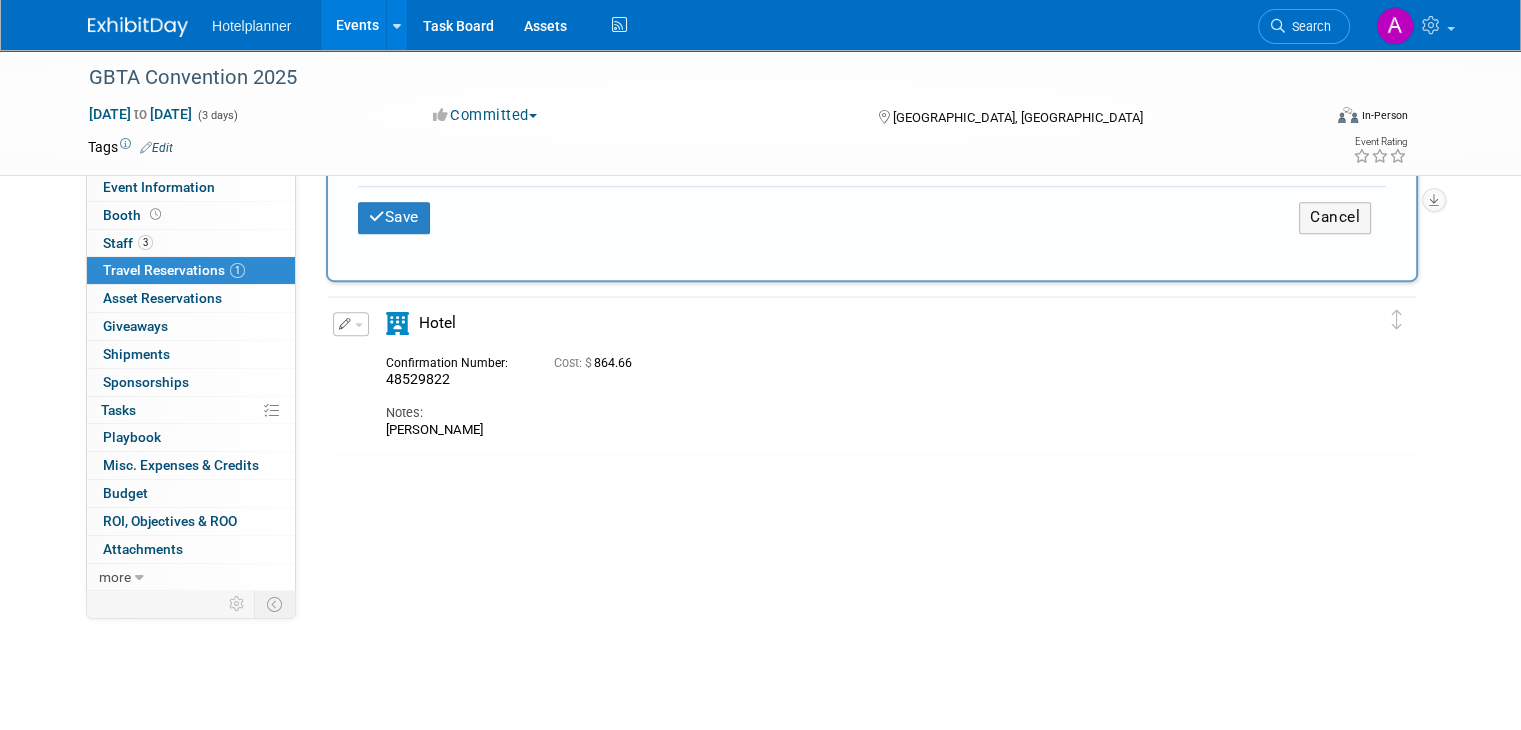 scroll, scrollTop: 1200, scrollLeft: 0, axis: vertical 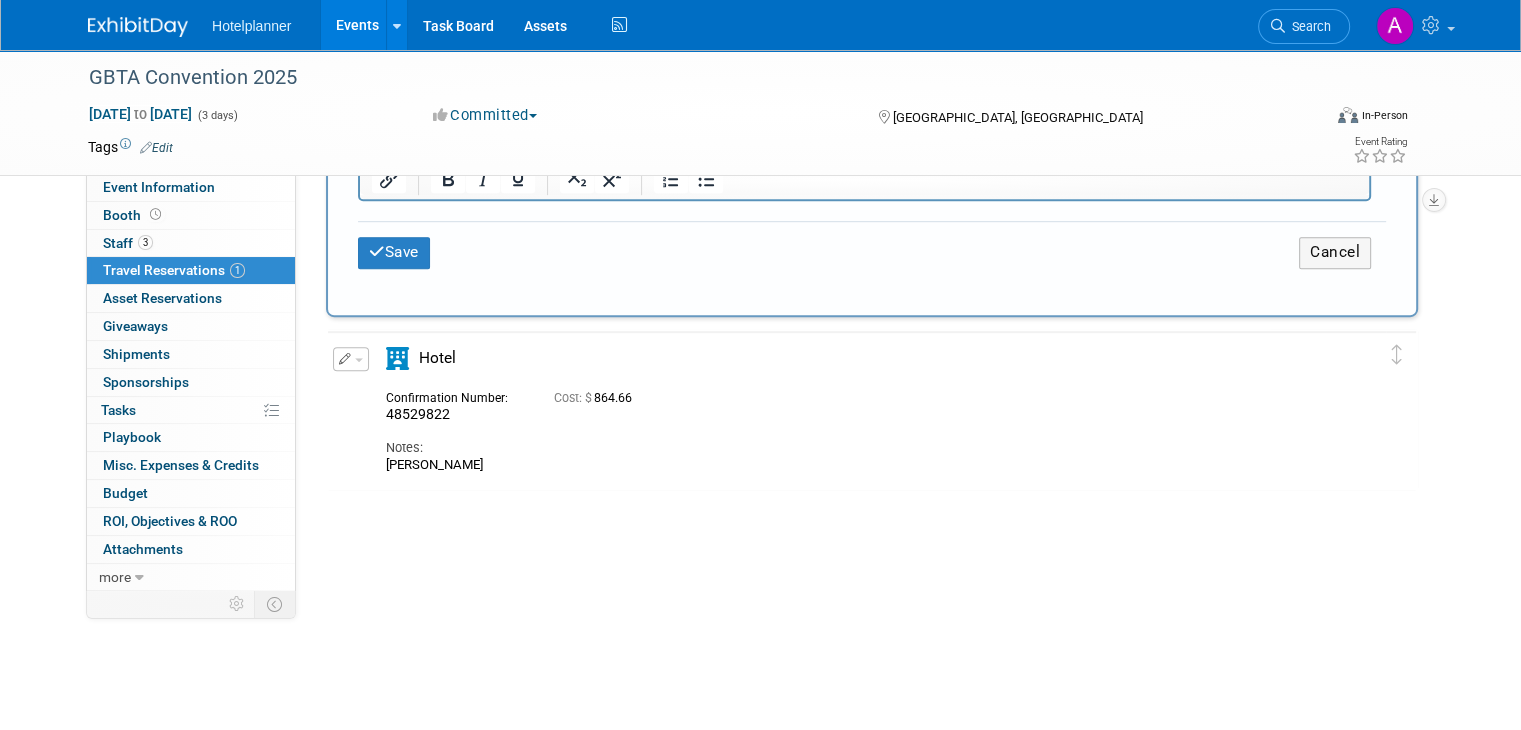 click on "Save" at bounding box center [394, 252] 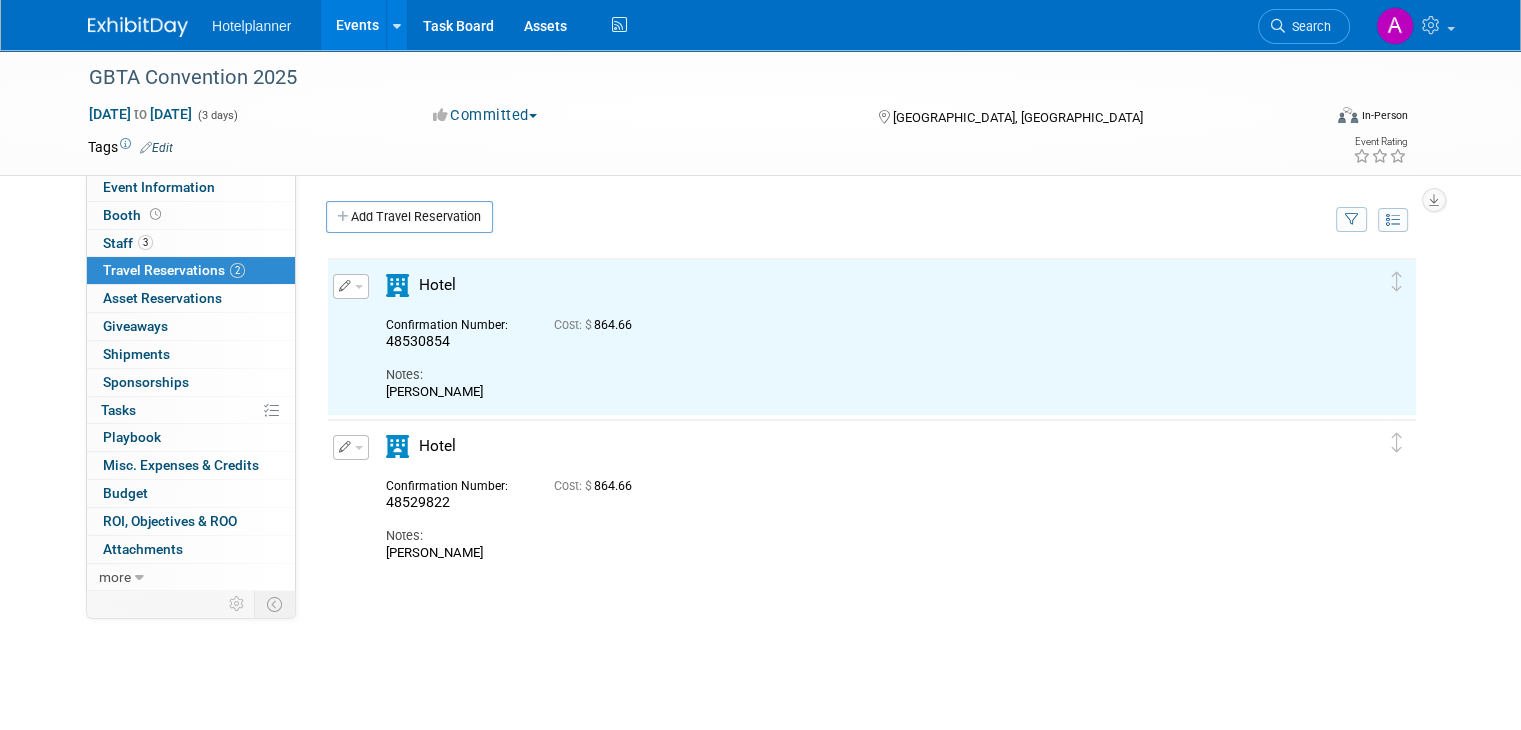 scroll, scrollTop: 0, scrollLeft: 0, axis: both 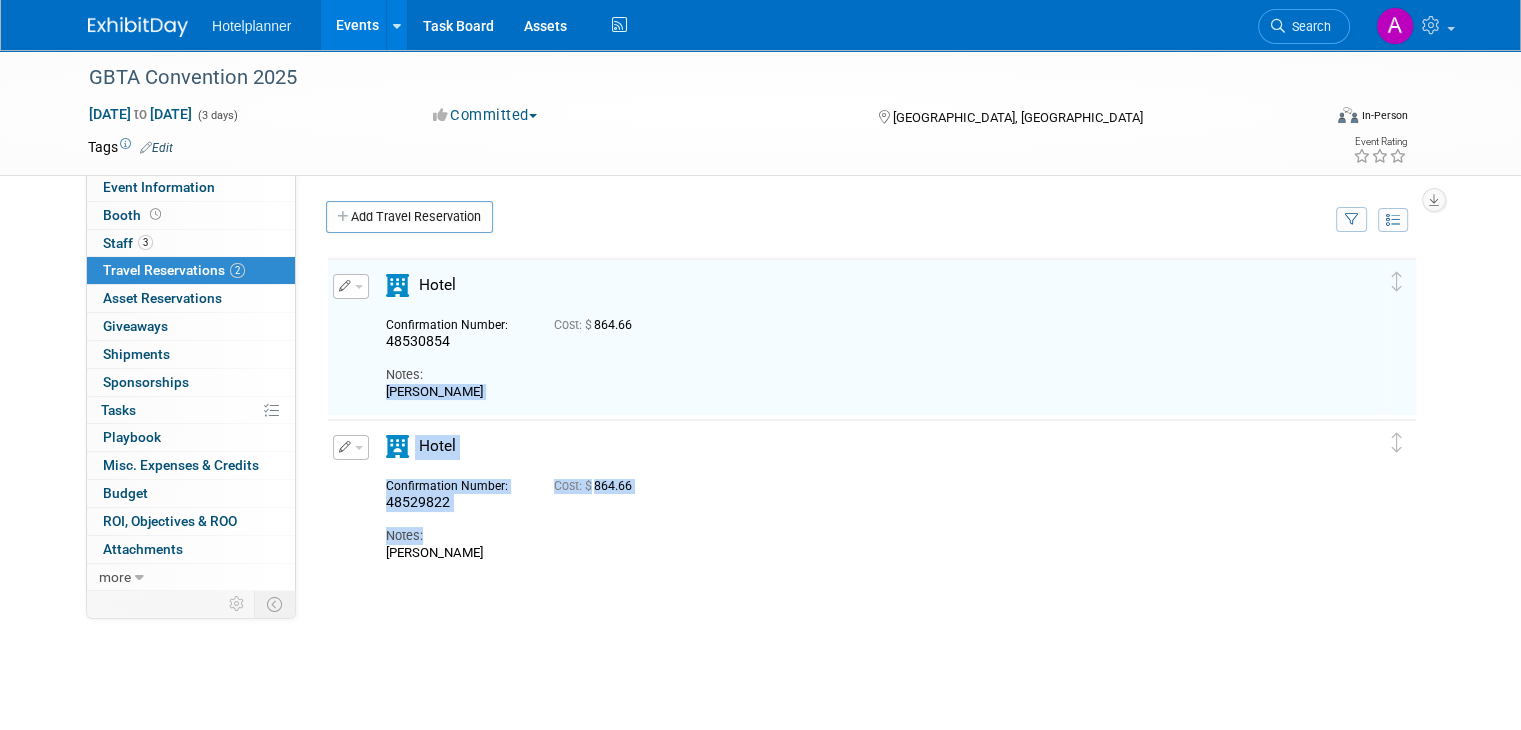 drag, startPoint x: 884, startPoint y: 360, endPoint x: 893, endPoint y: 517, distance: 157.25775 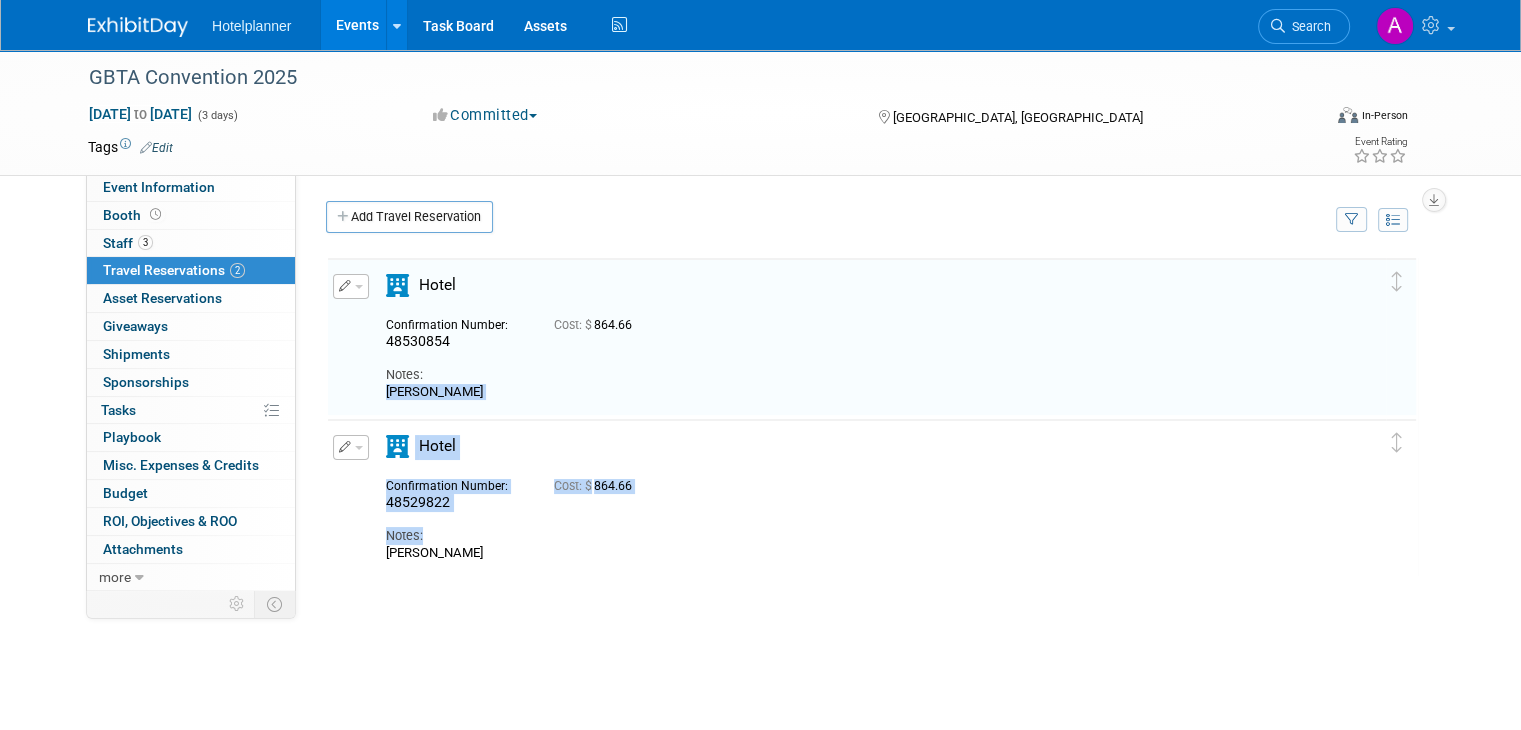 click on "48530854" at bounding box center (872, 556) 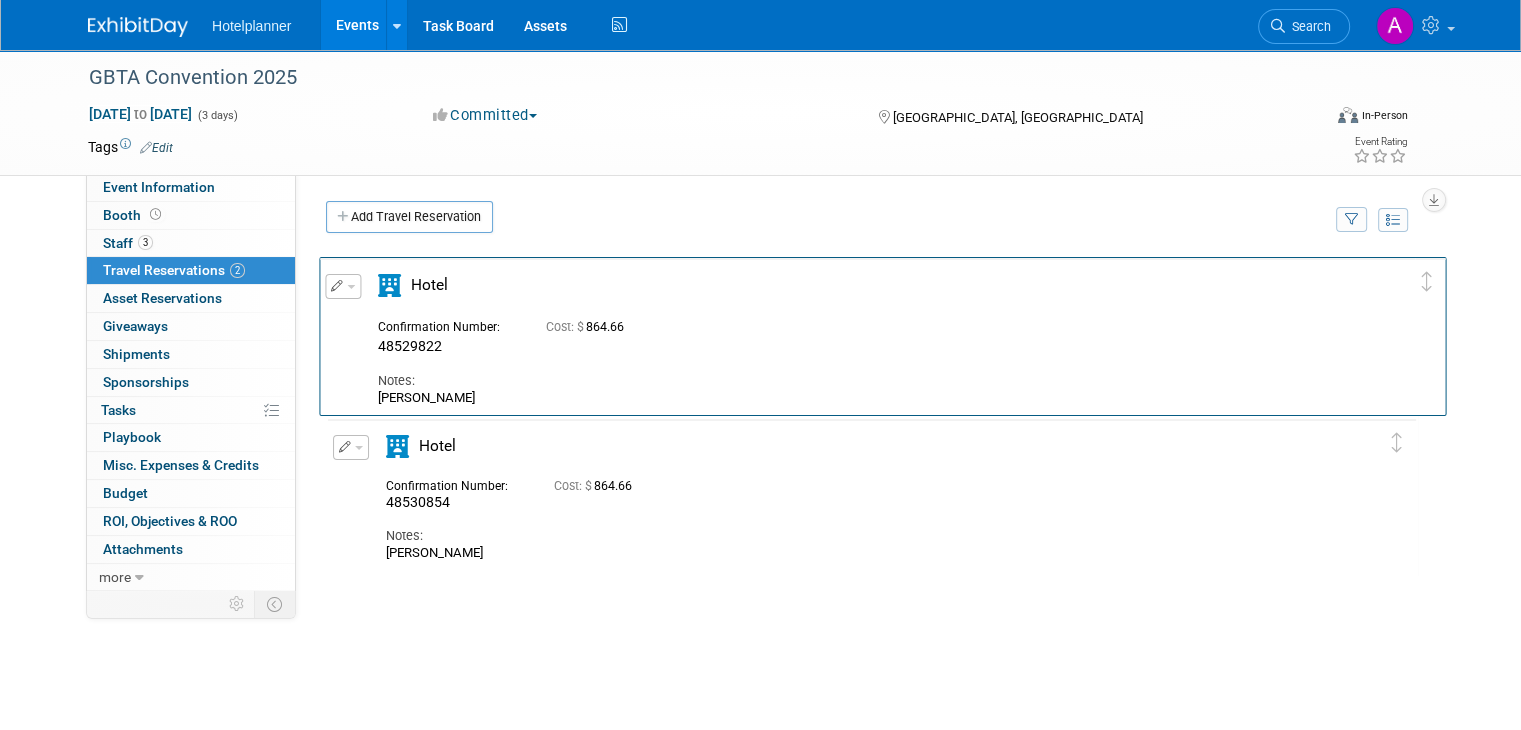 drag, startPoint x: 1420, startPoint y: 441, endPoint x: 1432, endPoint y: 281, distance: 160.44937 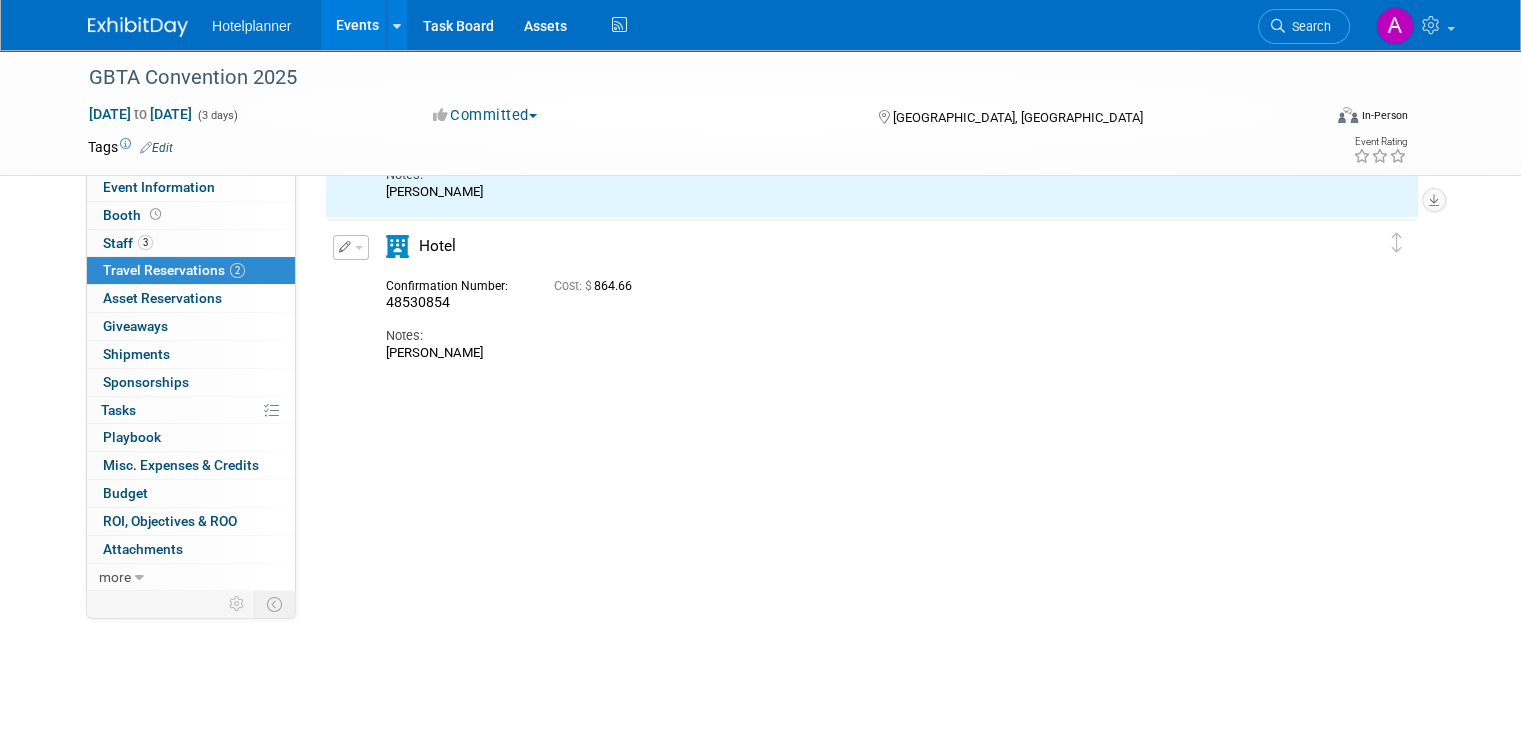 click on "48530854" at bounding box center [872, 356] 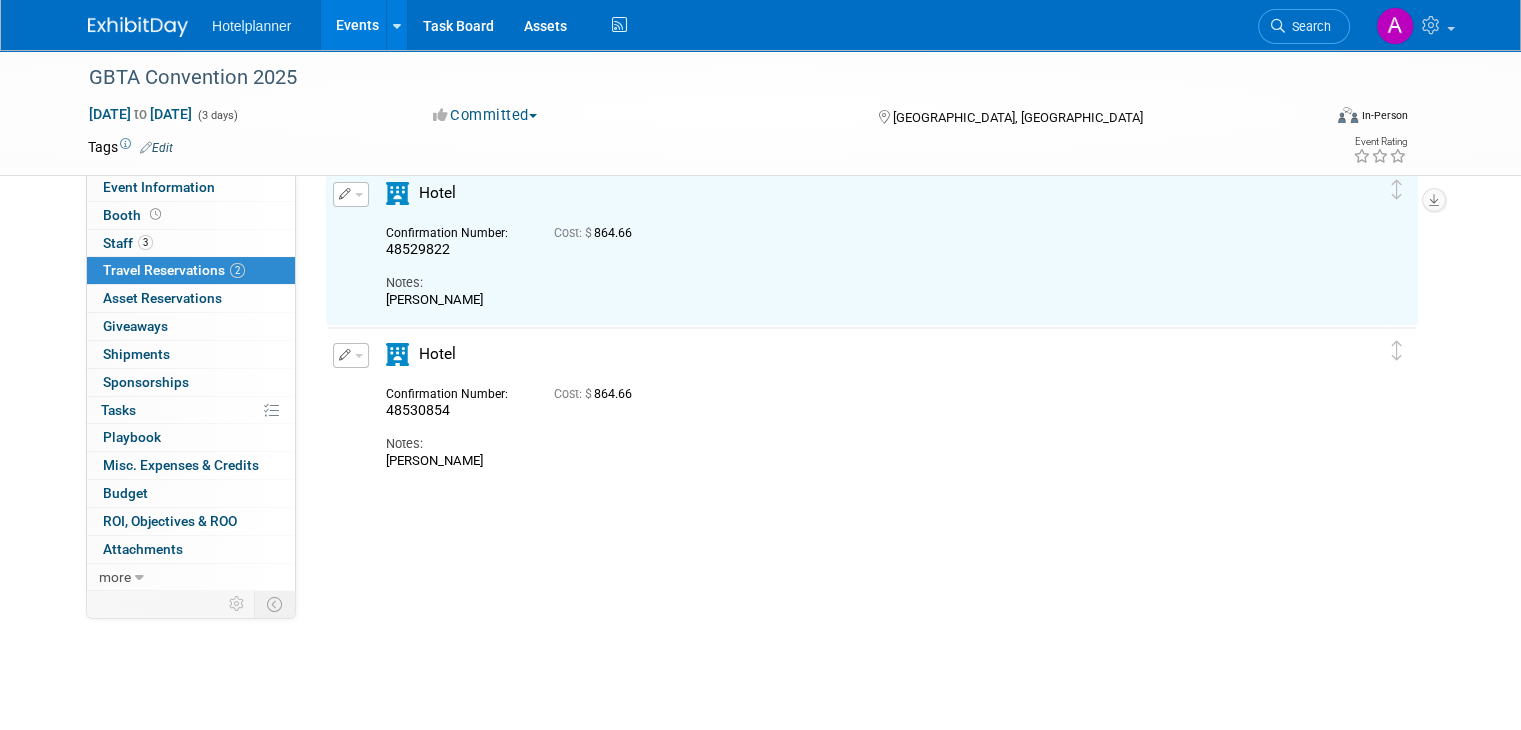 scroll, scrollTop: 0, scrollLeft: 0, axis: both 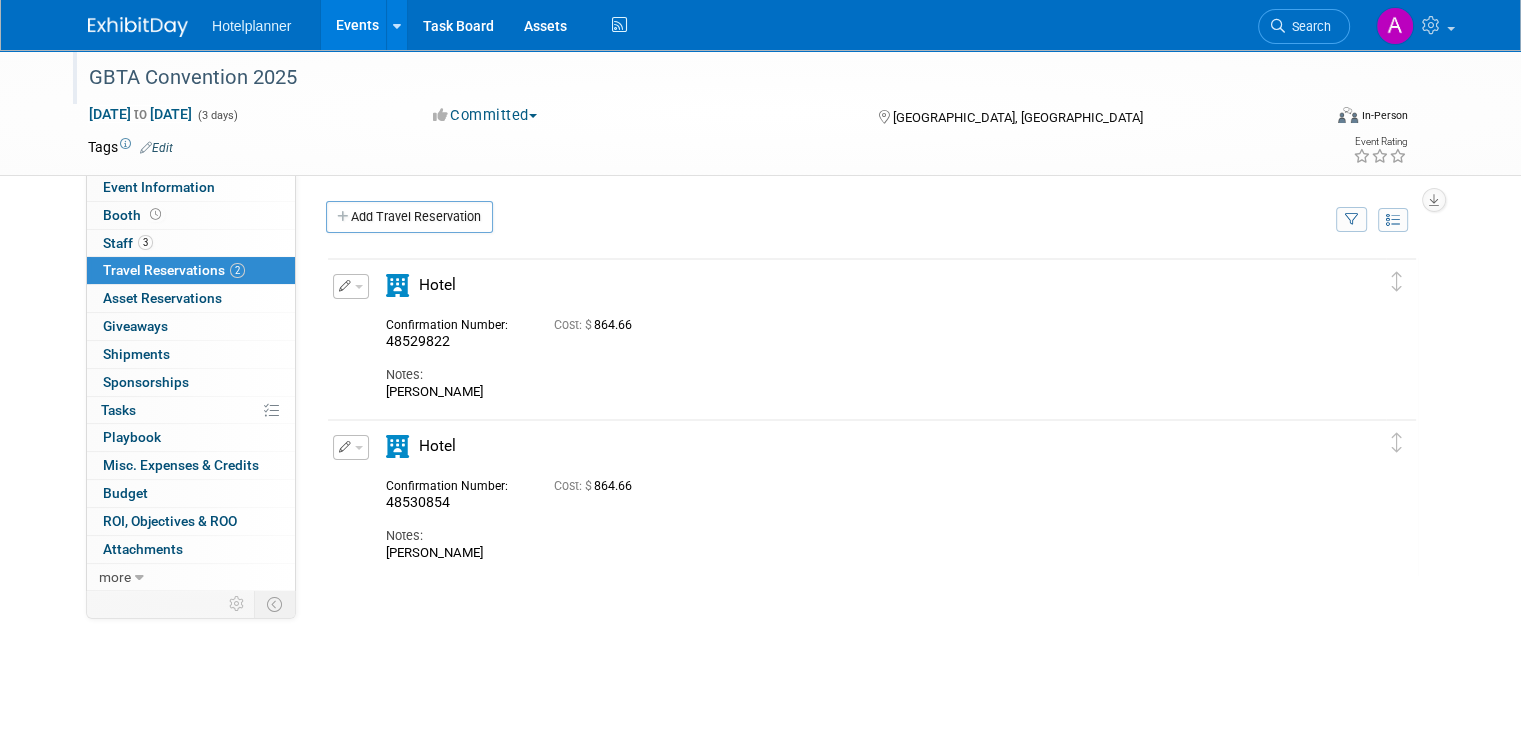 click on "GBTA Convention 2025" at bounding box center (696, 81) 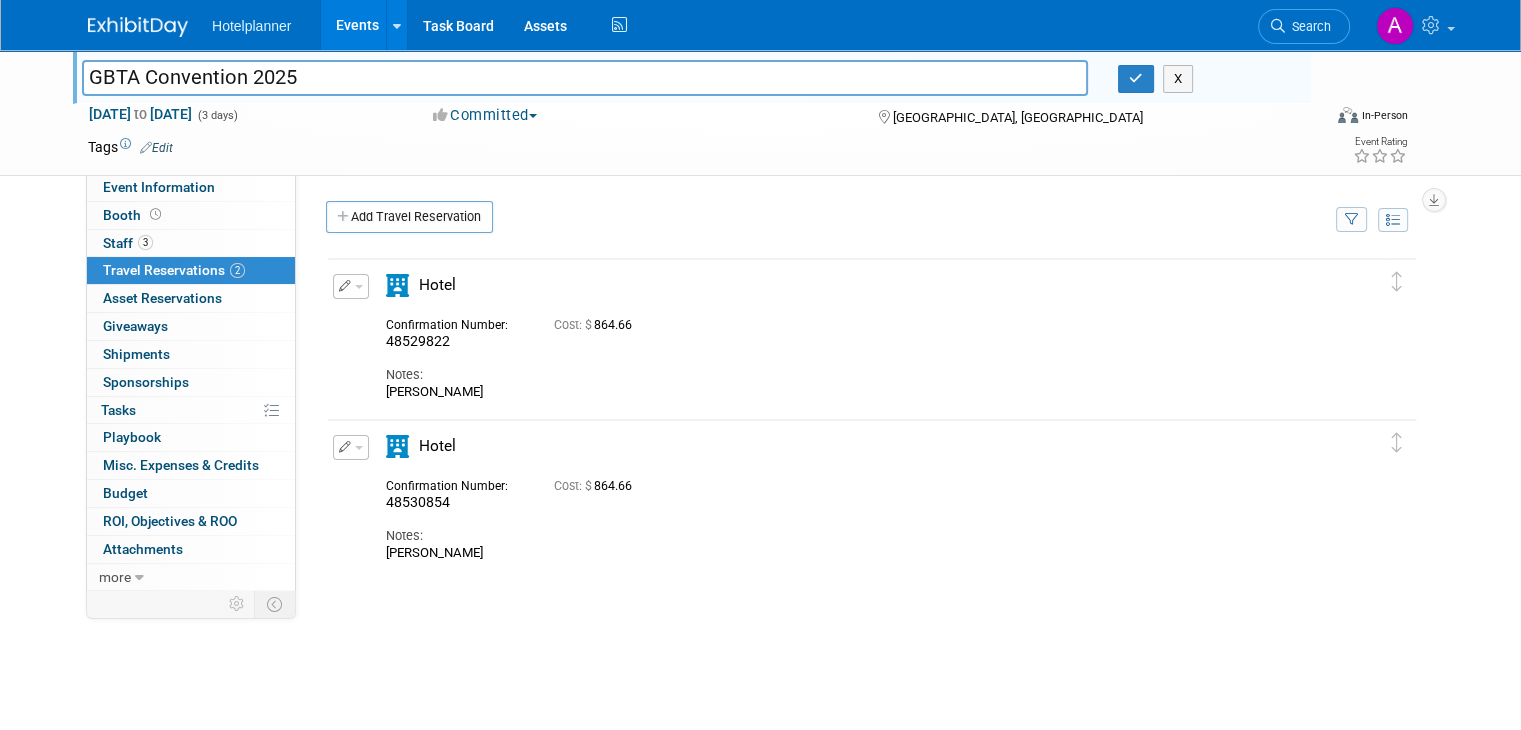 click at bounding box center (678, 147) 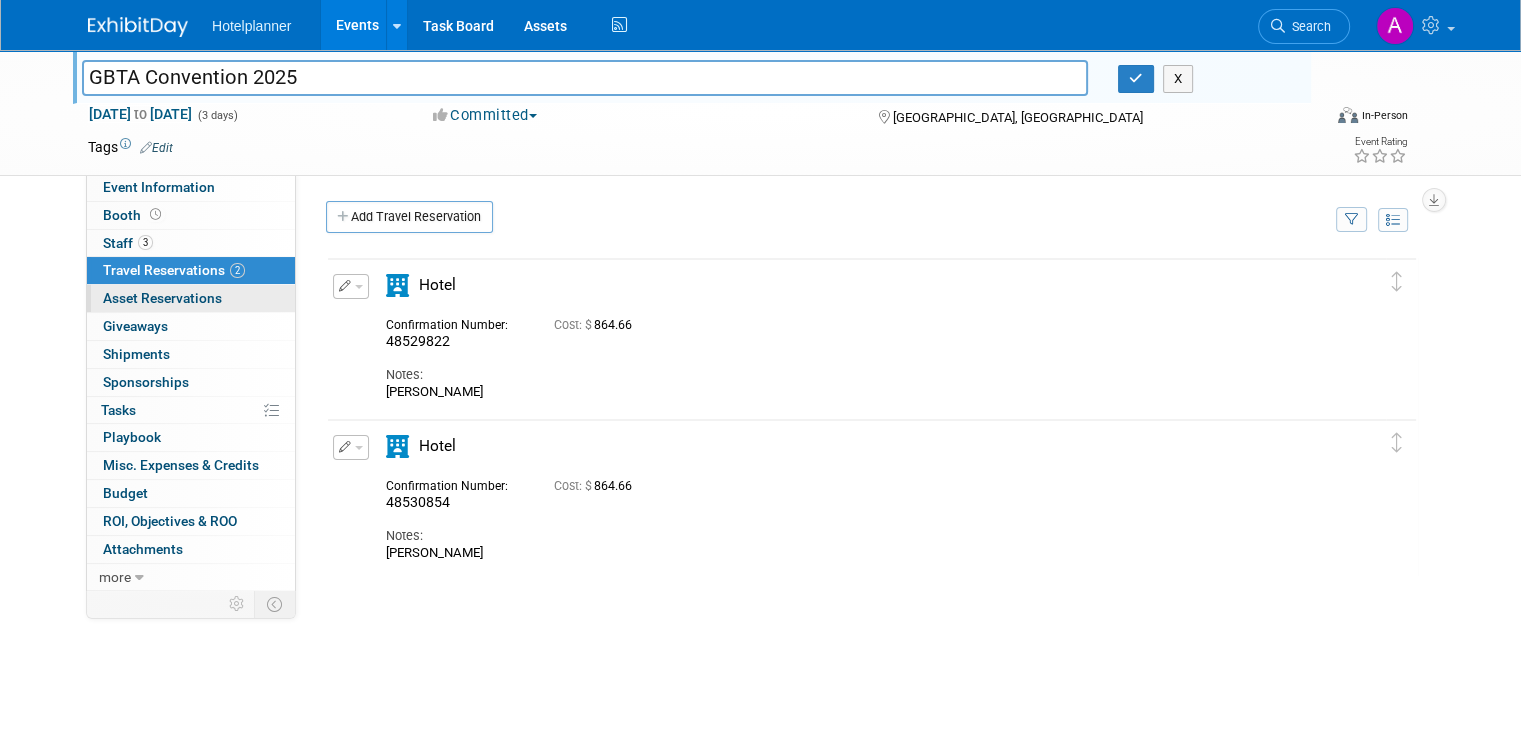 click on "Asset Reservations 0" at bounding box center [162, 298] 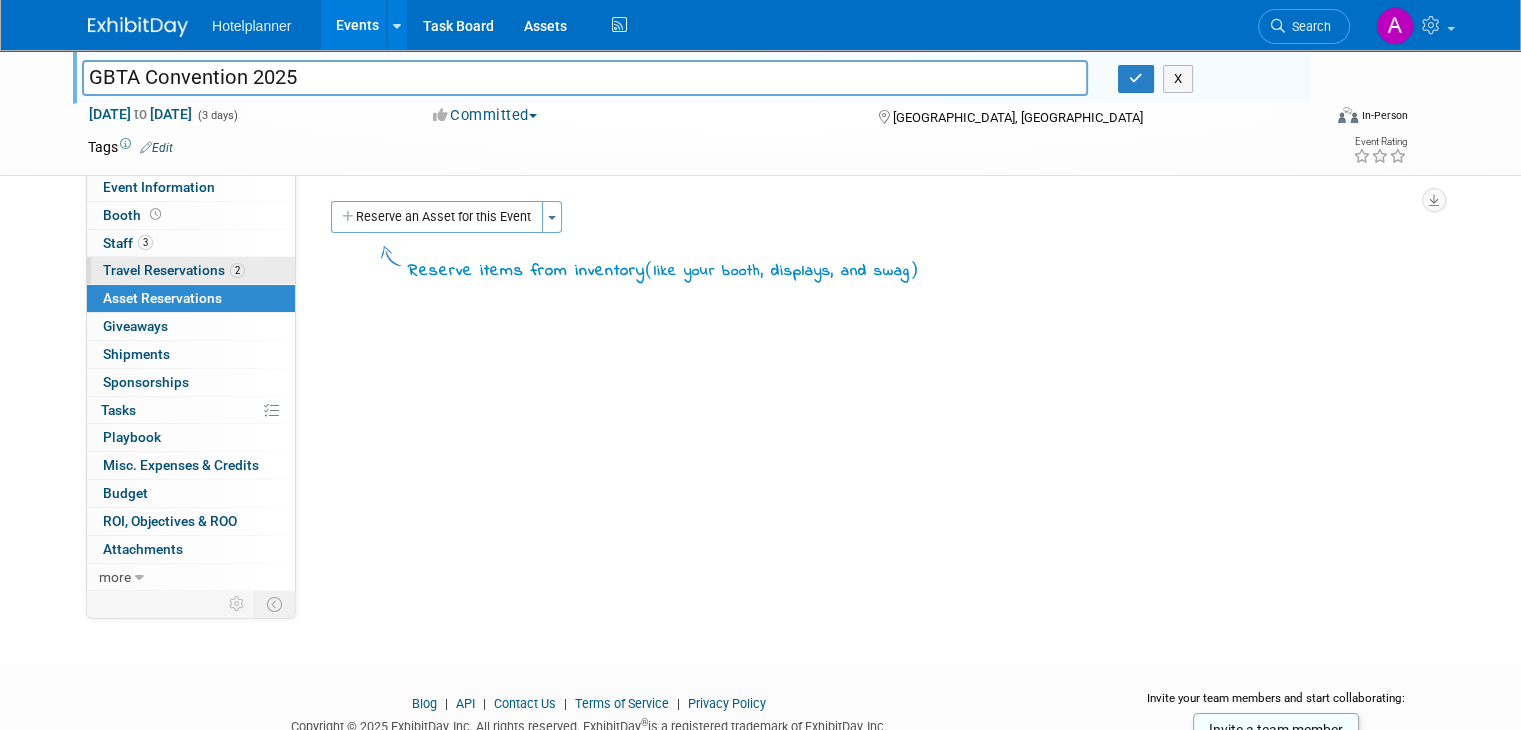 click on "2" at bounding box center (237, 270) 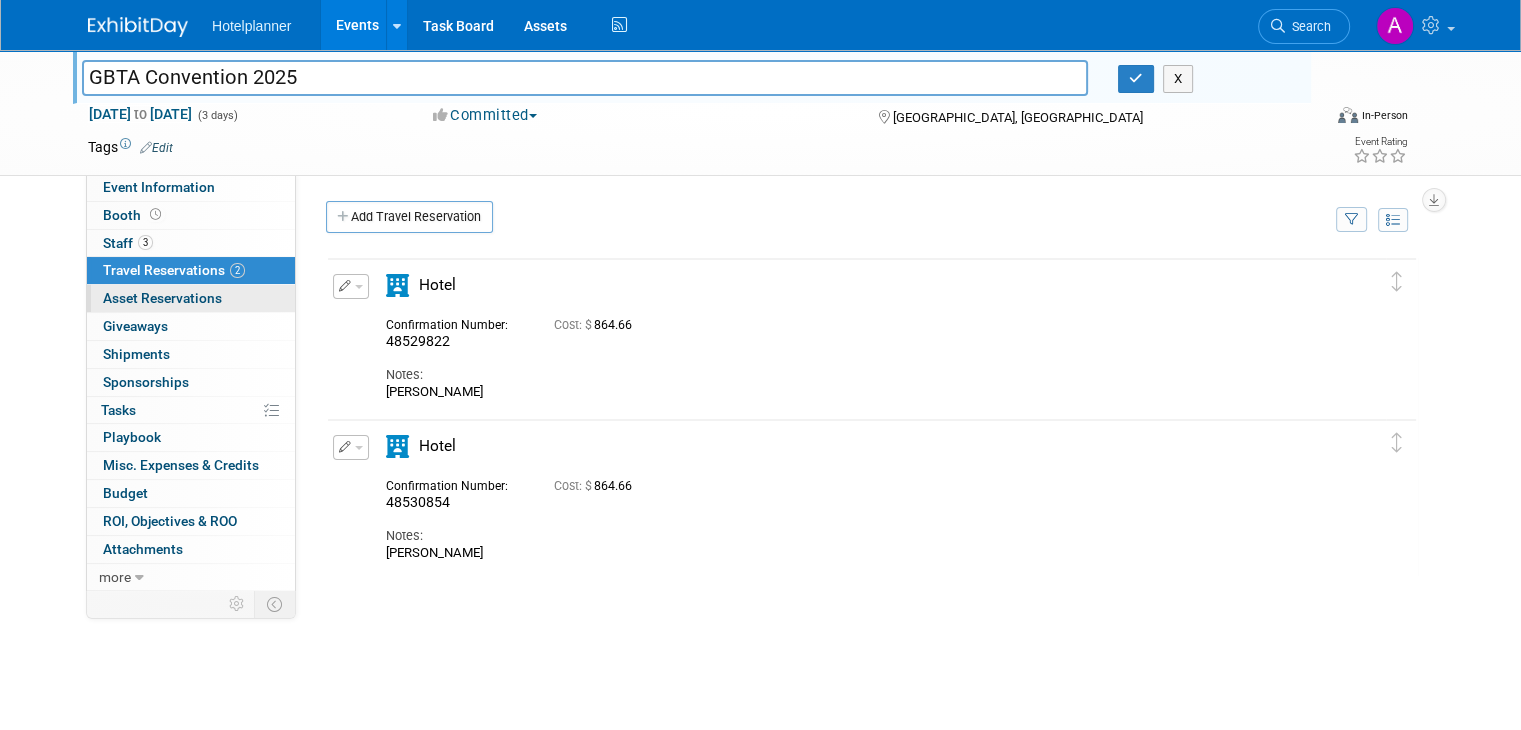 scroll, scrollTop: 0, scrollLeft: 0, axis: both 